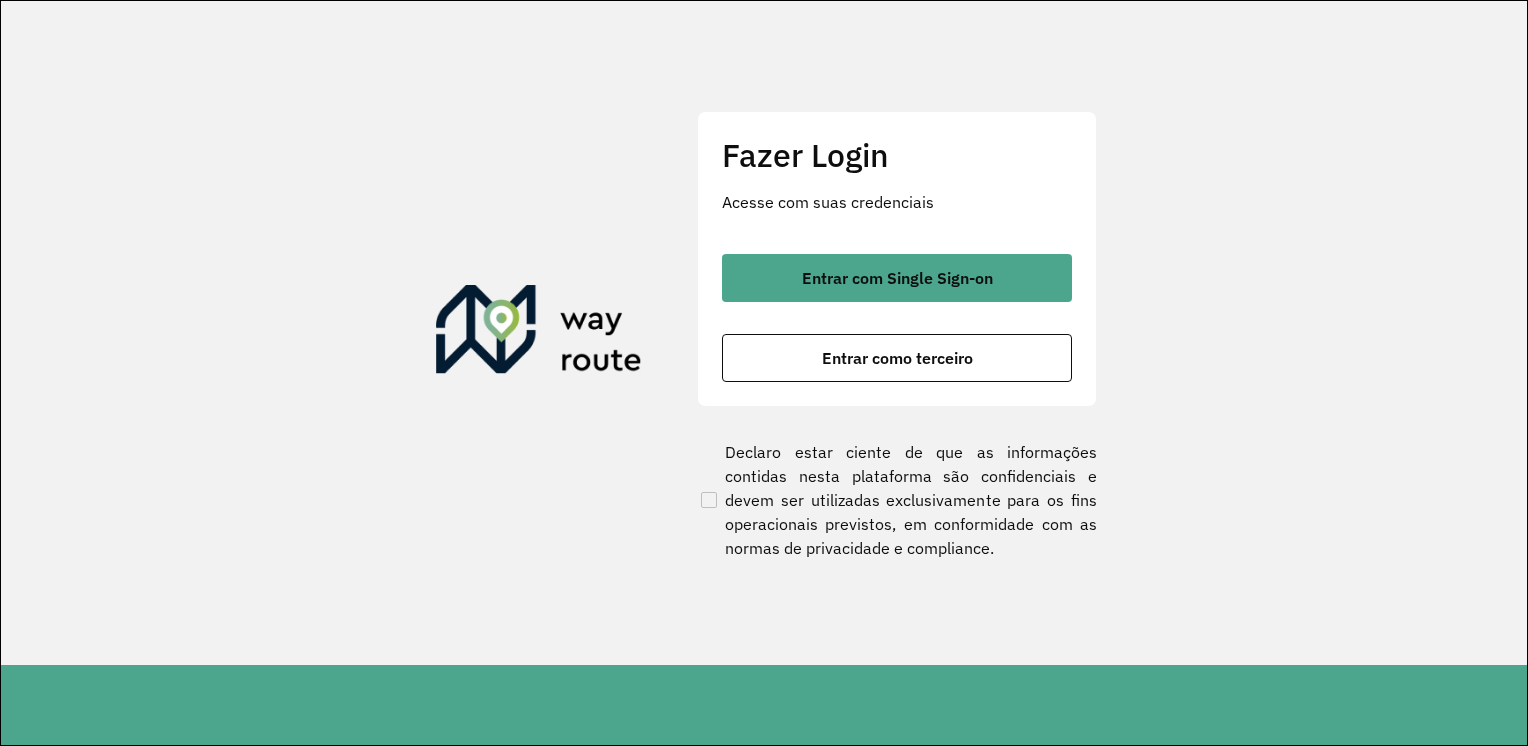 click on "Entrar como terceiro" at bounding box center (897, 358) 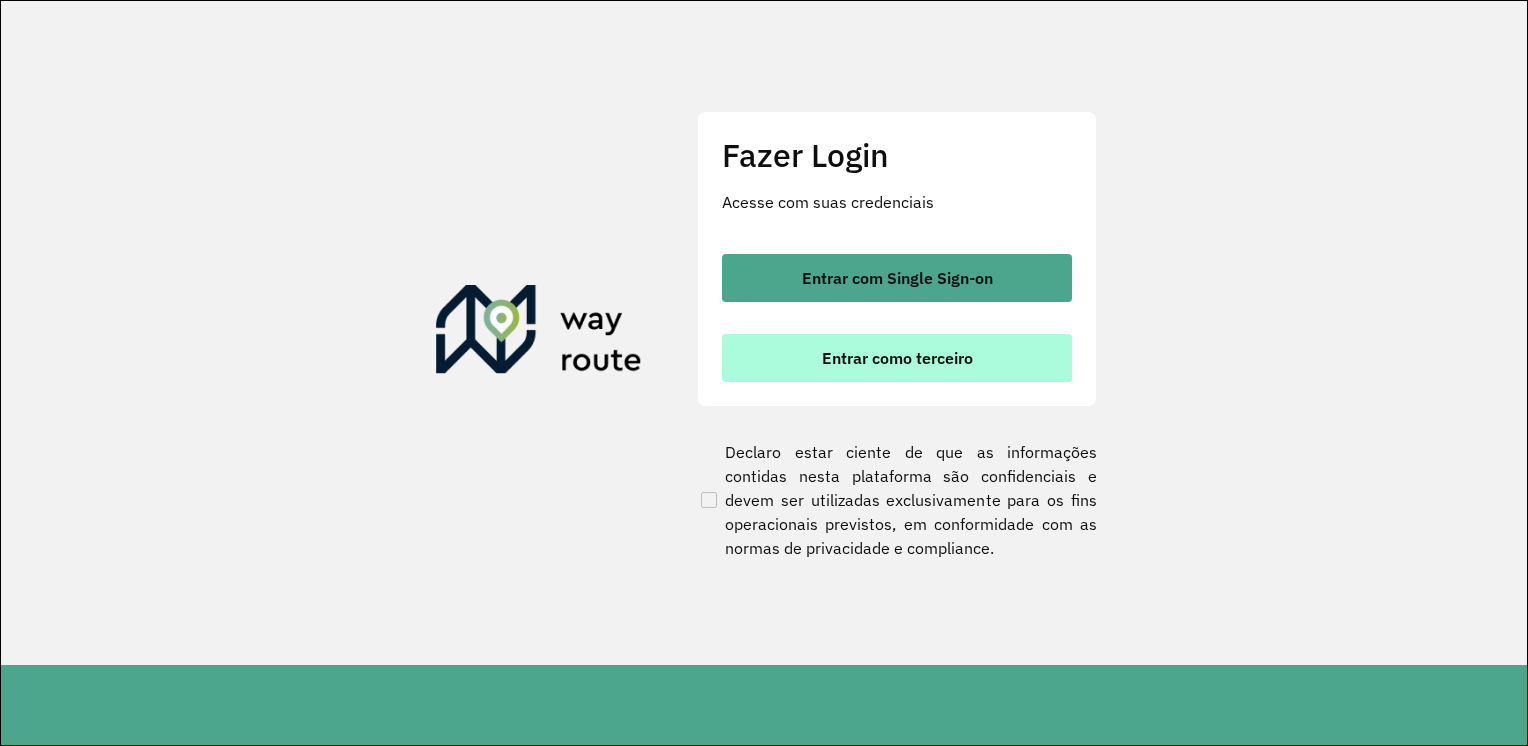 scroll, scrollTop: 0, scrollLeft: 0, axis: both 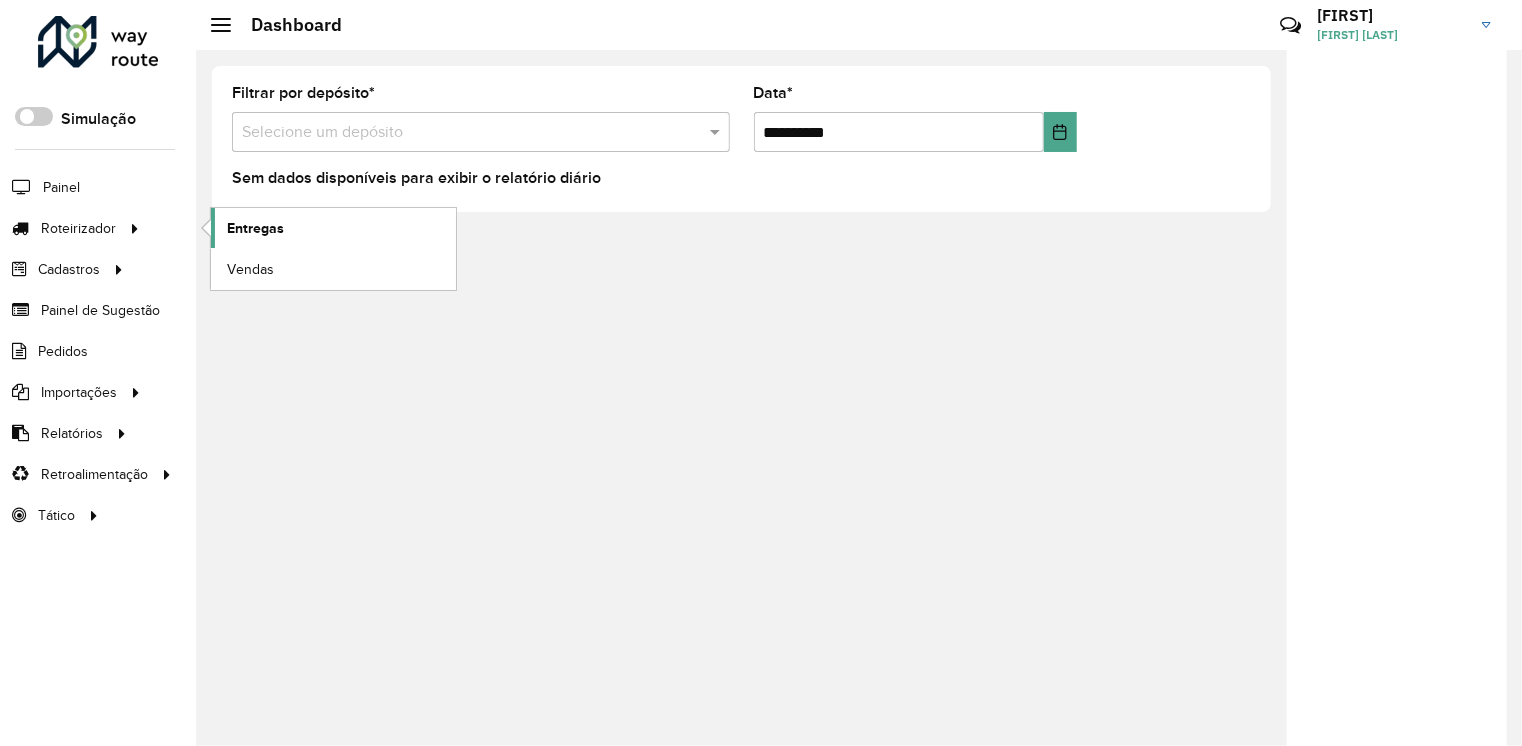 click on "Entregas" 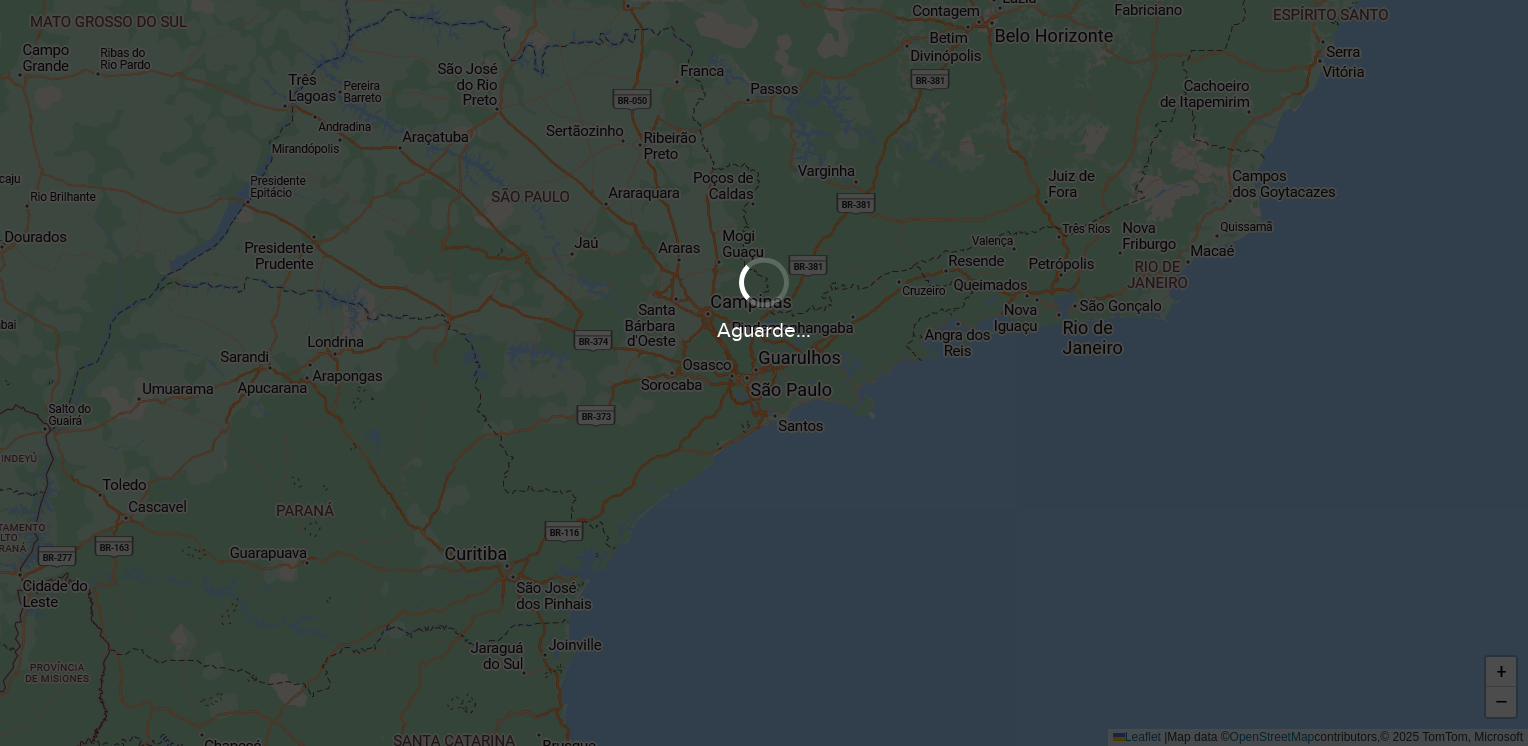 scroll, scrollTop: 0, scrollLeft: 0, axis: both 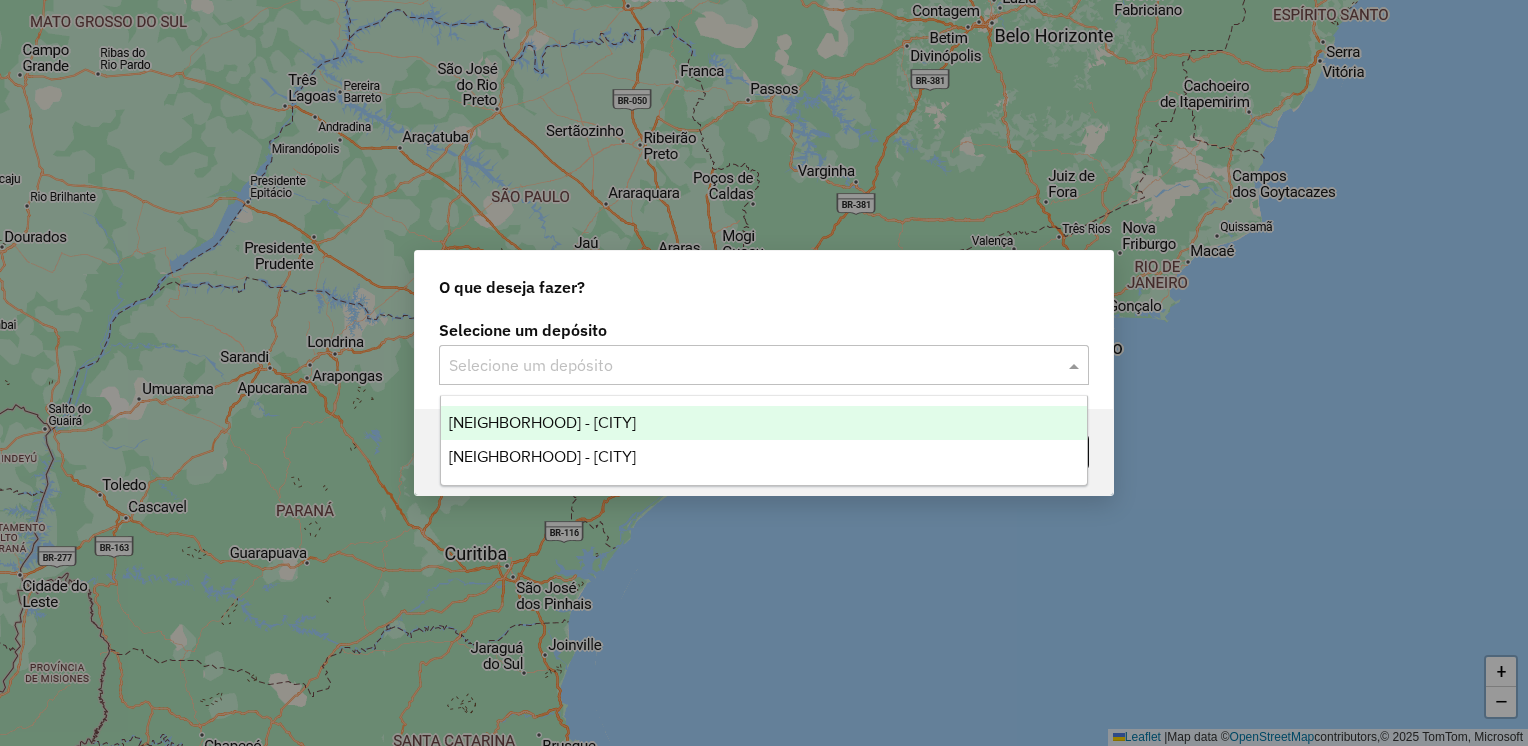 click 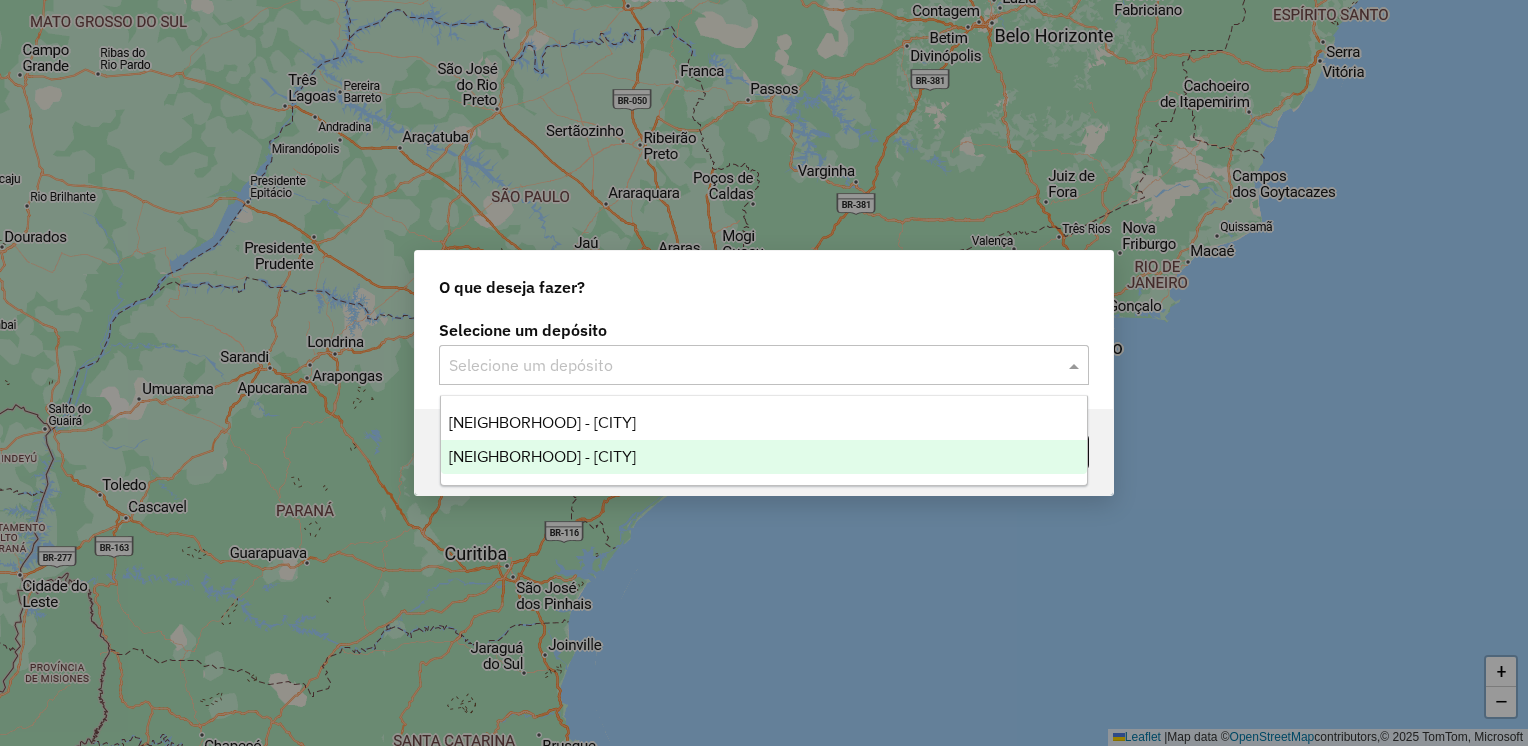 click on "[NEIGHBORHOOD] - [CITY]" at bounding box center [542, 456] 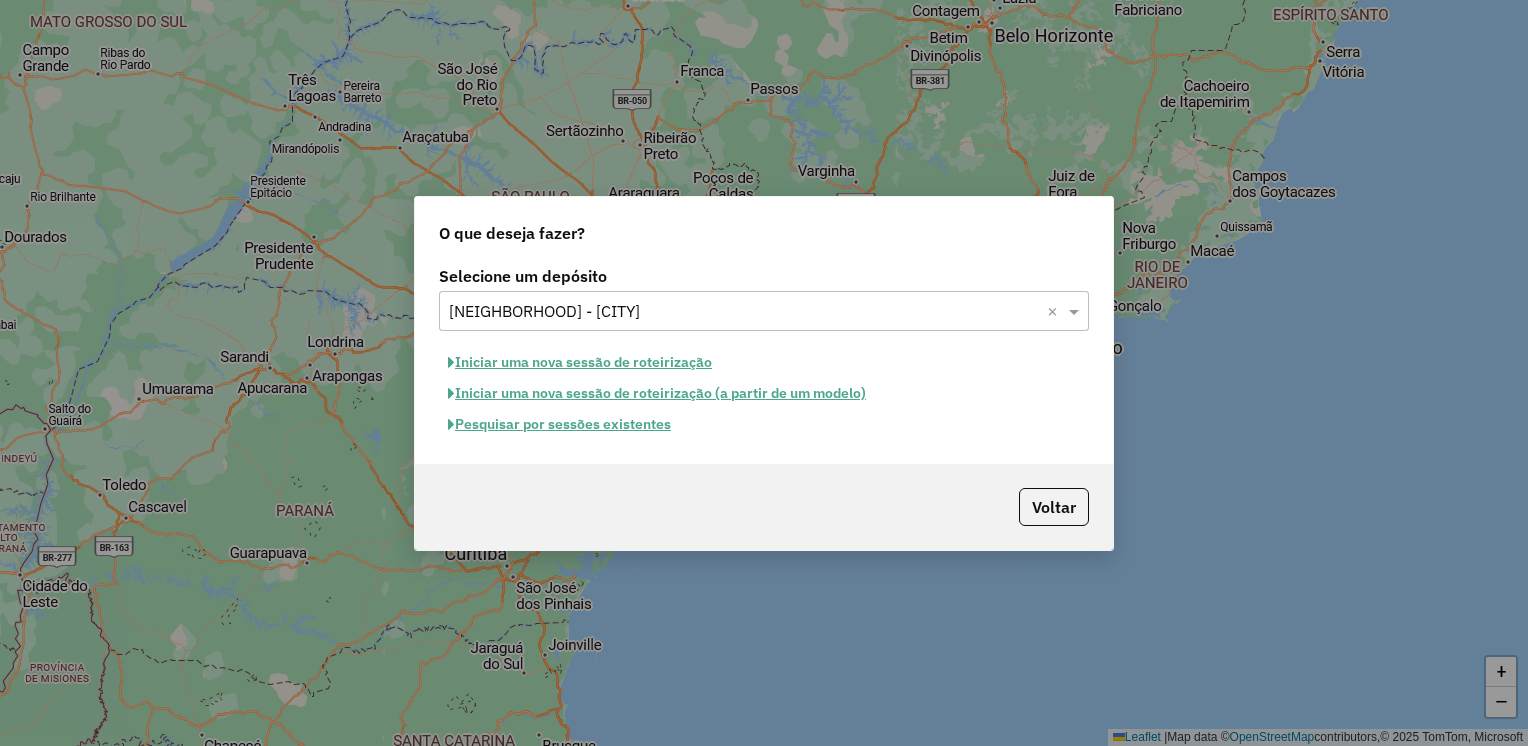 click on "Iniciar uma nova sessão de roteirização" 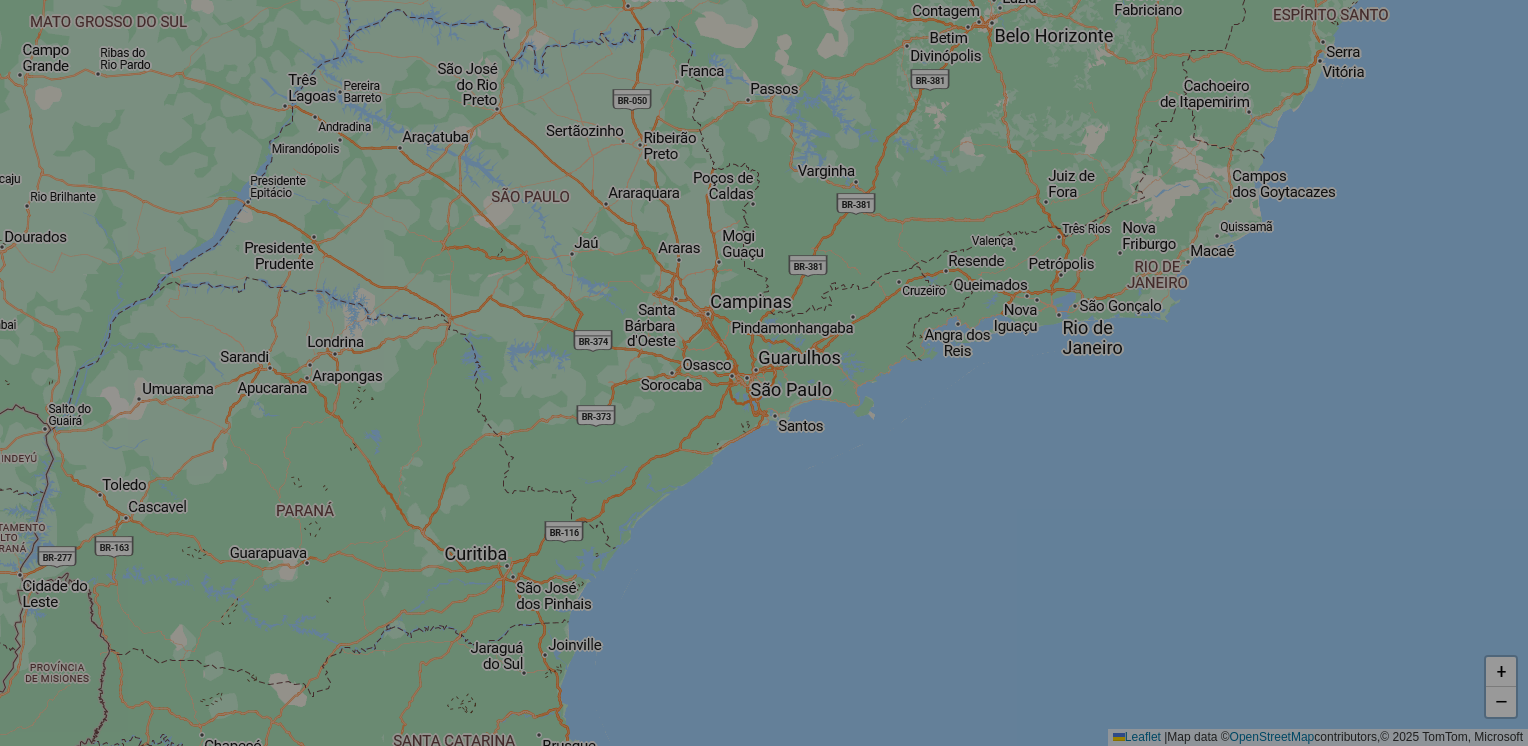 select on "*" 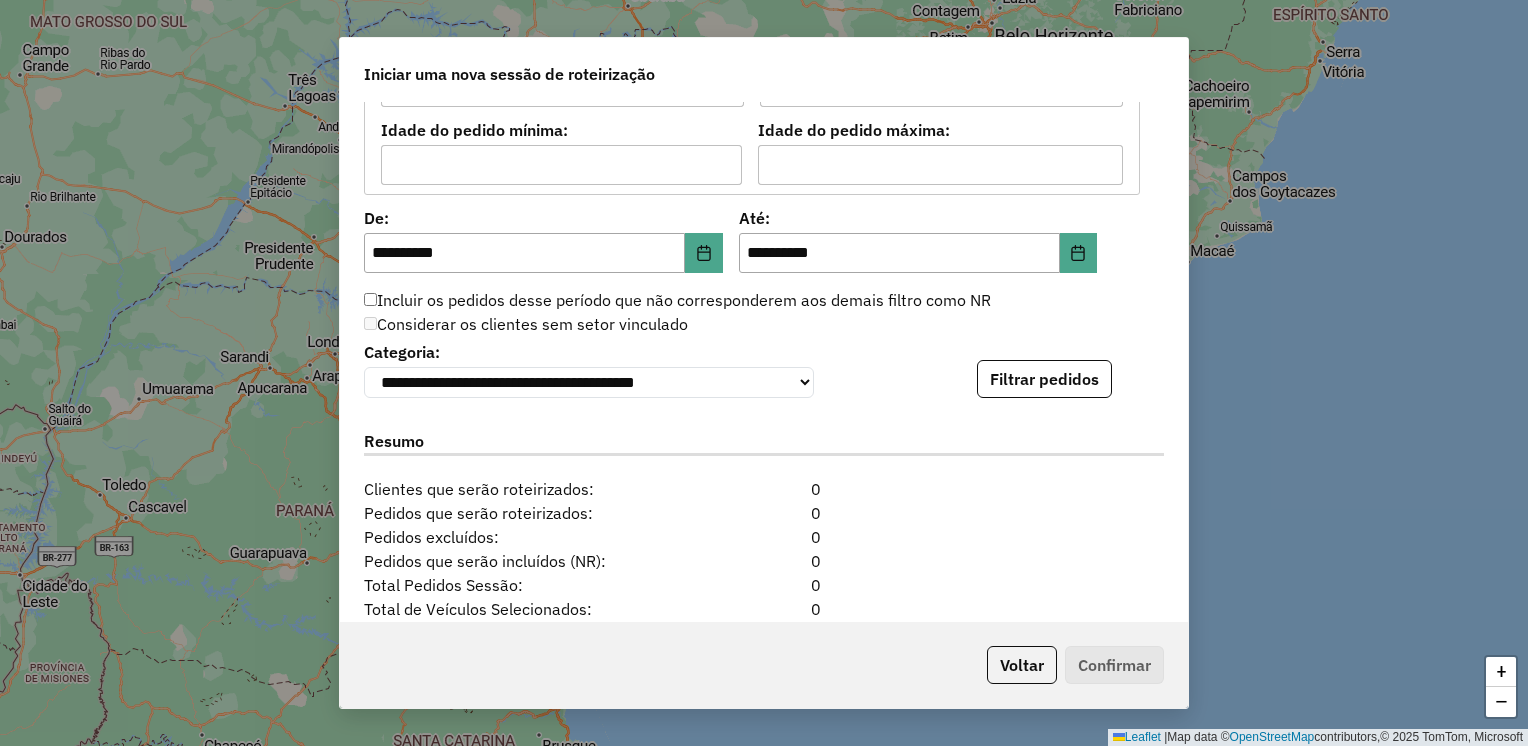 scroll, scrollTop: 1714, scrollLeft: 0, axis: vertical 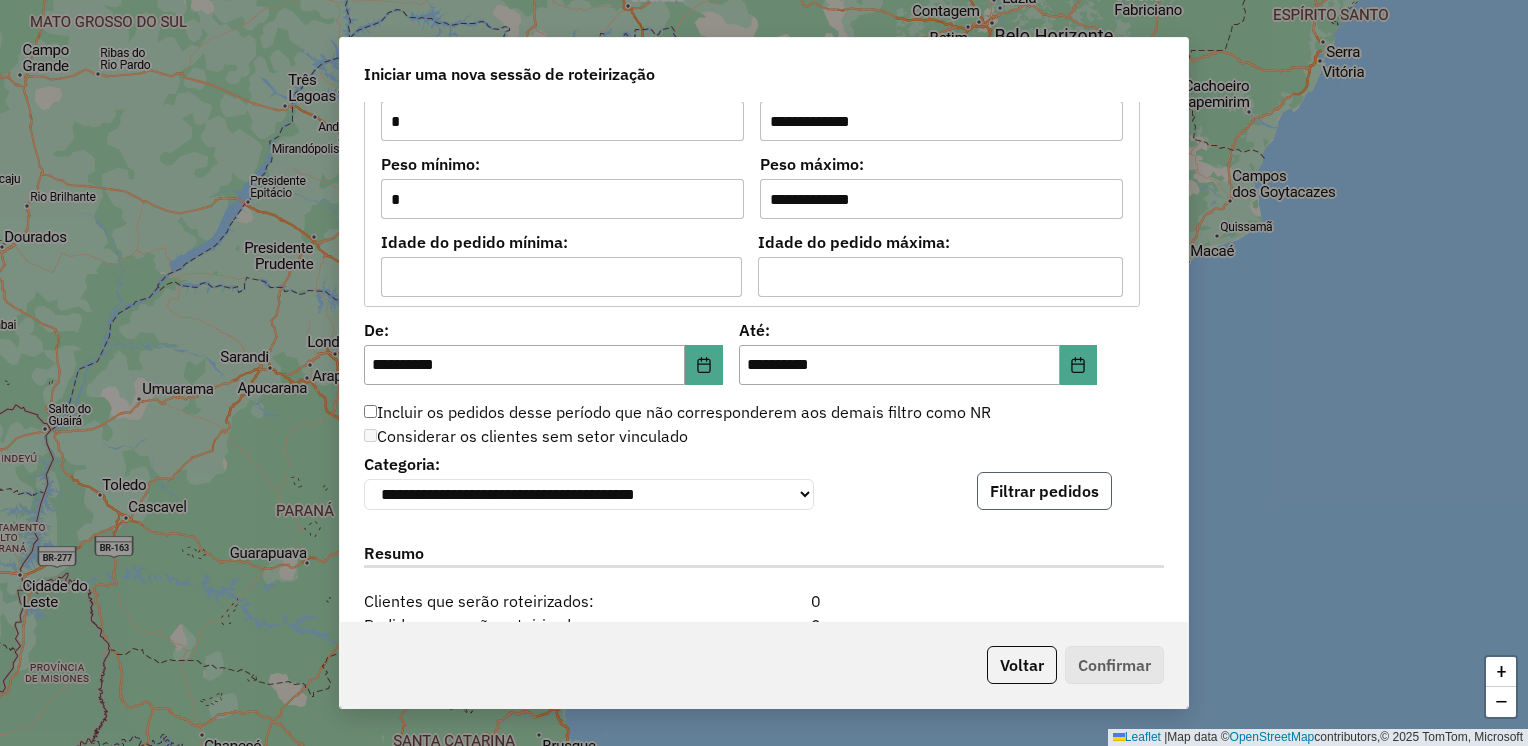 click on "Filtrar pedidos" 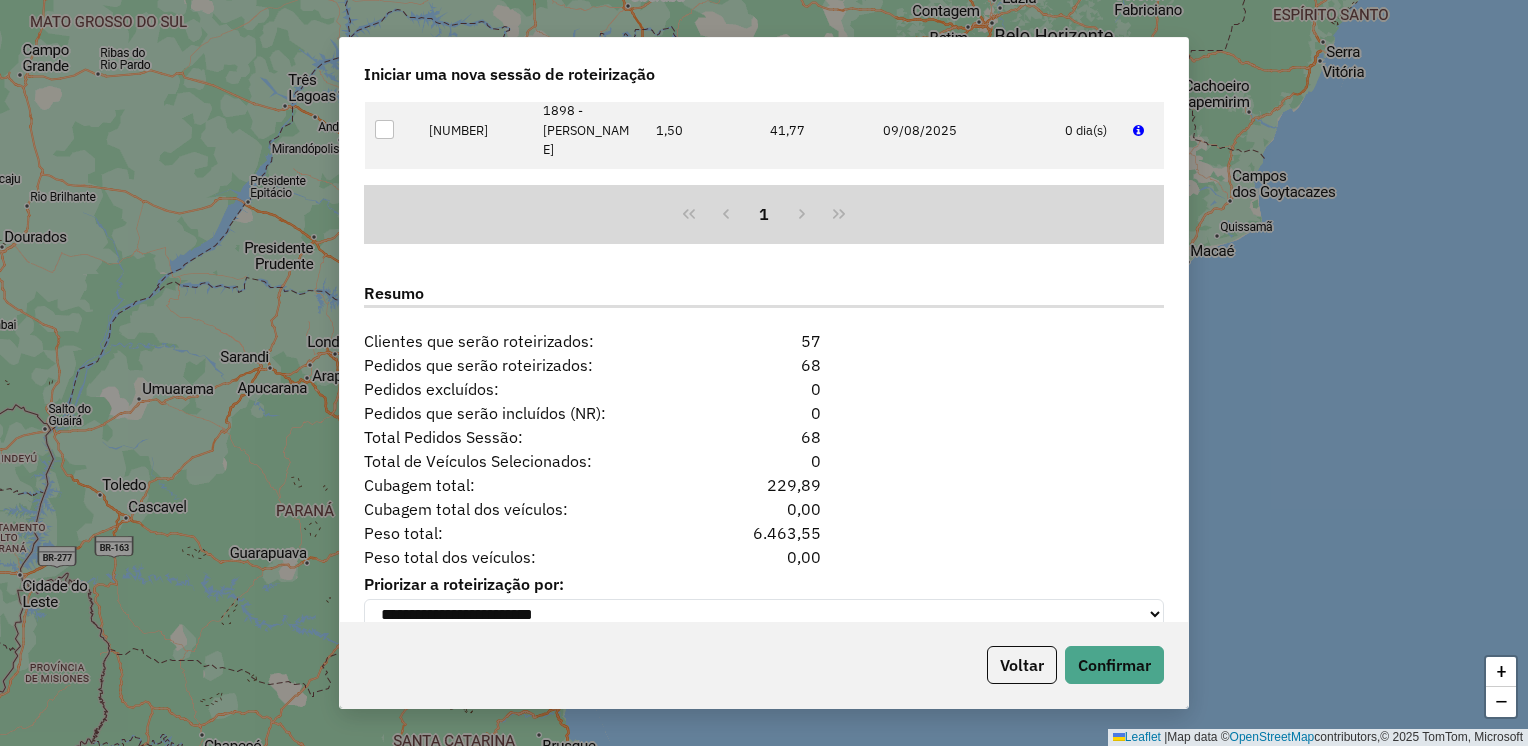 scroll, scrollTop: 2426, scrollLeft: 0, axis: vertical 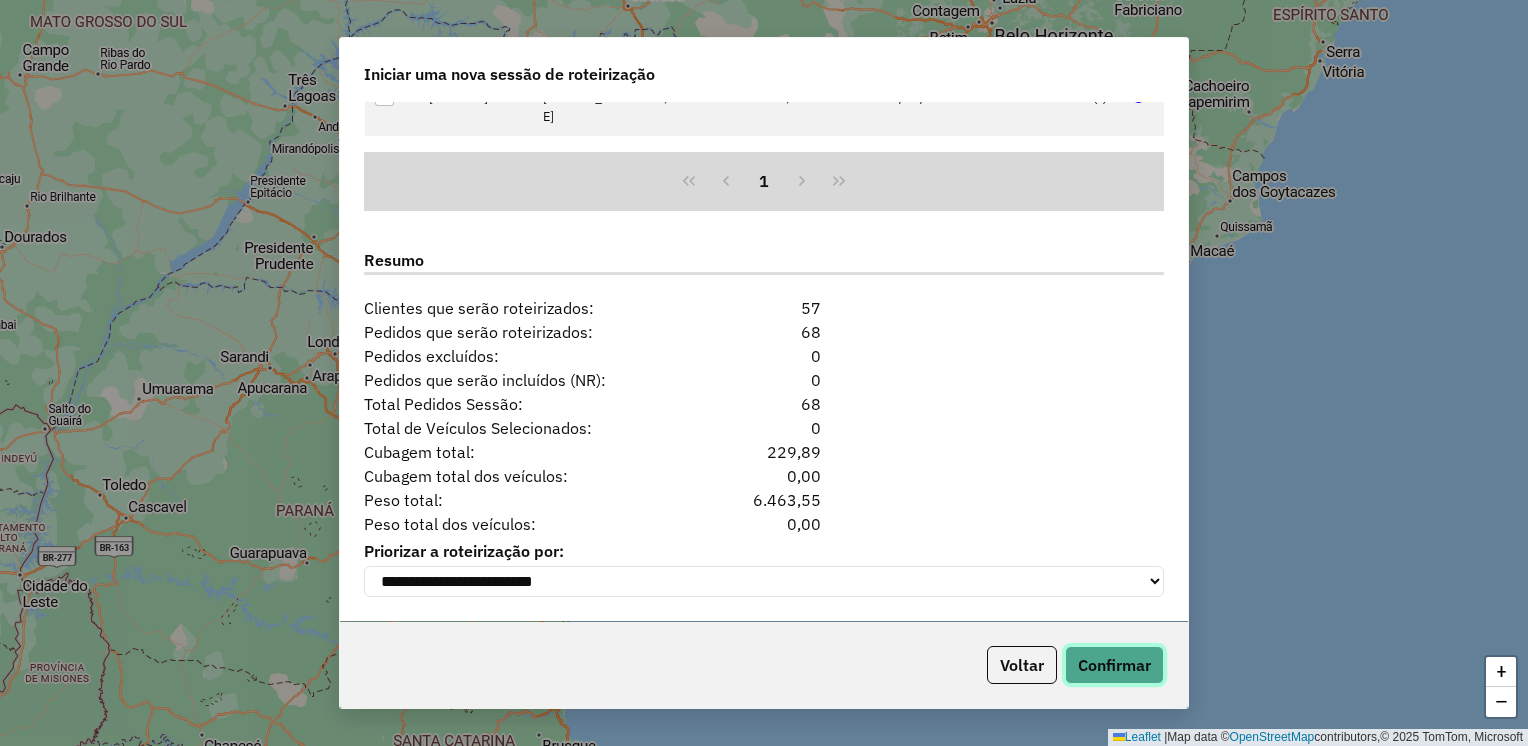 click on "Confirmar" 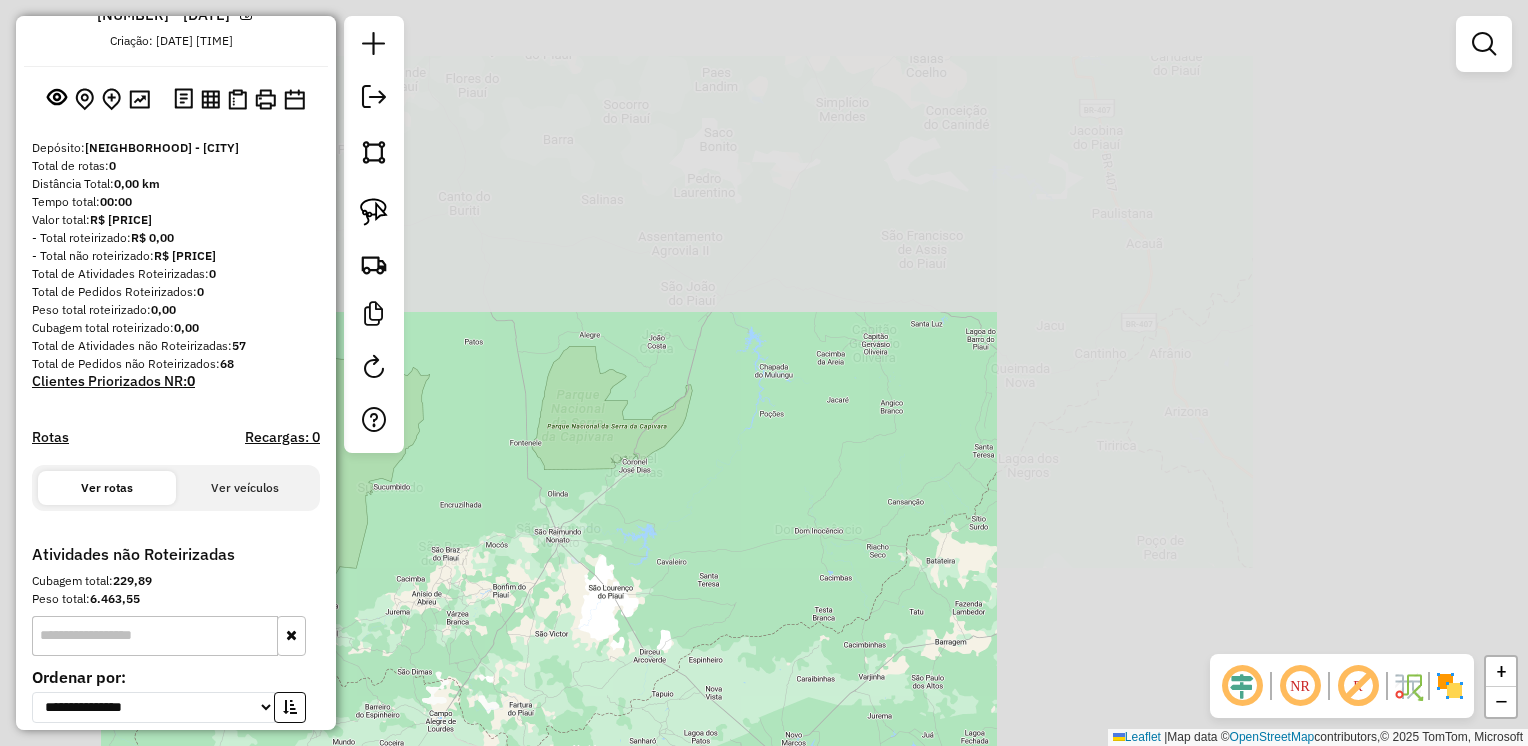 scroll, scrollTop: 200, scrollLeft: 0, axis: vertical 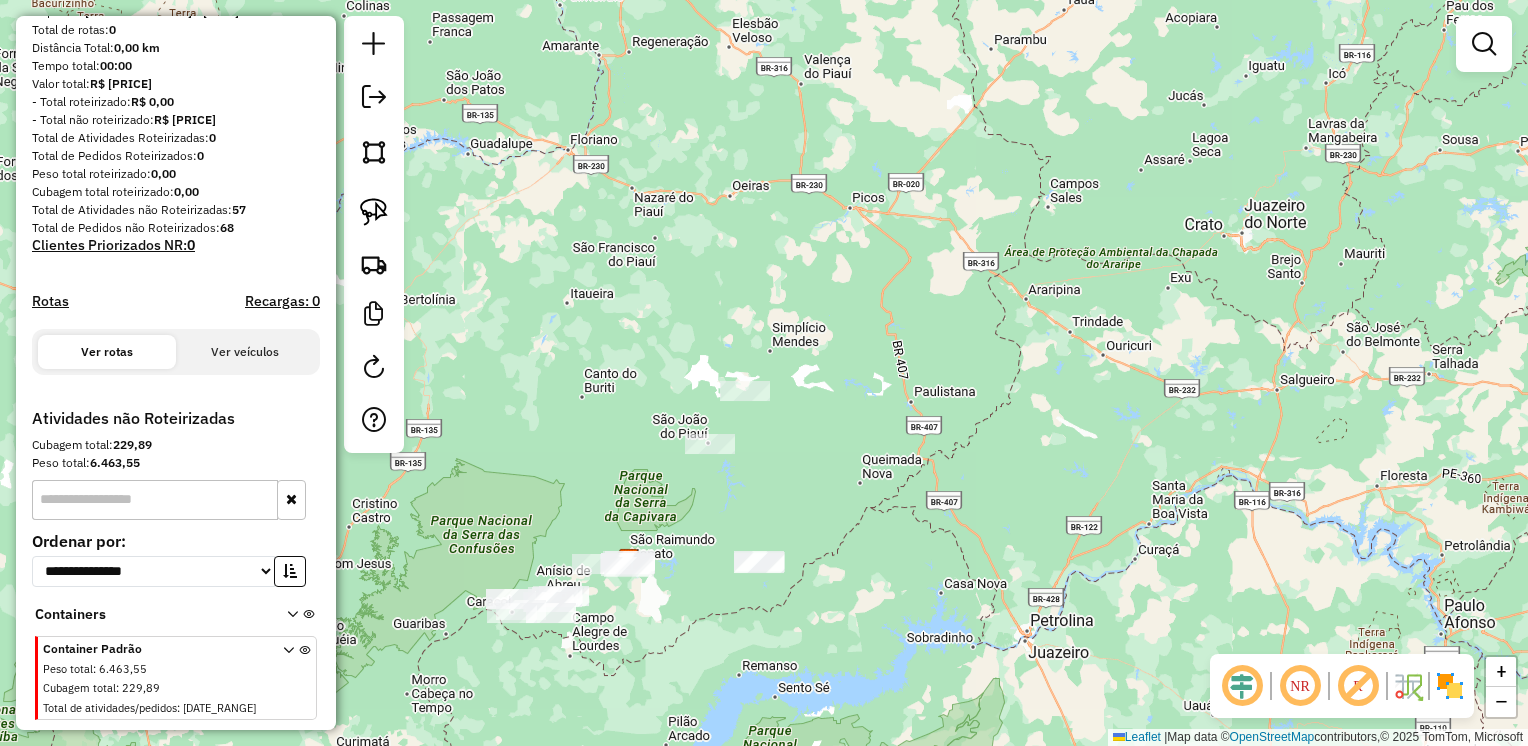 drag, startPoint x: 712, startPoint y: 512, endPoint x: 674, endPoint y: 365, distance: 151.83214 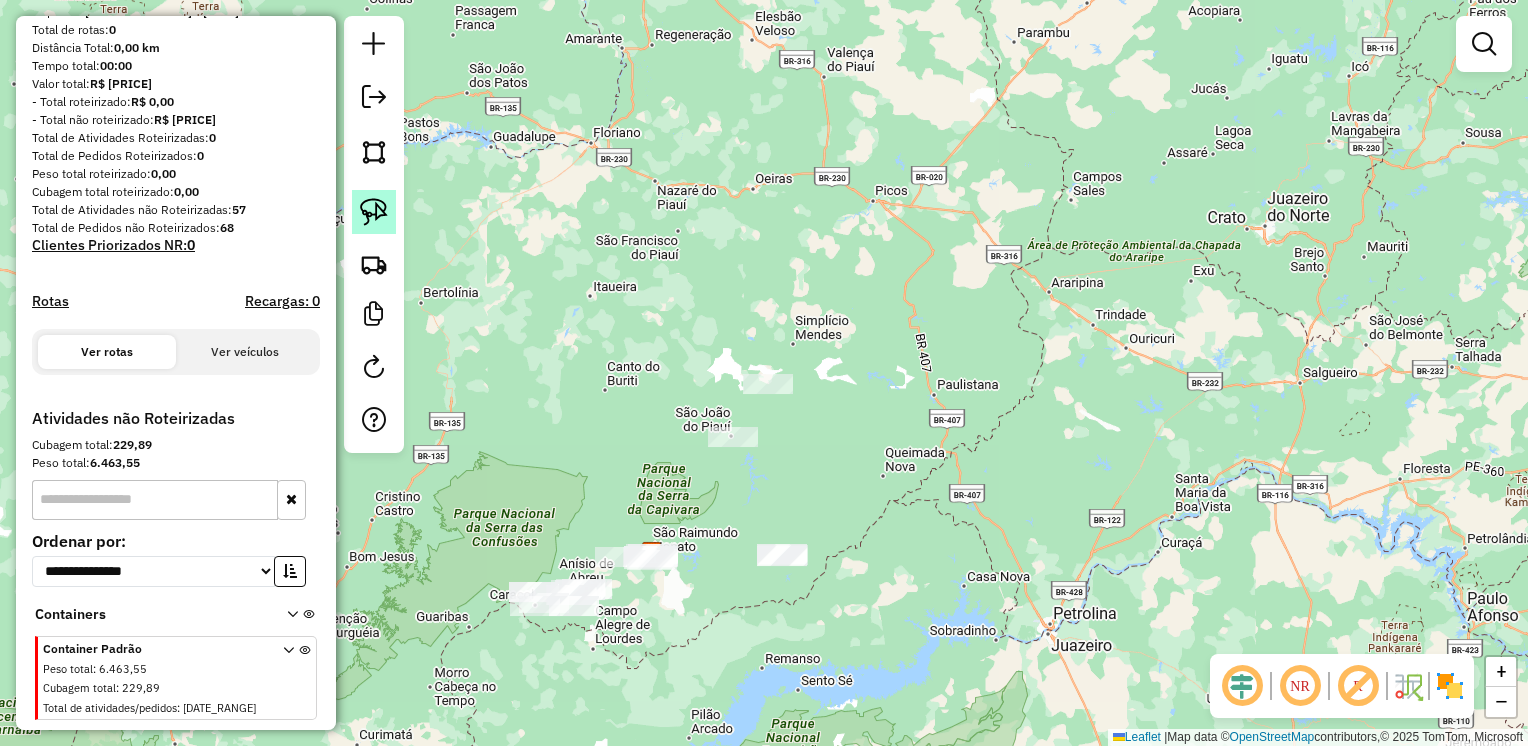 click 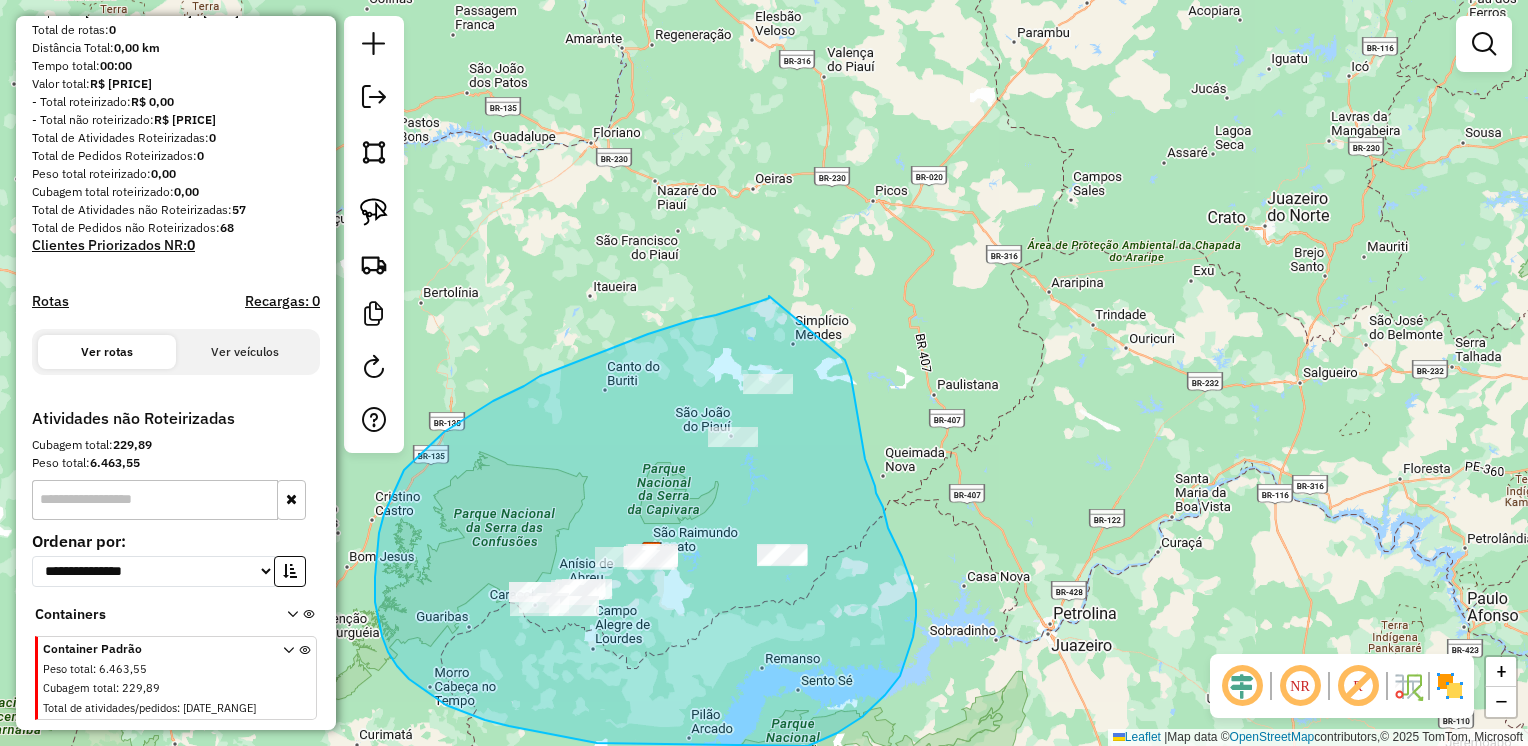 drag, startPoint x: 769, startPoint y: 296, endPoint x: 842, endPoint y: 347, distance: 89.050545 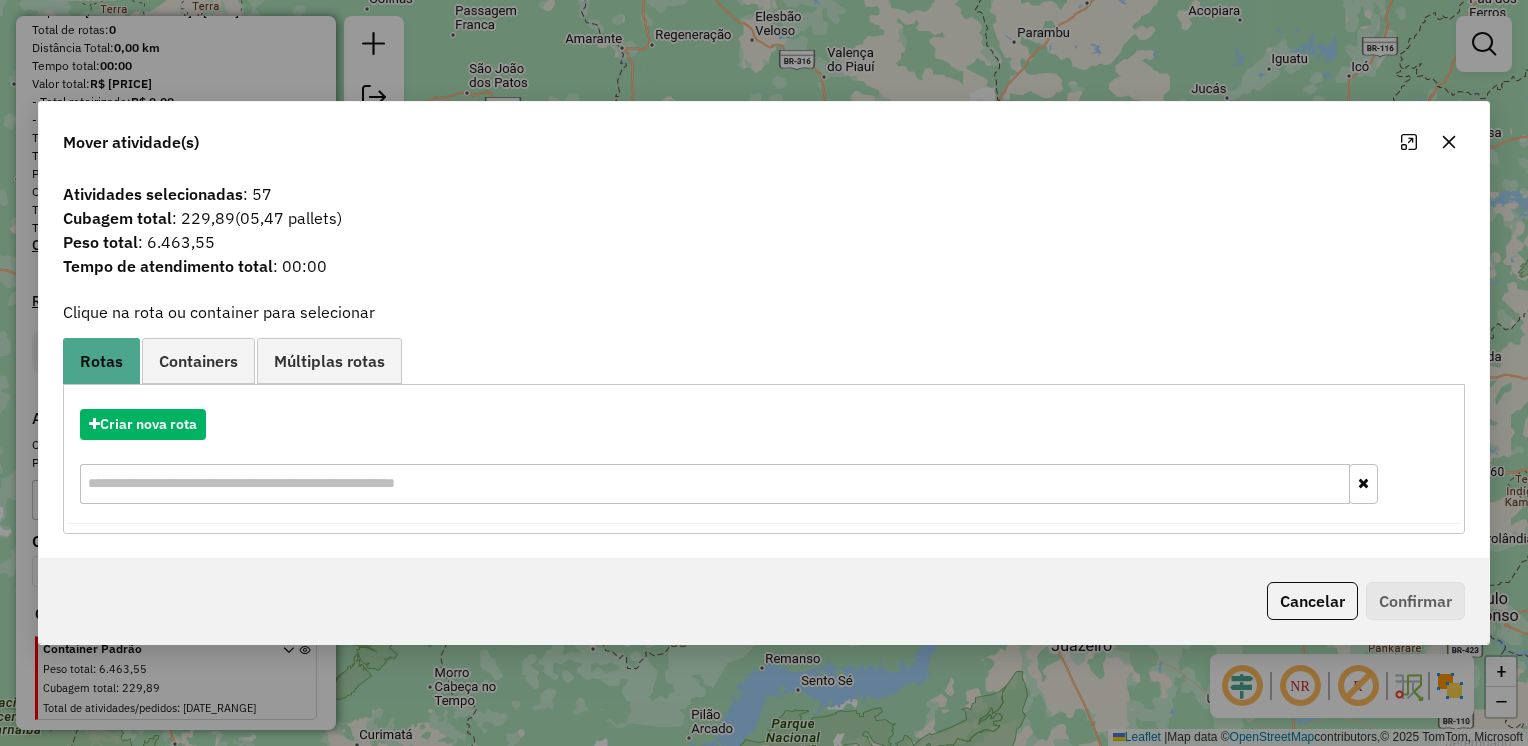 click 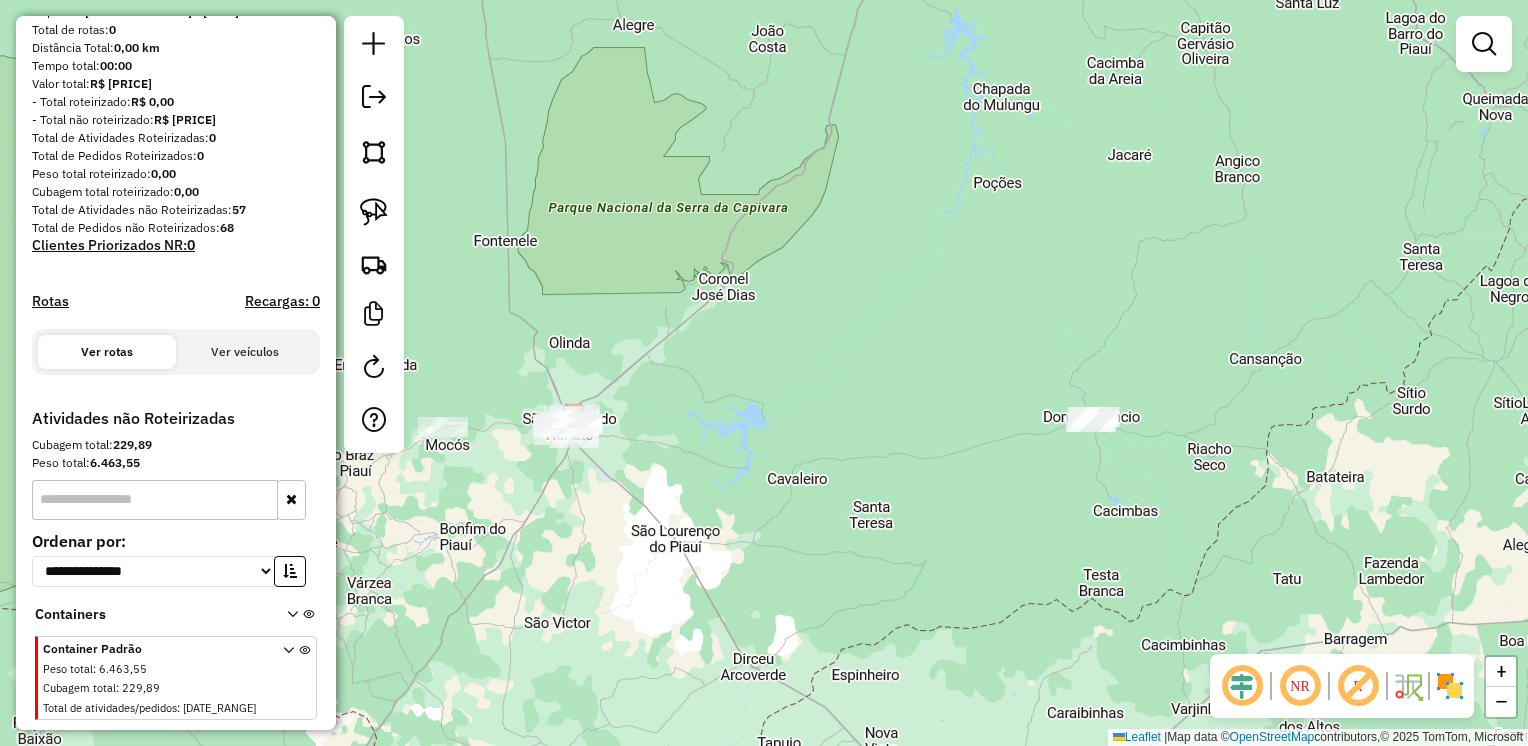 drag, startPoint x: 756, startPoint y: 538, endPoint x: 1048, endPoint y: 502, distance: 294.21082 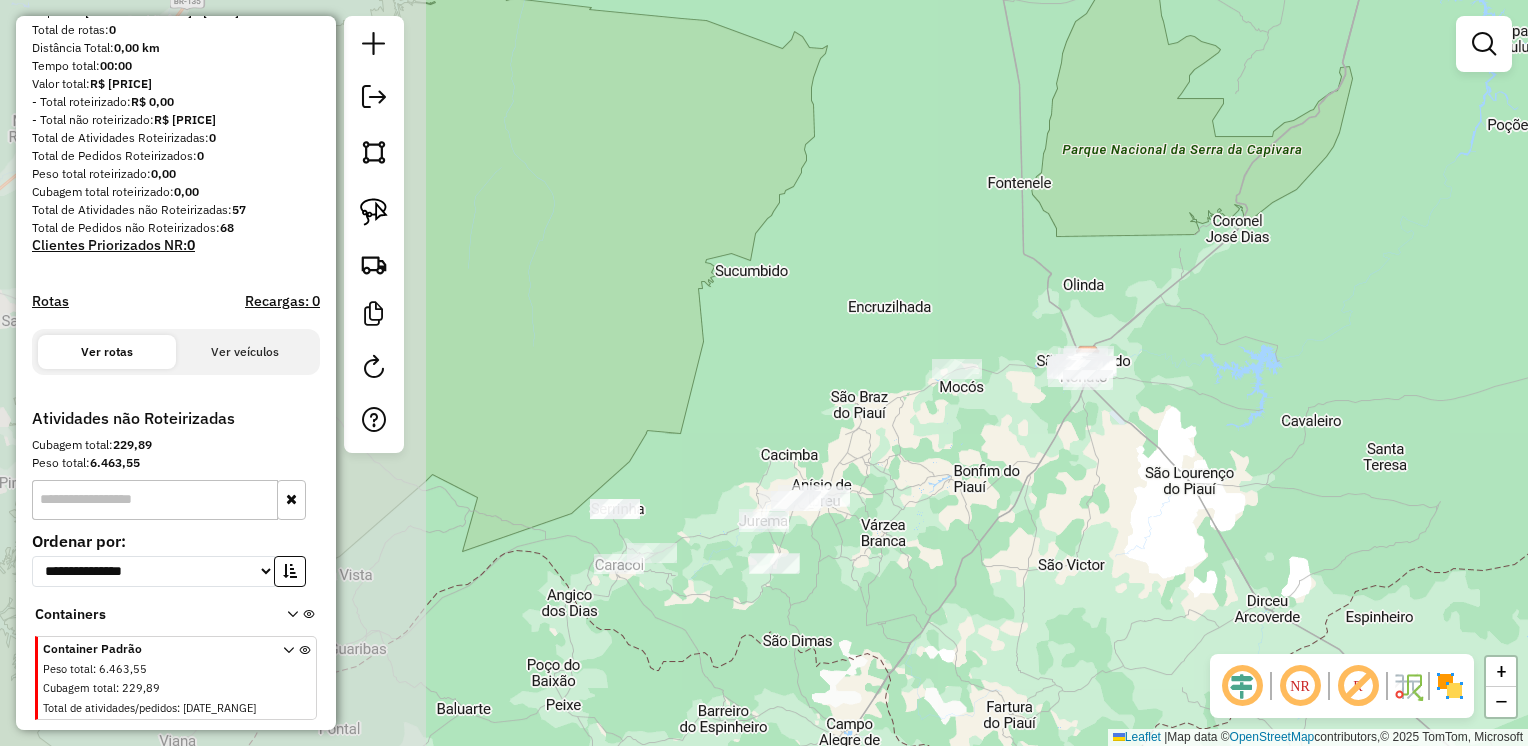 drag, startPoint x: 588, startPoint y: 519, endPoint x: 1009, endPoint y: 458, distance: 425.39627 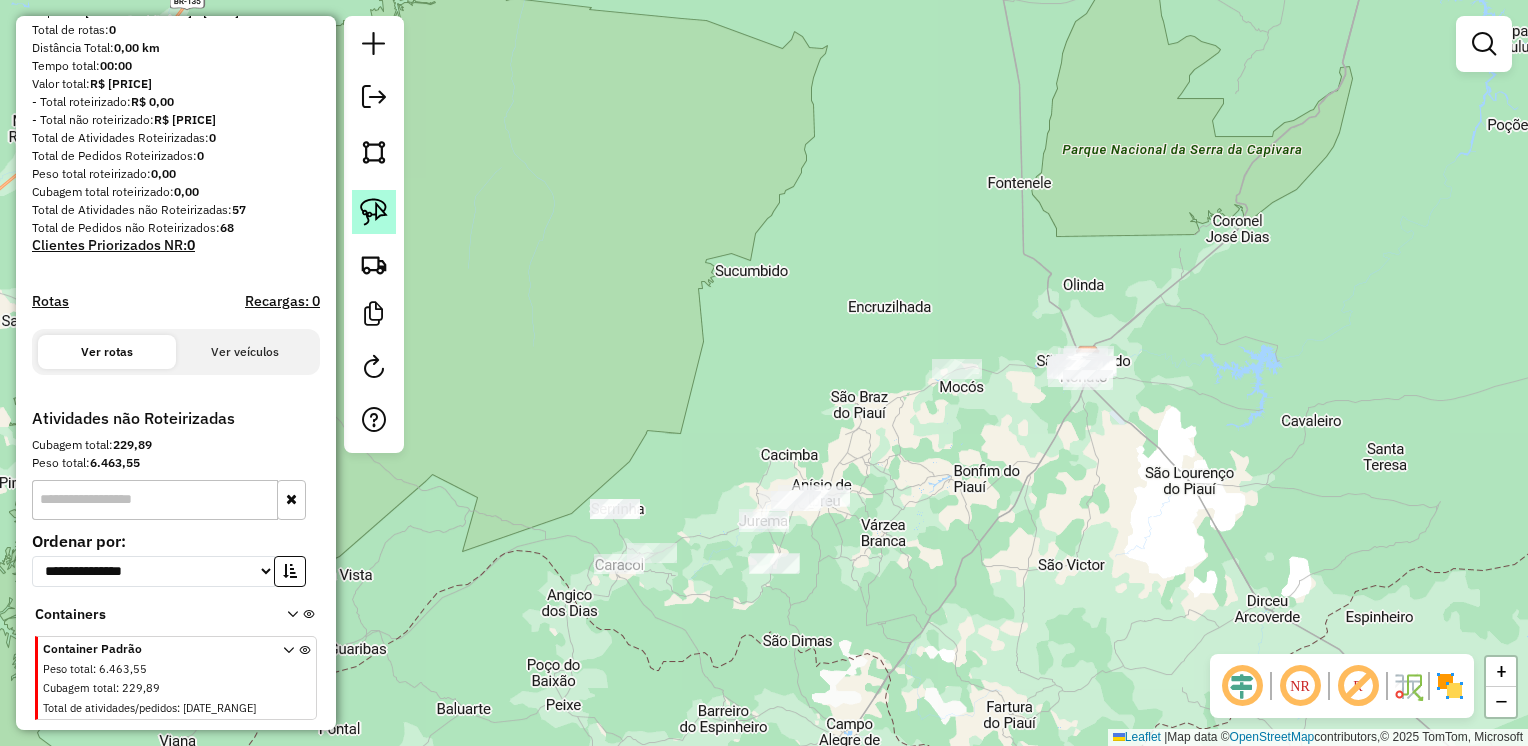 click 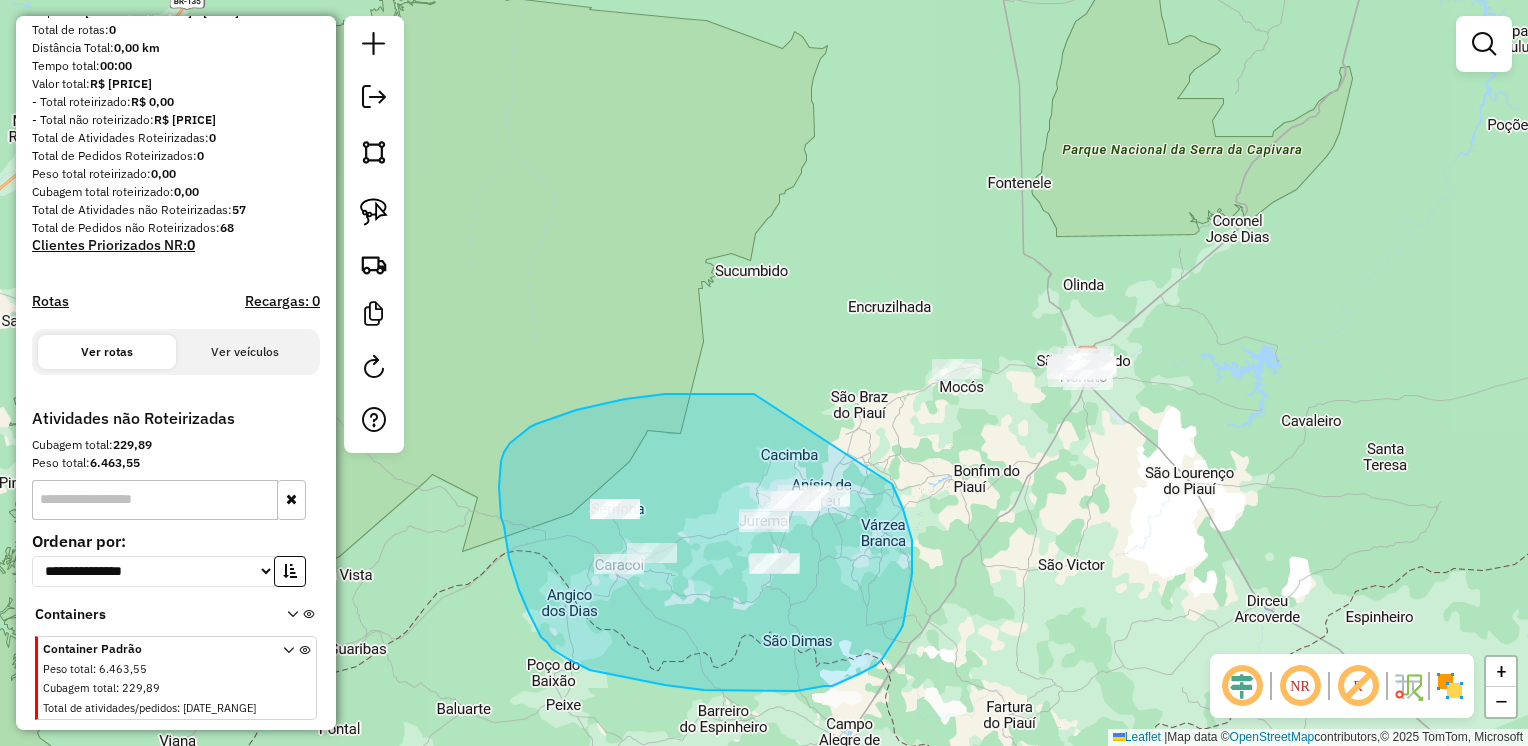 drag, startPoint x: 754, startPoint y: 394, endPoint x: 861, endPoint y: 450, distance: 120.76837 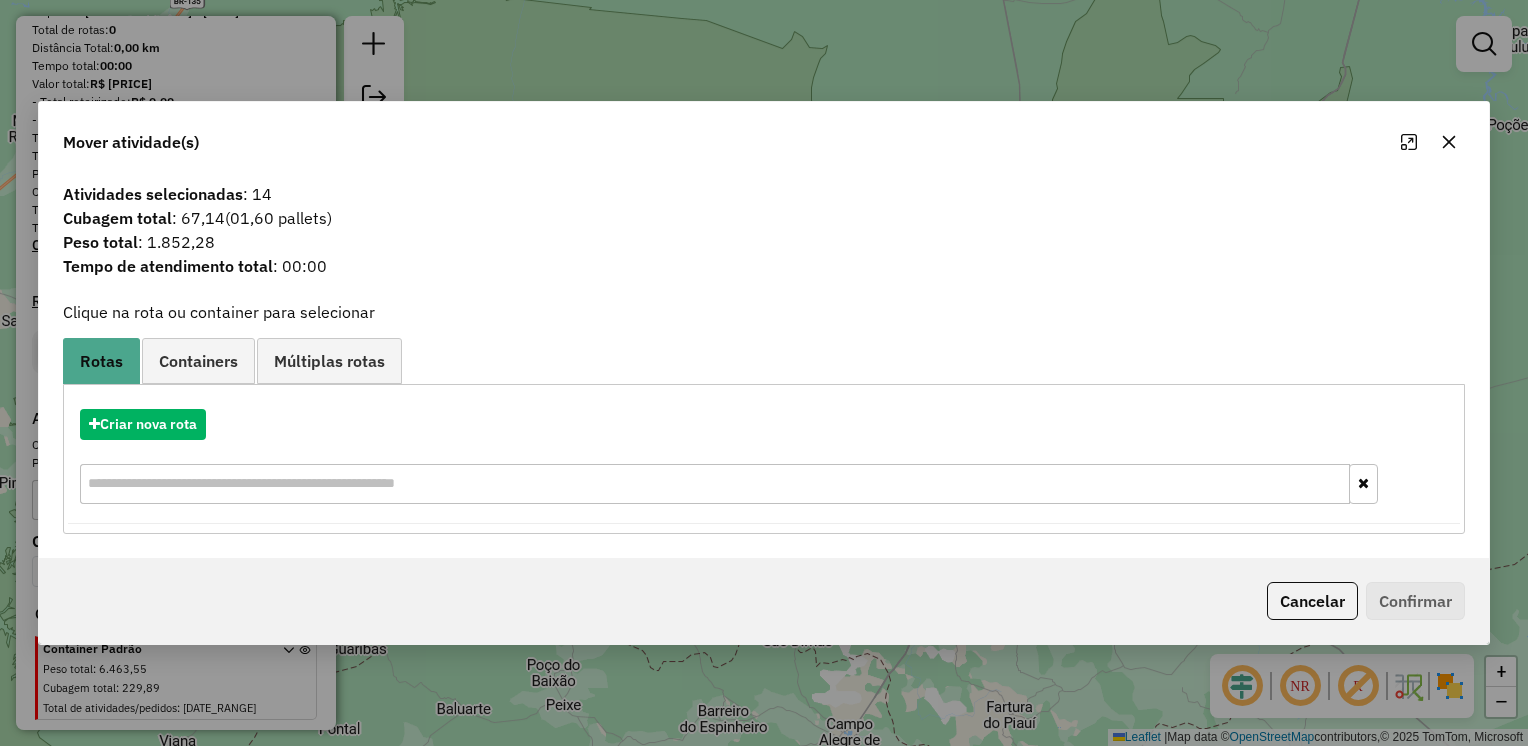 click 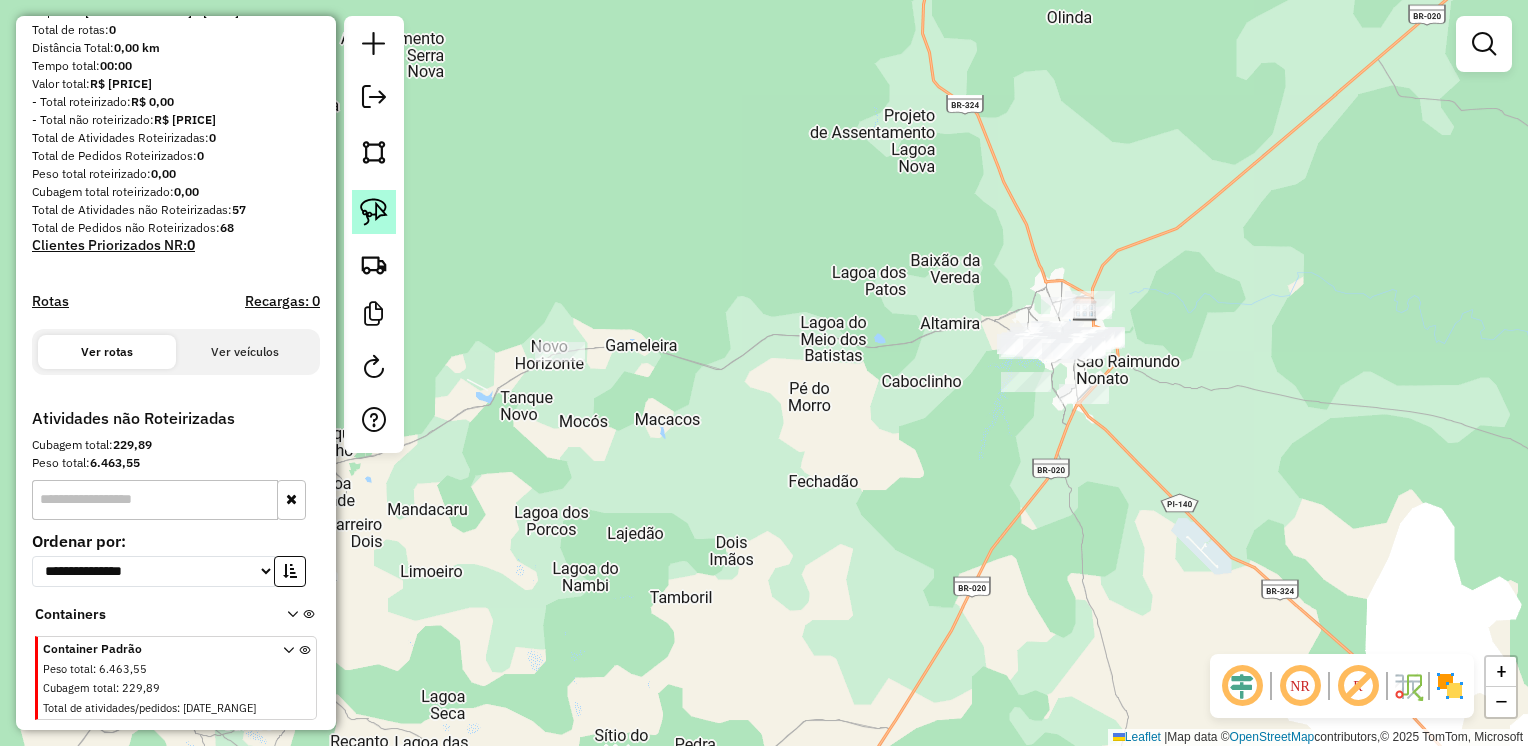 click 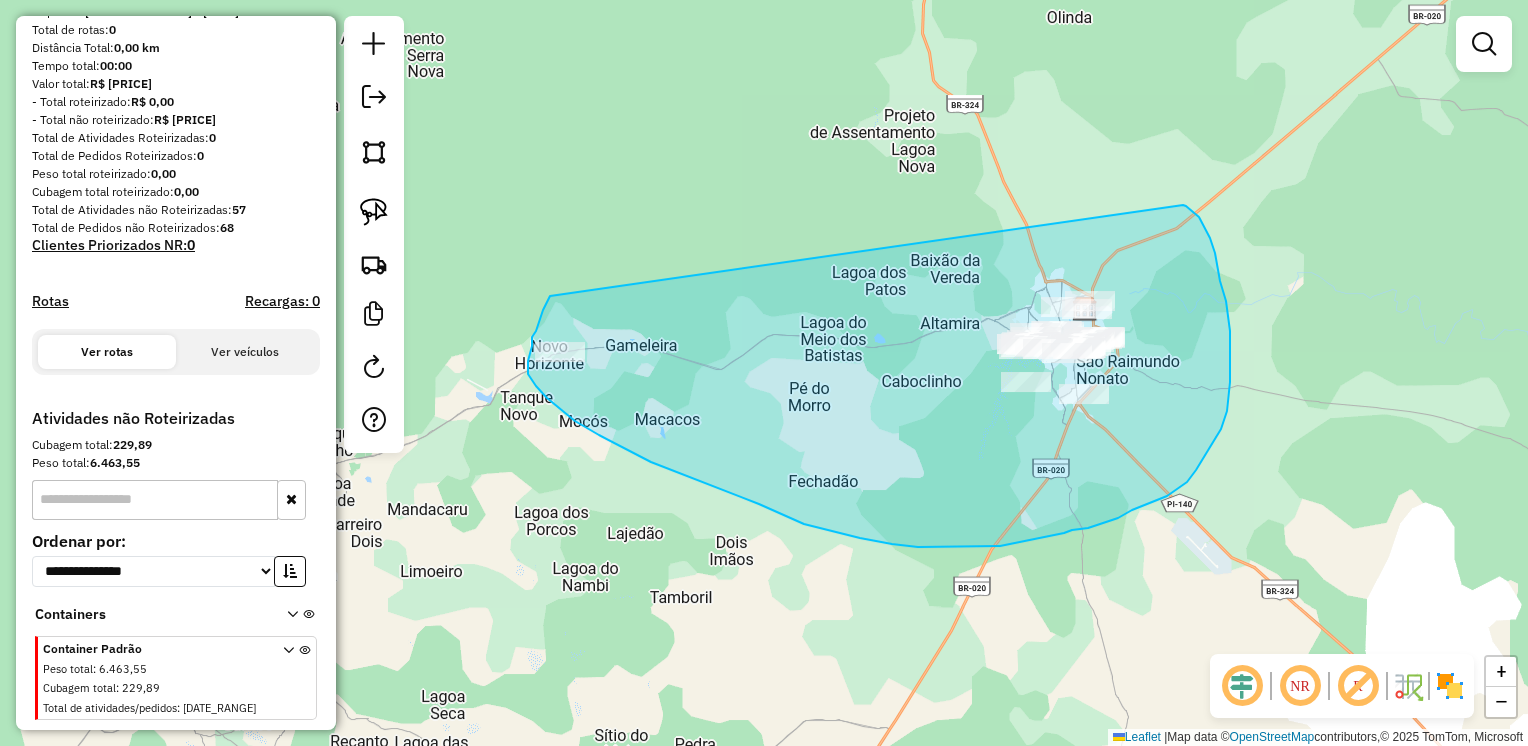 drag, startPoint x: 550, startPoint y: 296, endPoint x: 1168, endPoint y: 200, distance: 625.41187 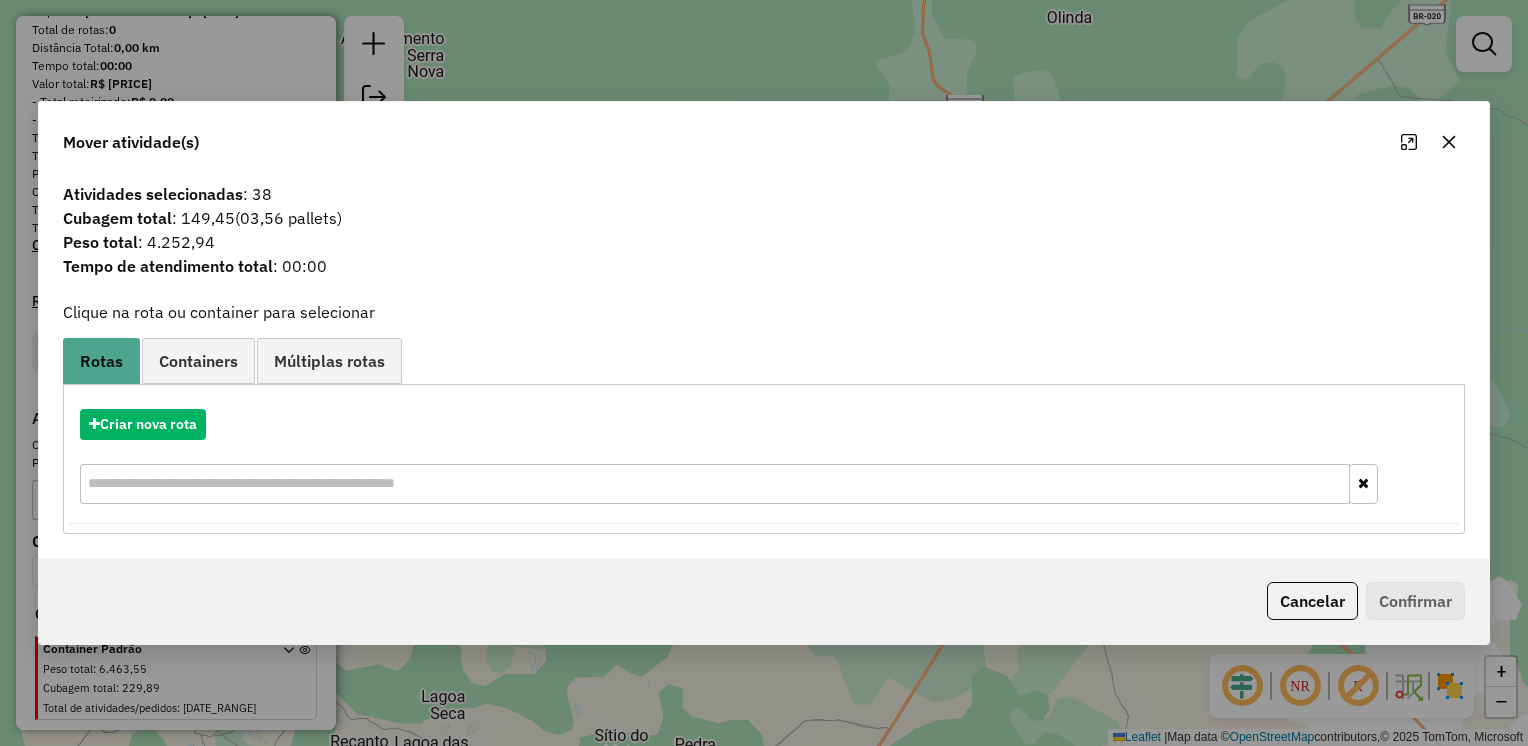 click 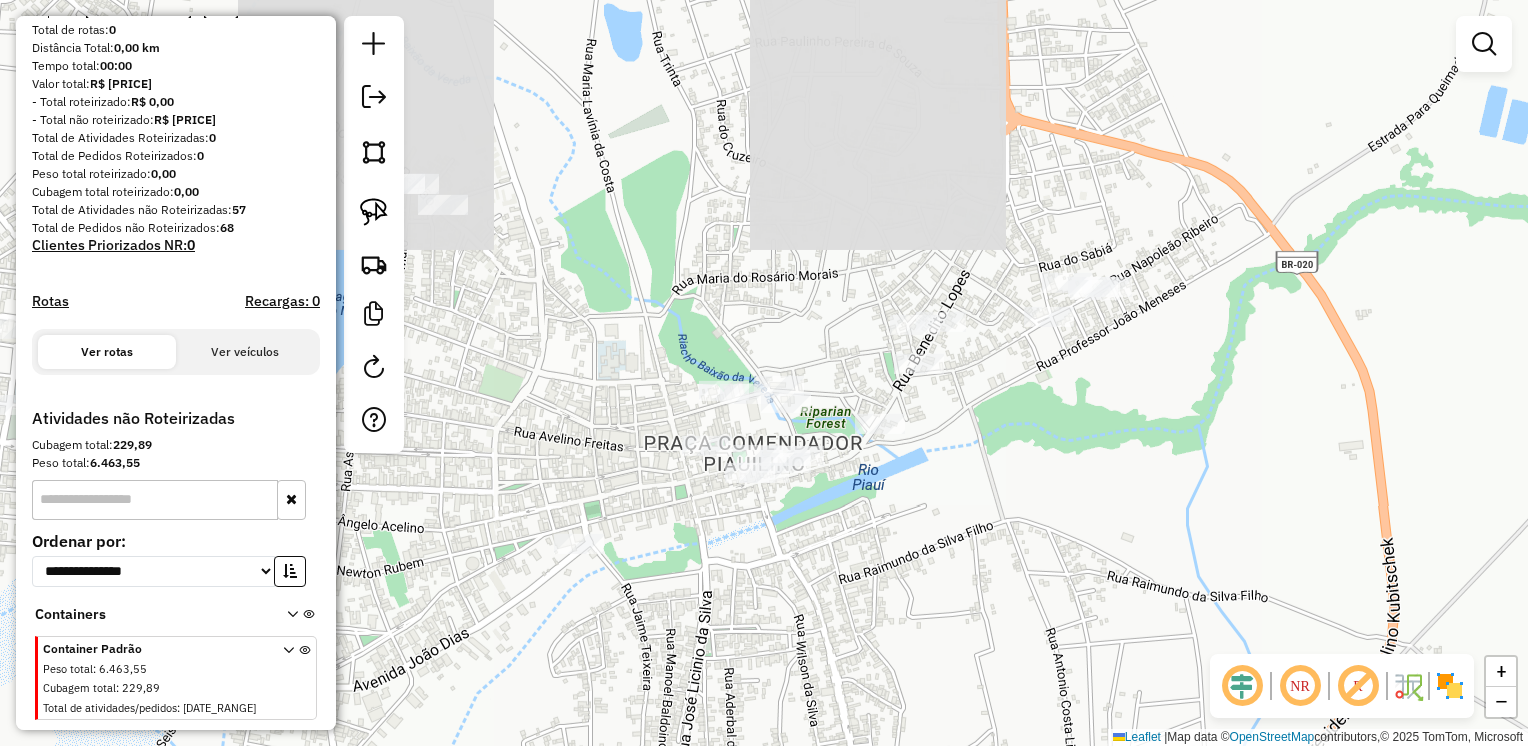 drag, startPoint x: 736, startPoint y: 278, endPoint x: 1013, endPoint y: 508, distance: 360.04028 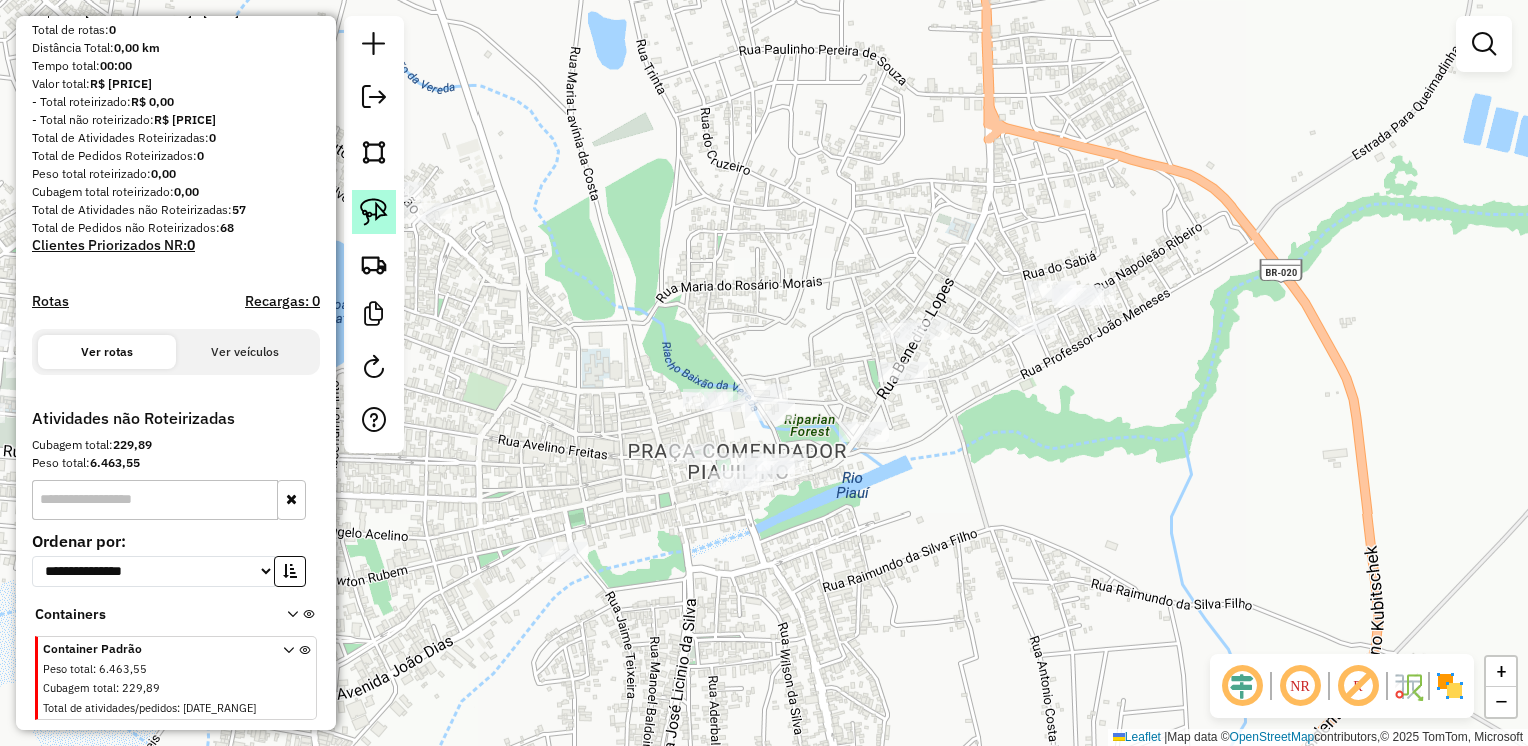 click 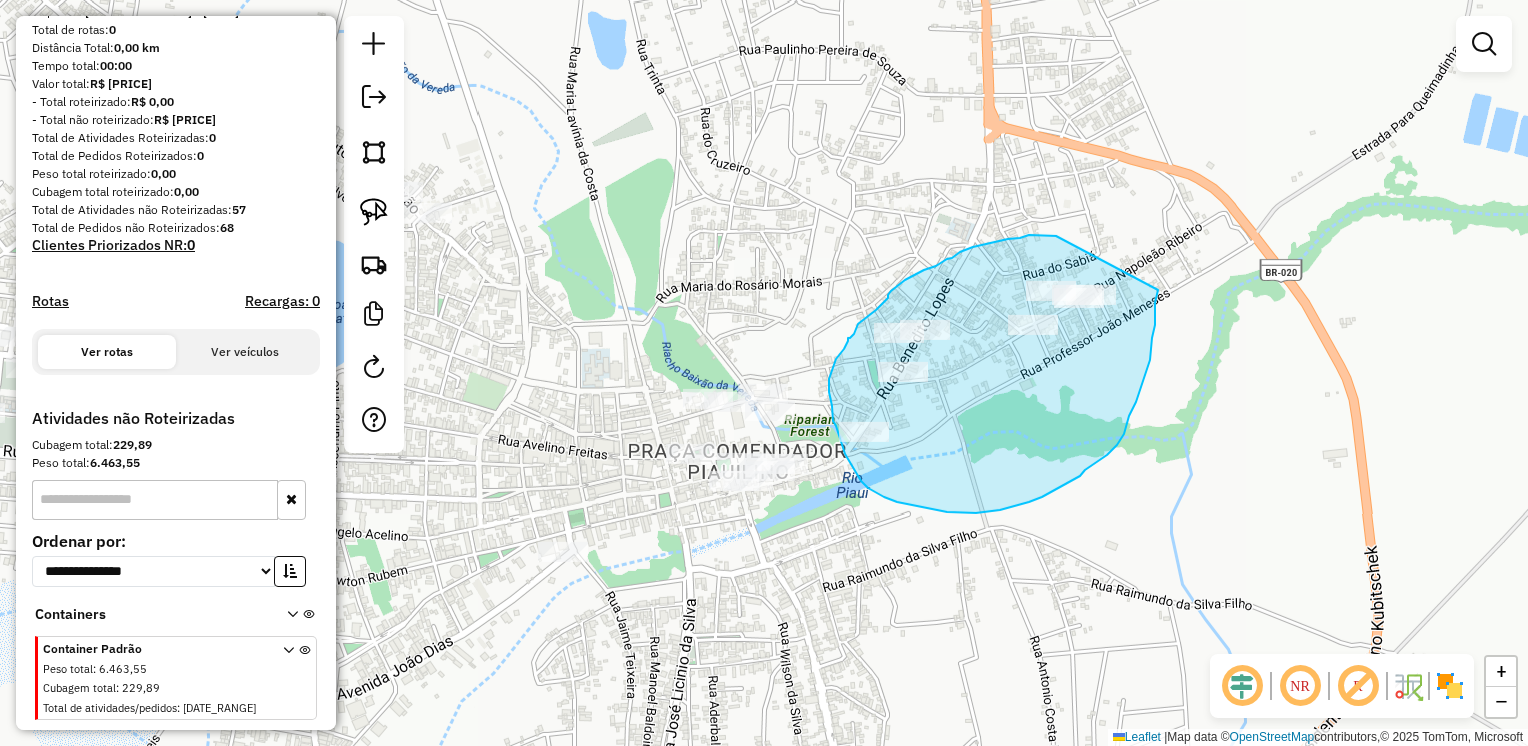 drag, startPoint x: 1025, startPoint y: 236, endPoint x: 1161, endPoint y: 236, distance: 136 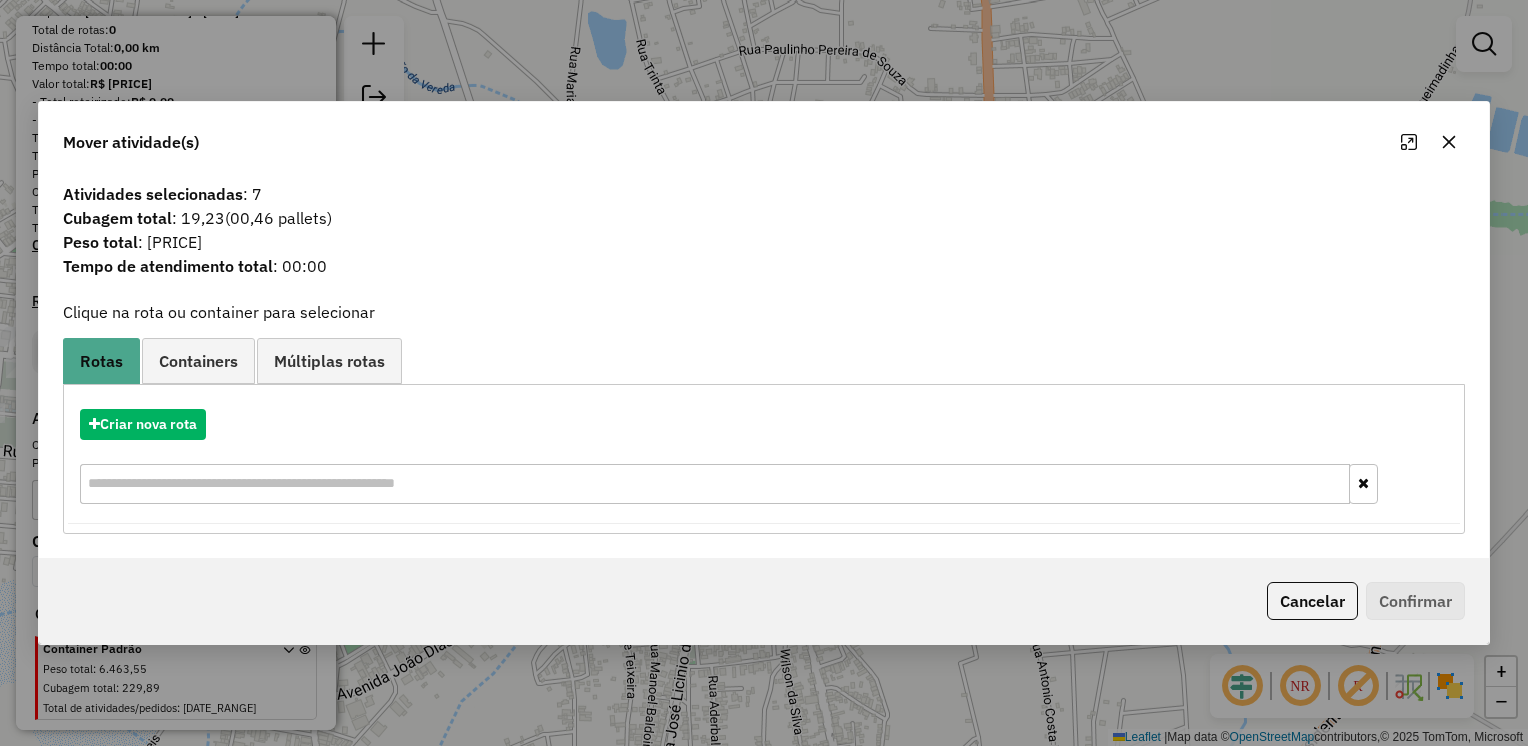 click 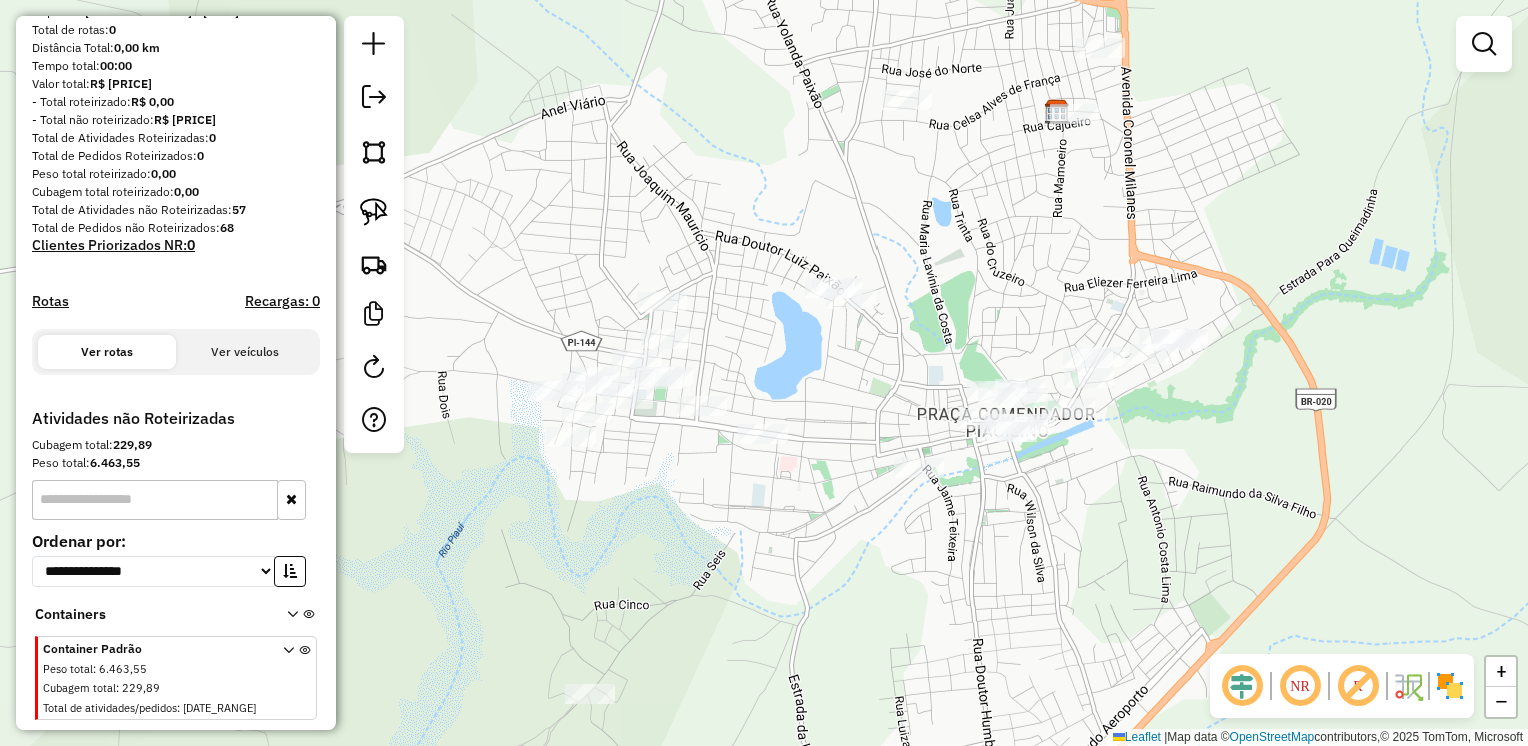drag, startPoint x: 668, startPoint y: 418, endPoint x: 815, endPoint y: 388, distance: 150.03 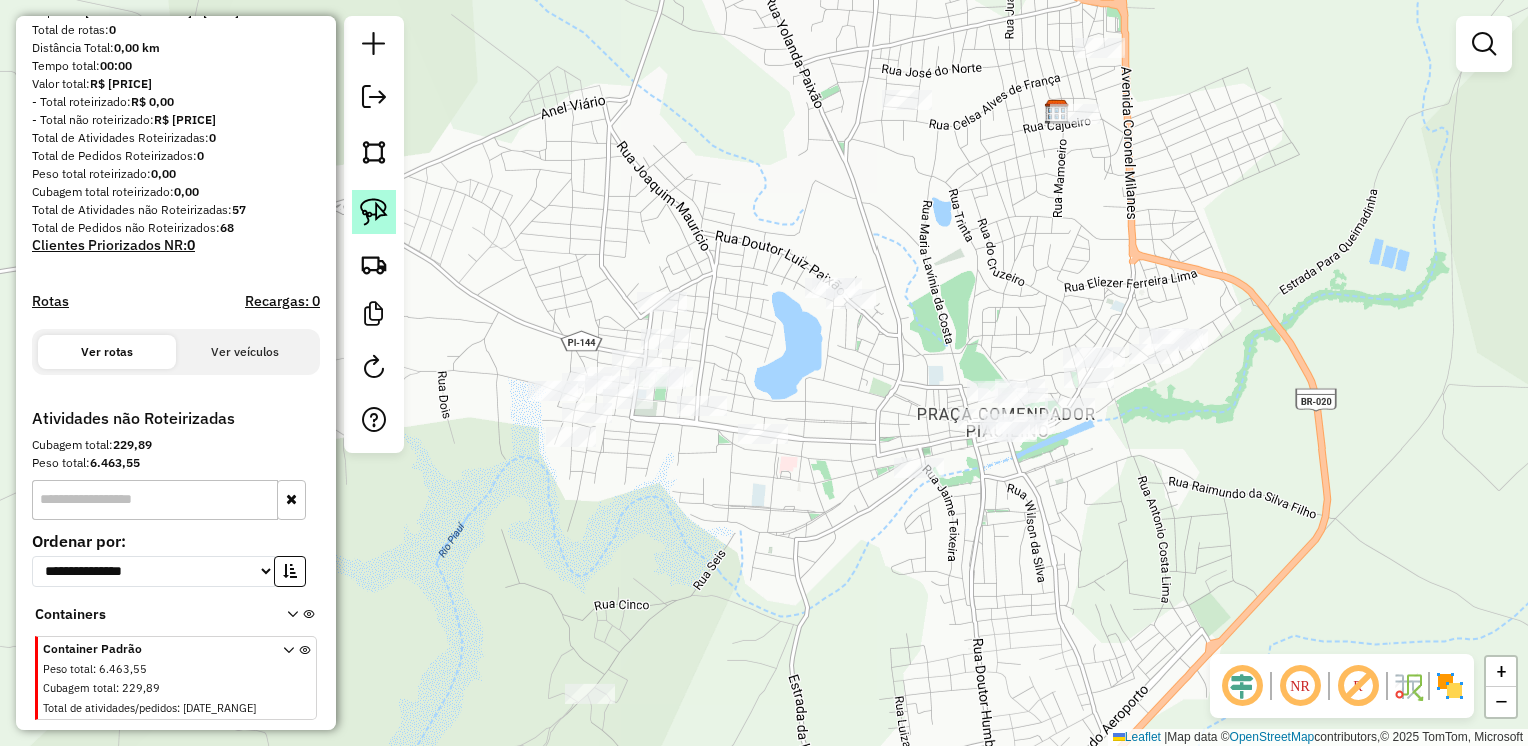 drag, startPoint x: 376, startPoint y: 204, endPoint x: 386, endPoint y: 207, distance: 10.440307 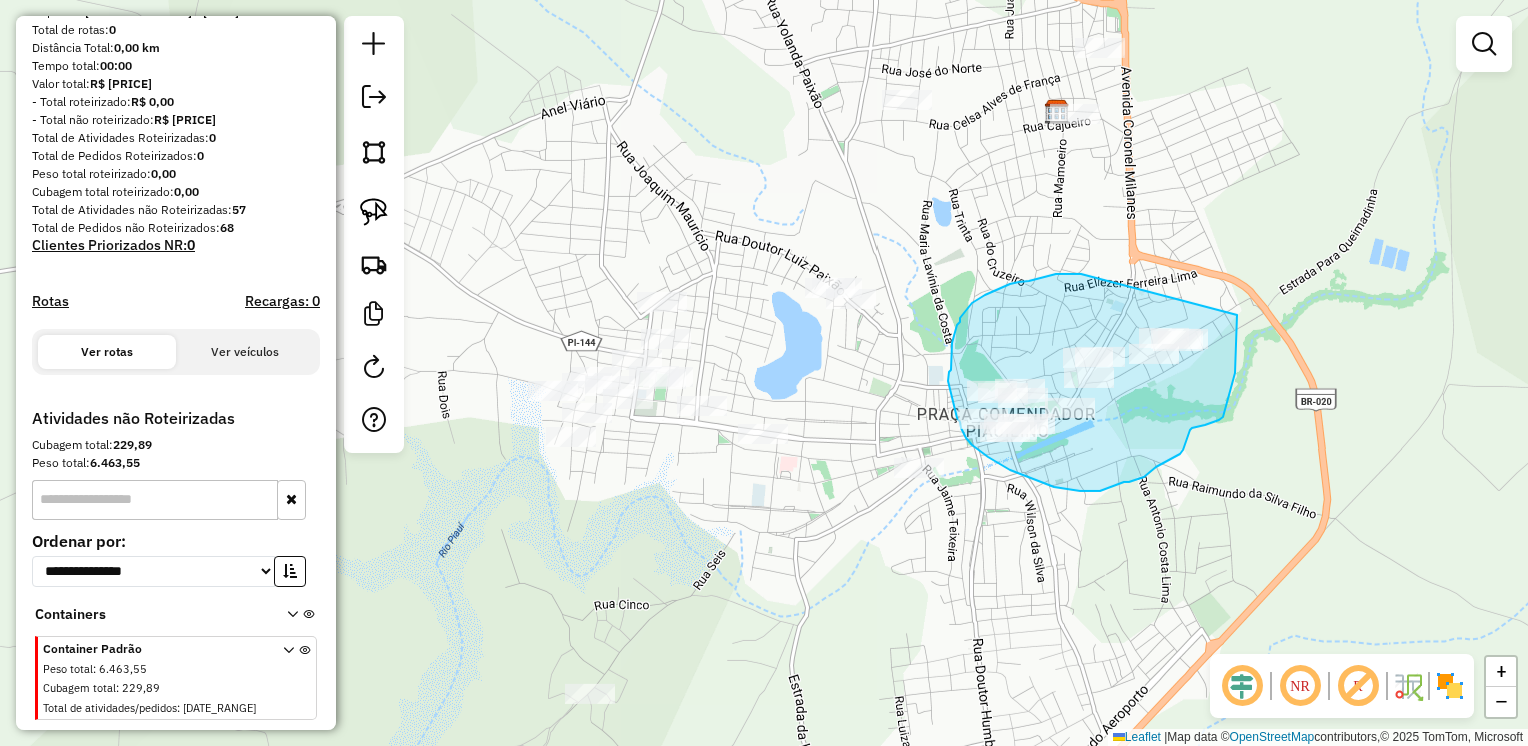 drag, startPoint x: 1024, startPoint y: 282, endPoint x: 1232, endPoint y: 300, distance: 208.77739 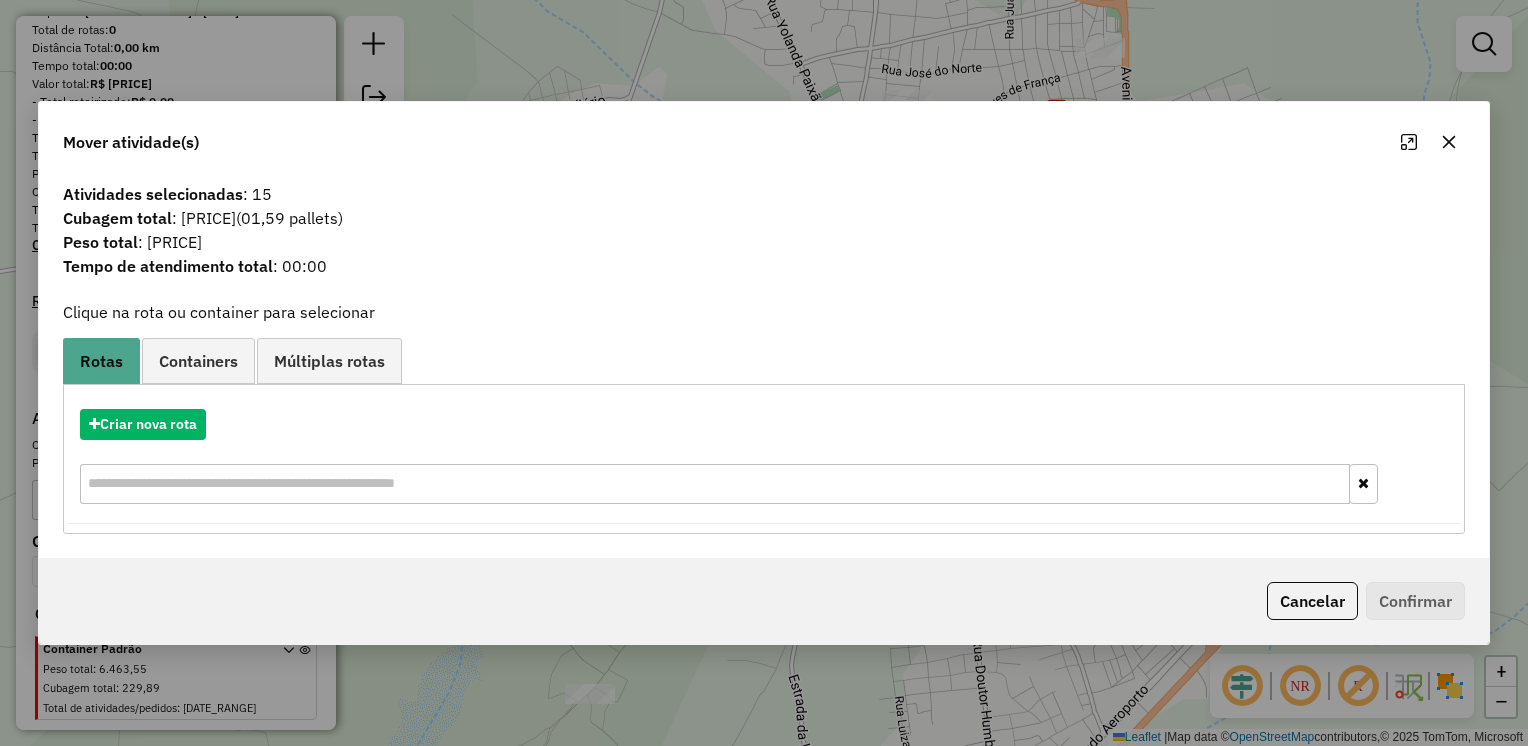 click 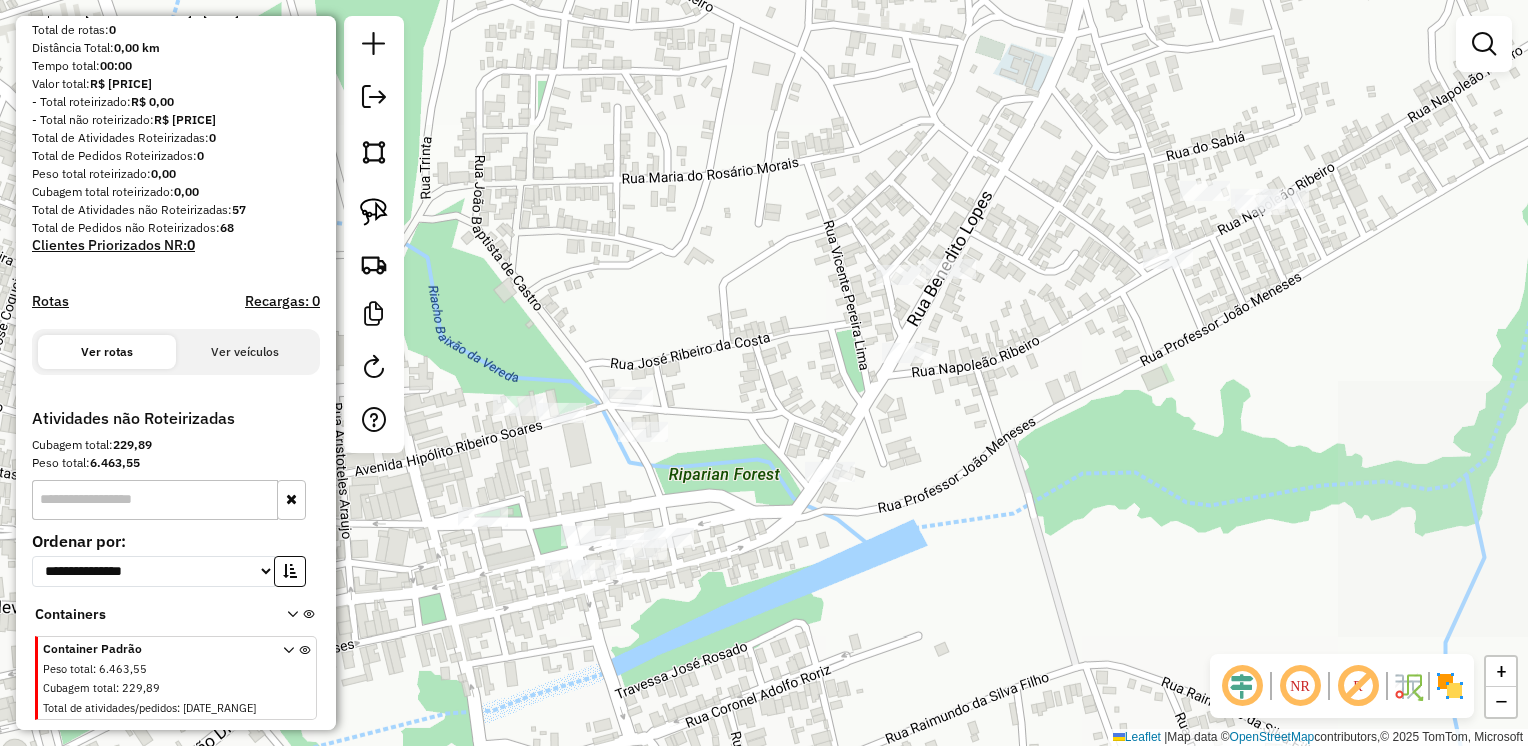drag, startPoint x: 991, startPoint y: 406, endPoint x: 748, endPoint y: 390, distance: 243.52618 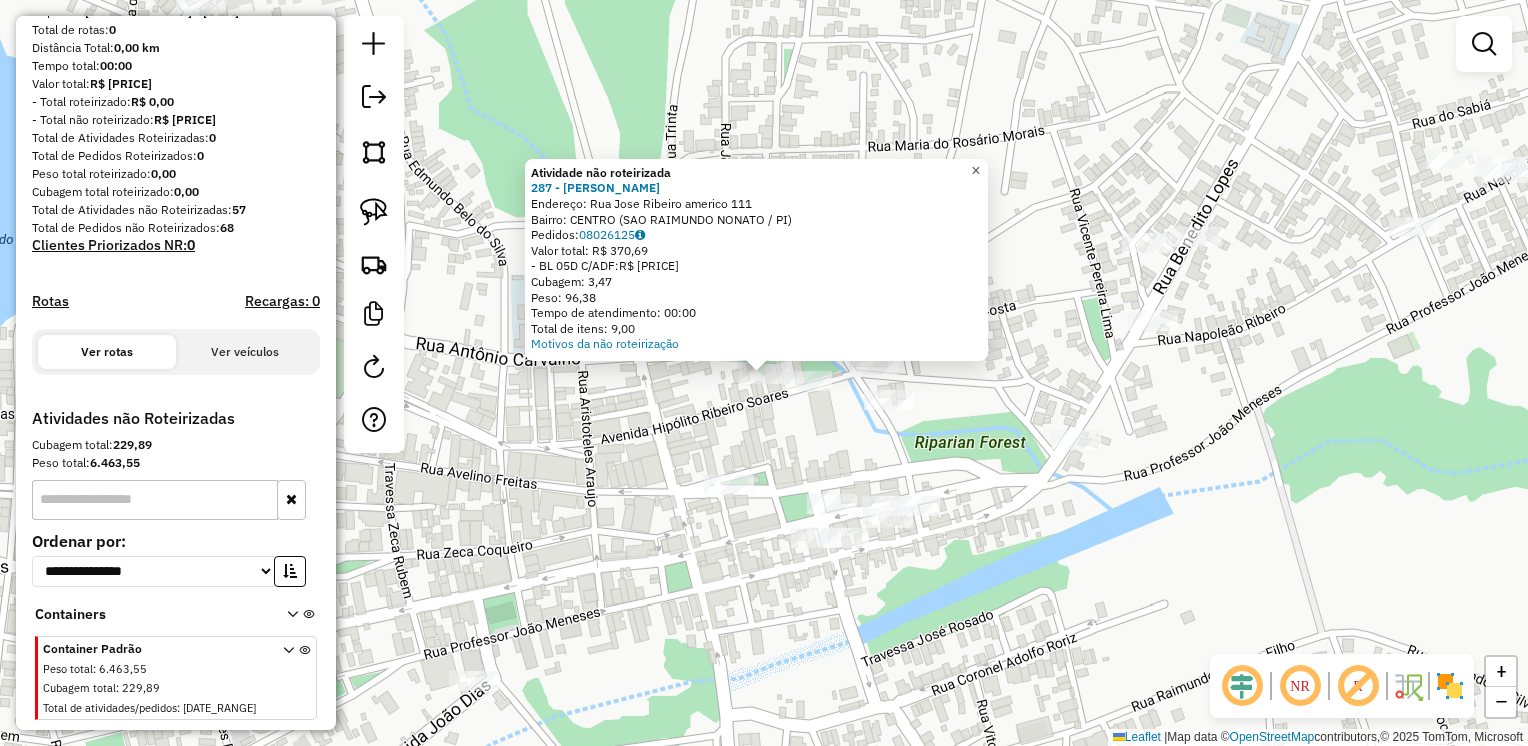 click on "×" 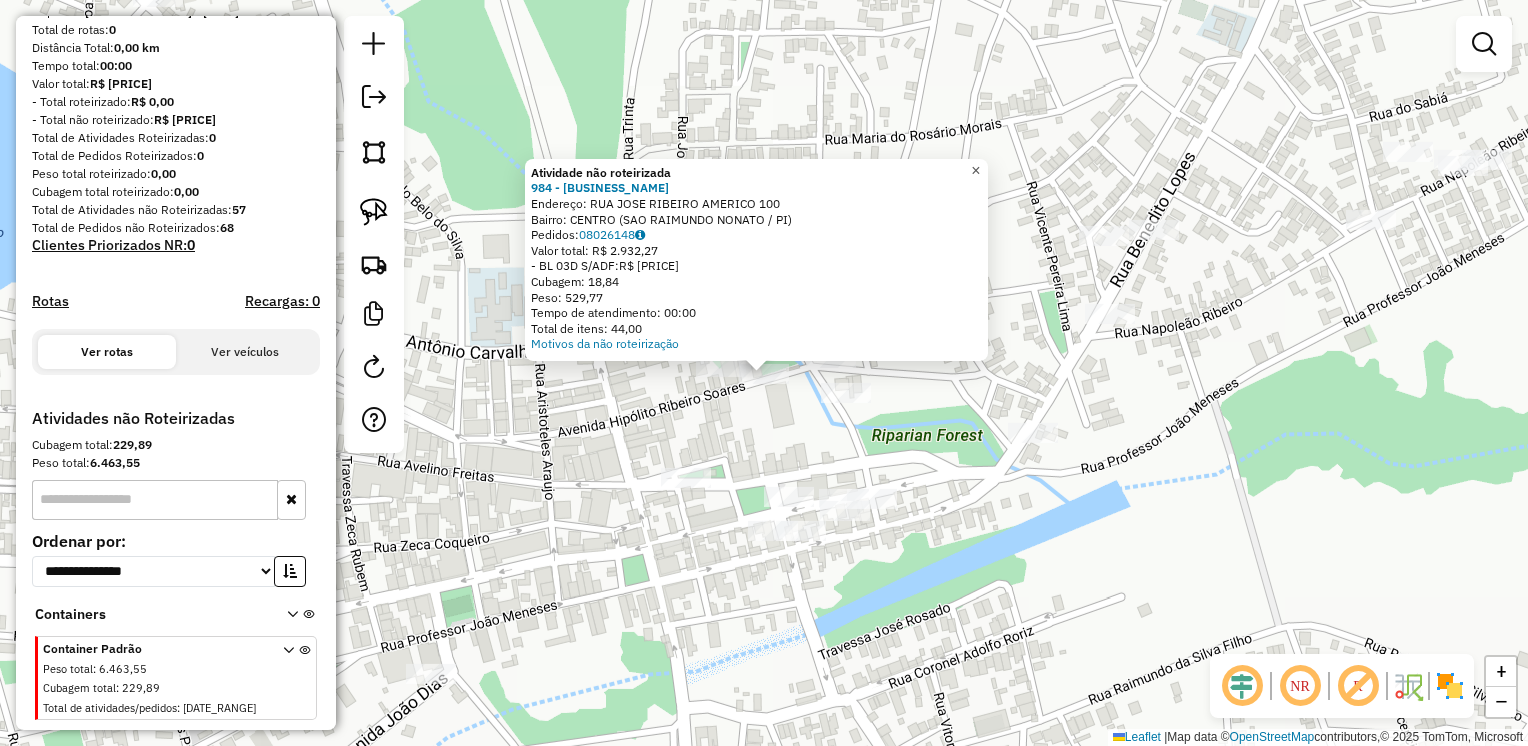 click on "×" 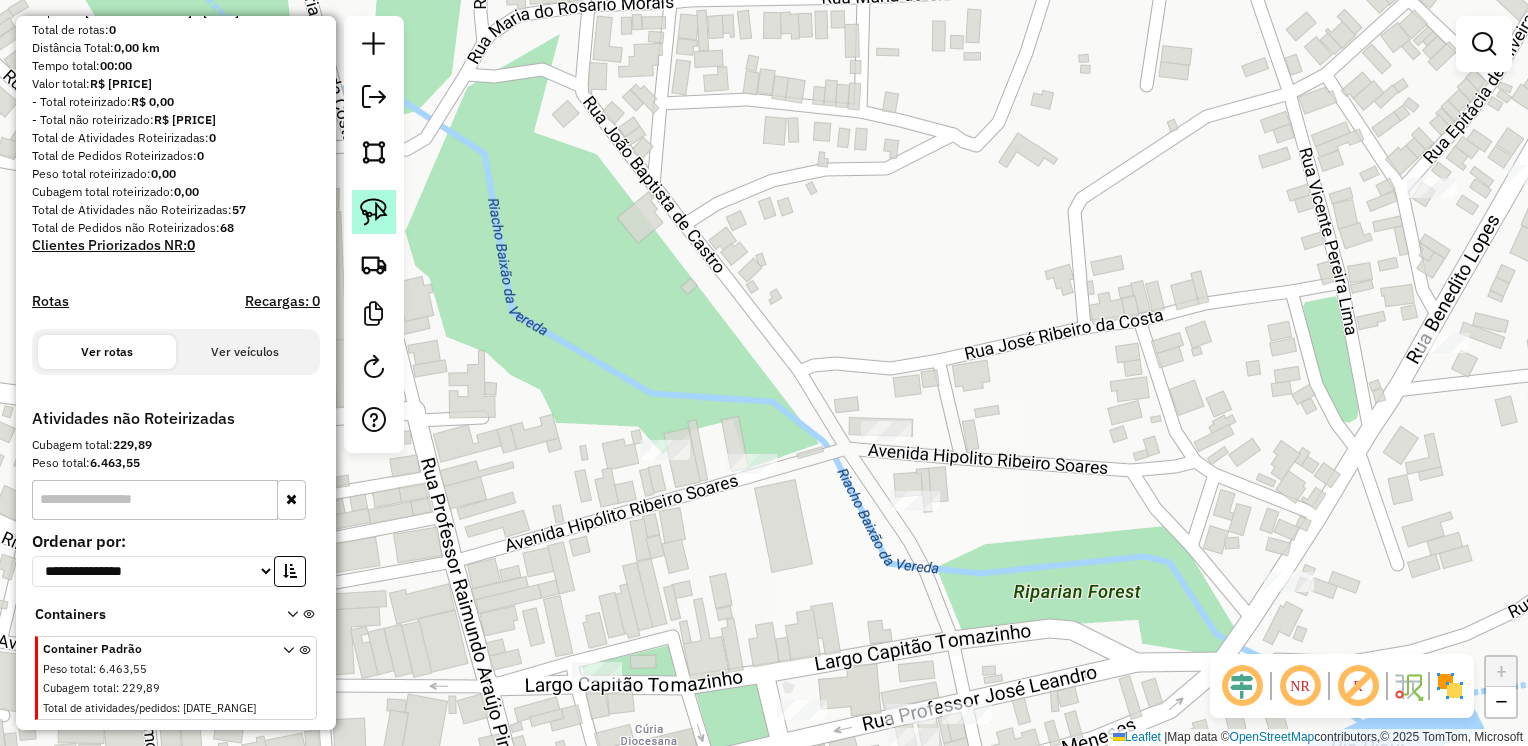 click 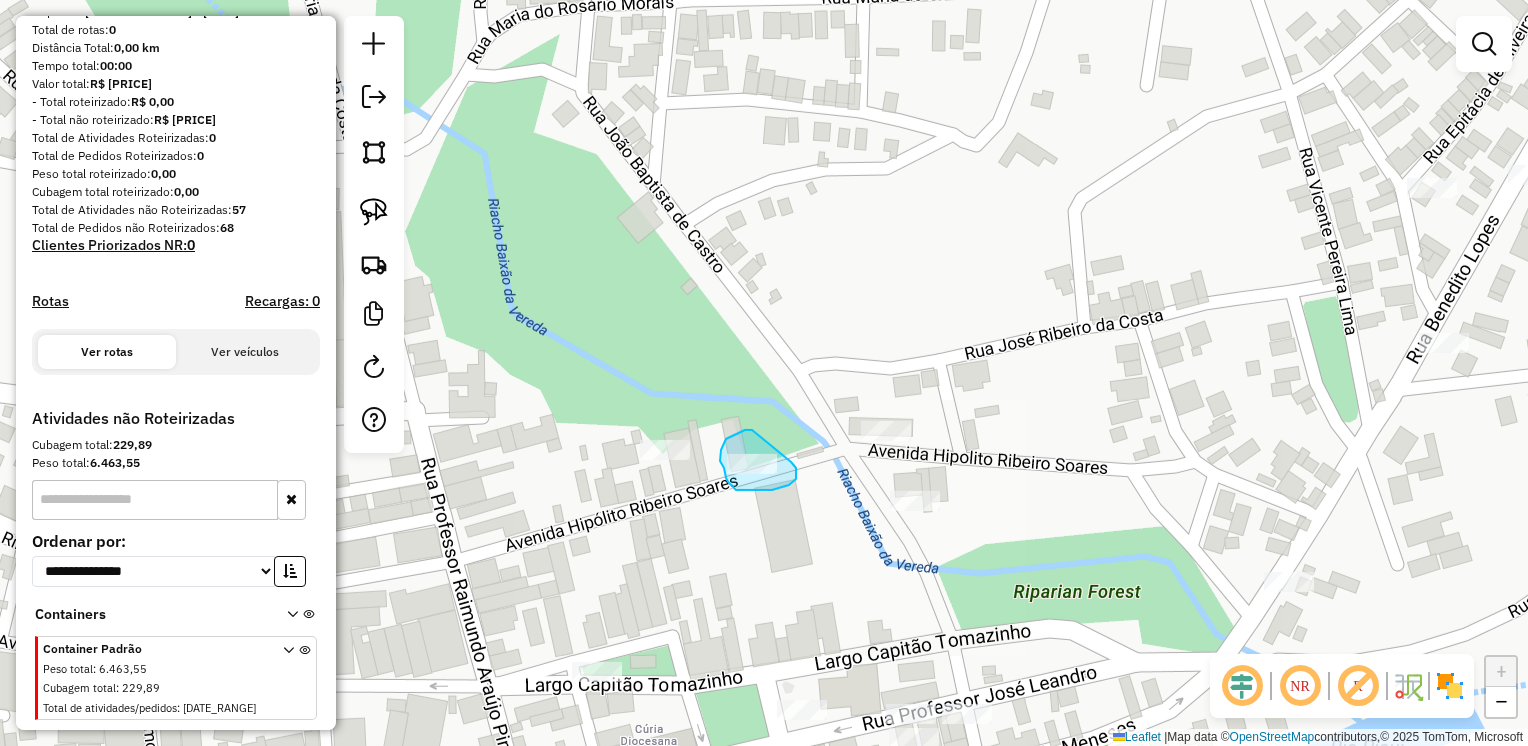drag, startPoint x: 752, startPoint y: 430, endPoint x: 790, endPoint y: 462, distance: 49.67897 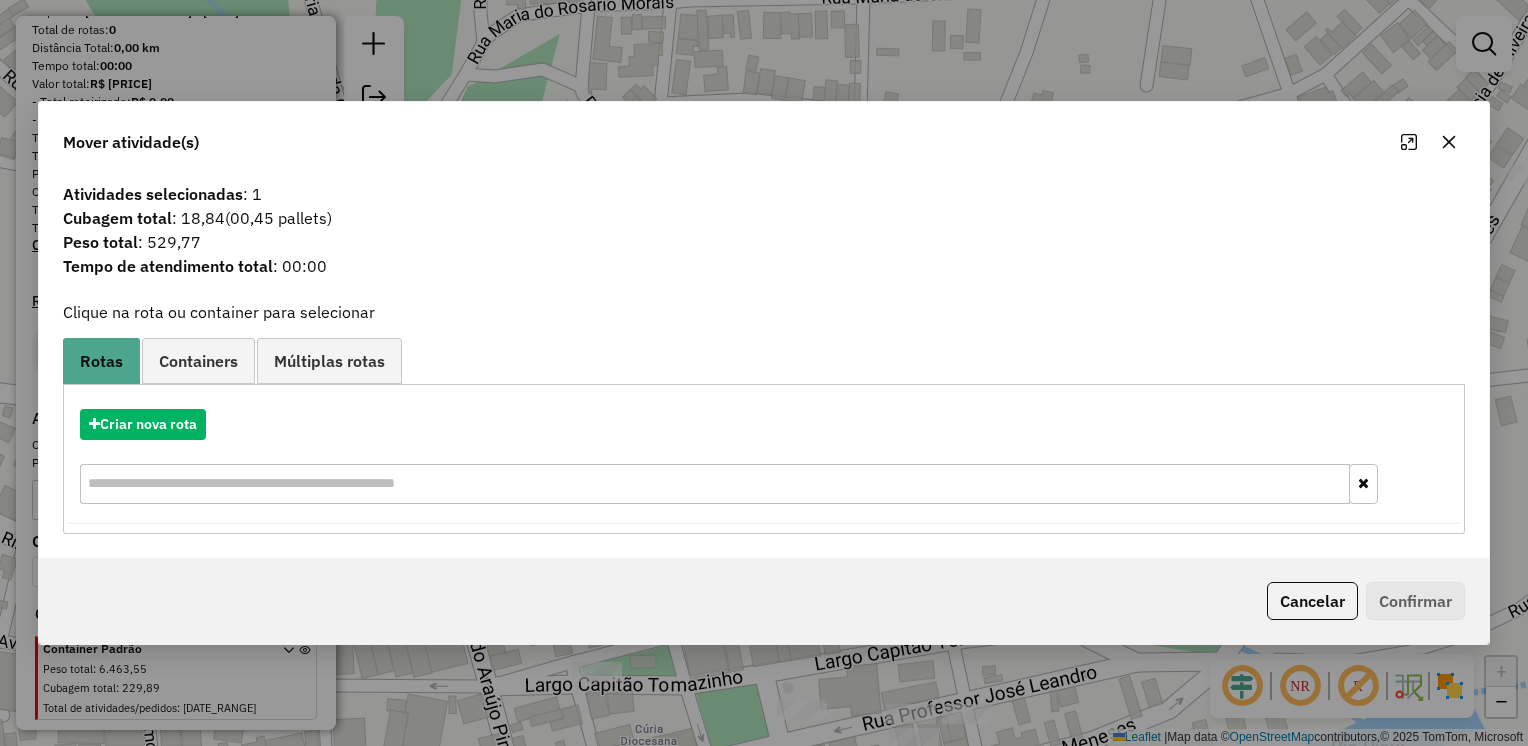 click 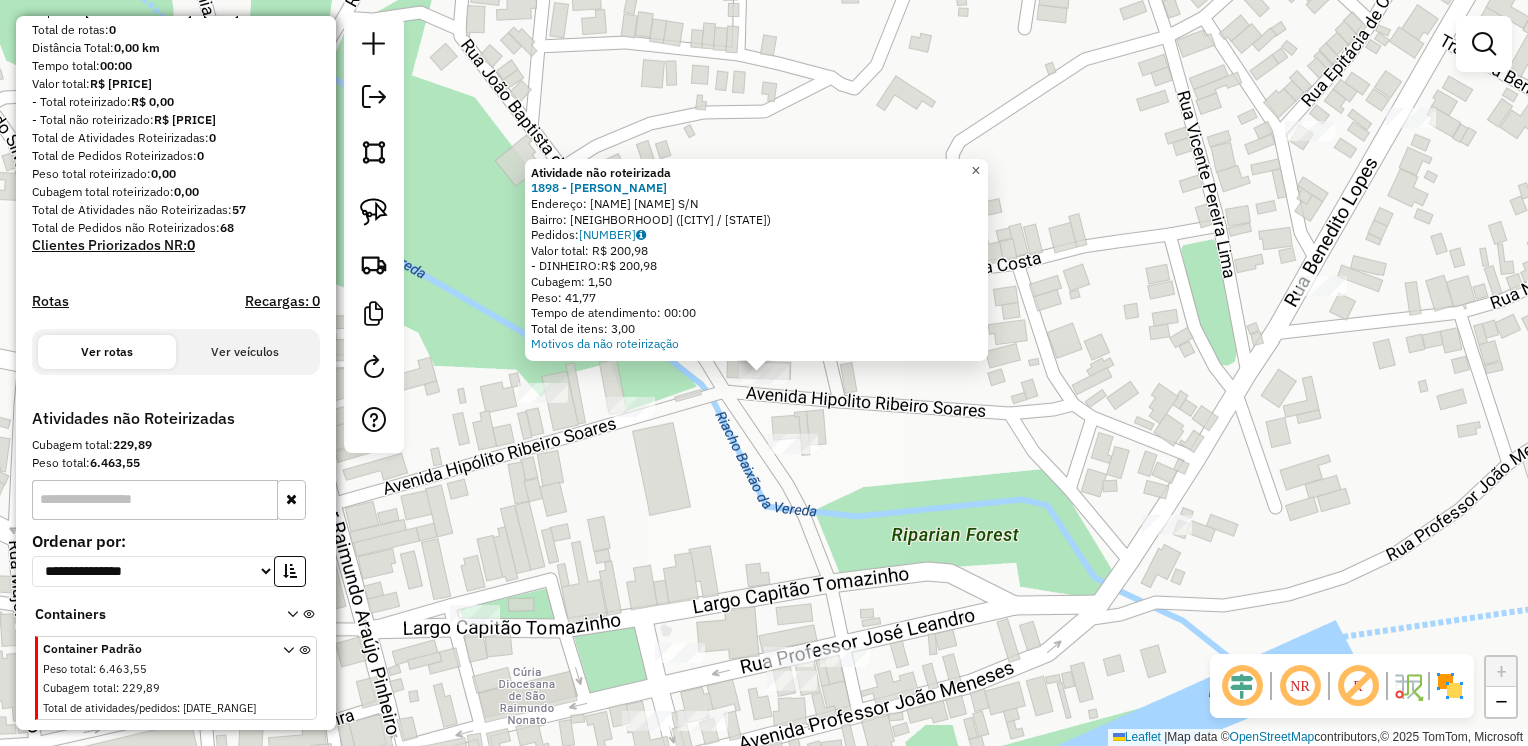 click on "×" 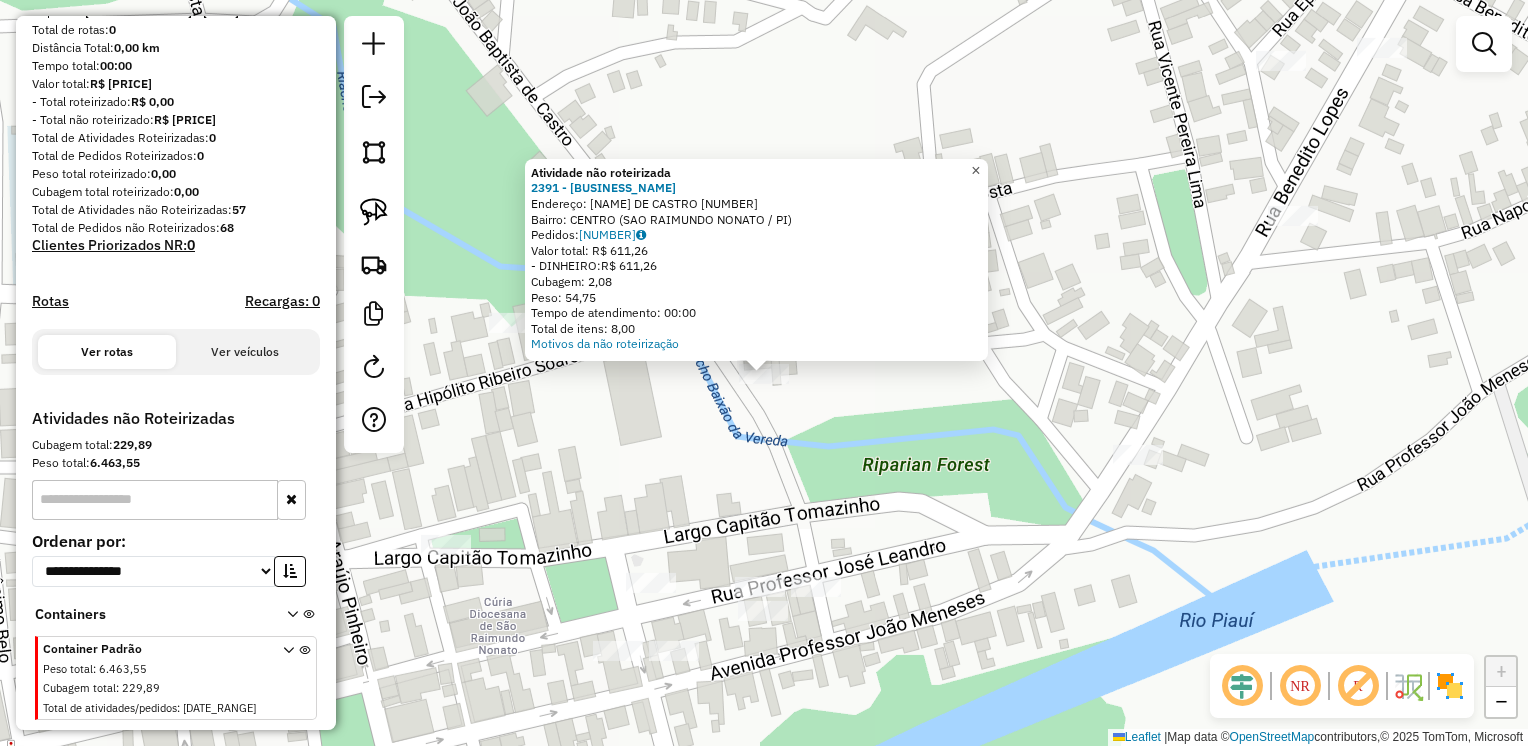 click on "×" 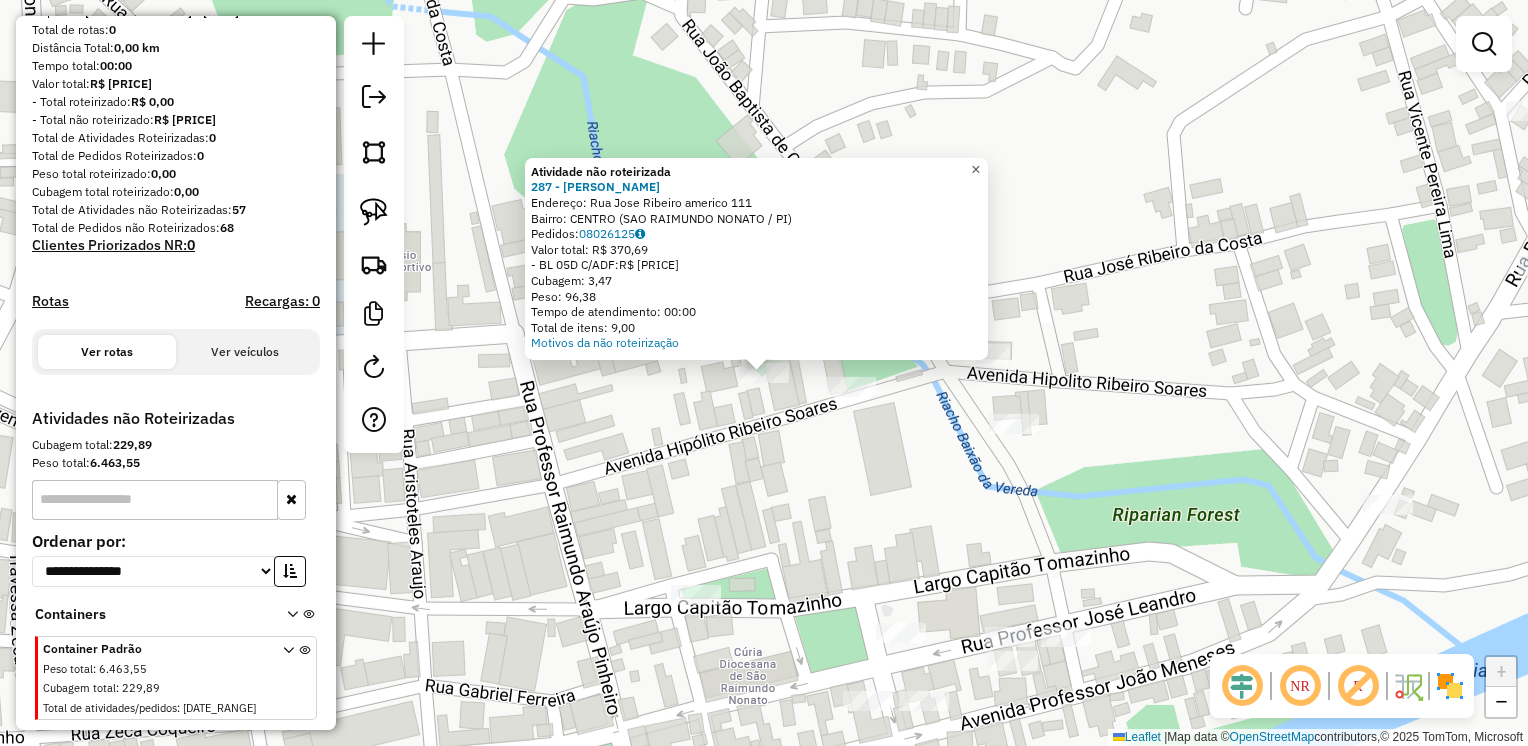 click on "×" 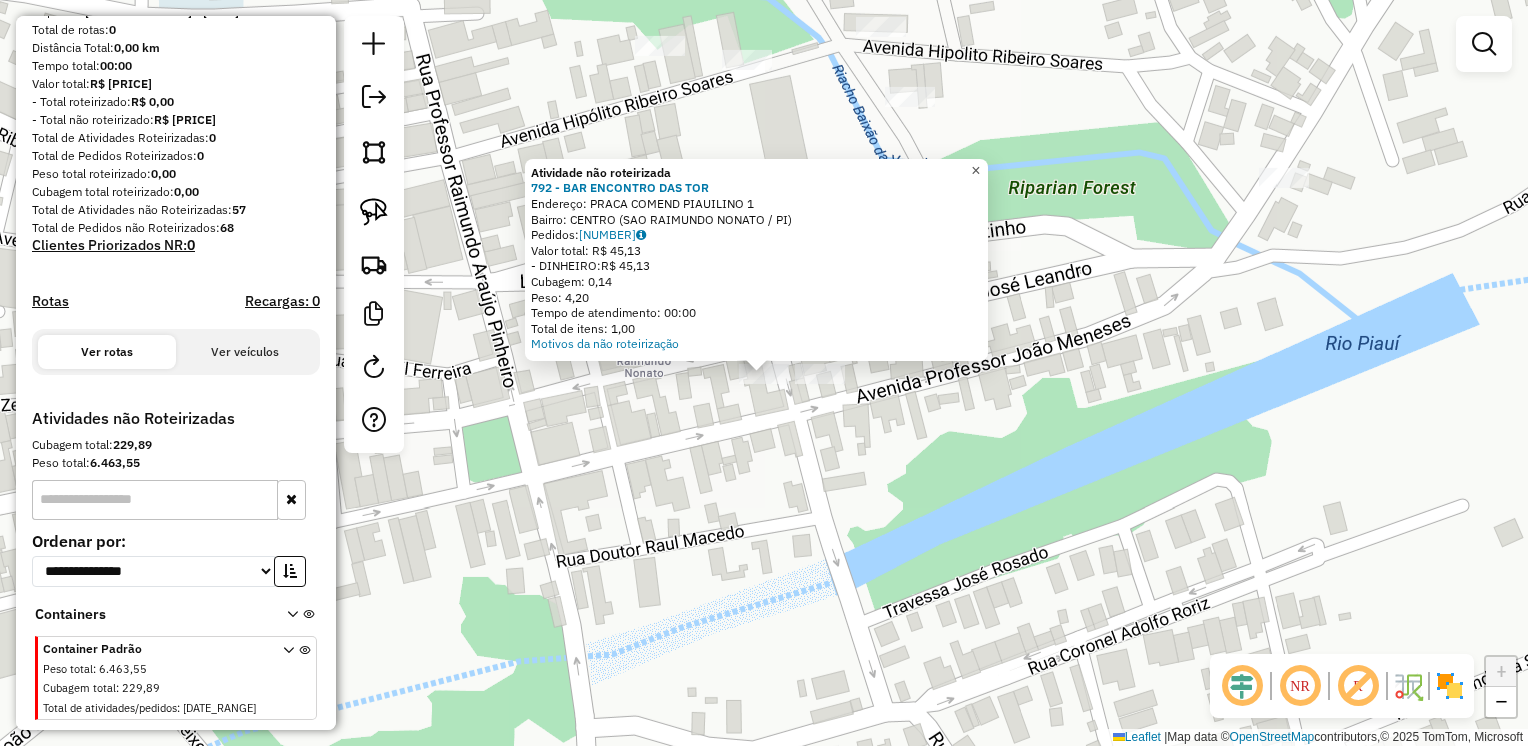 click on "×" 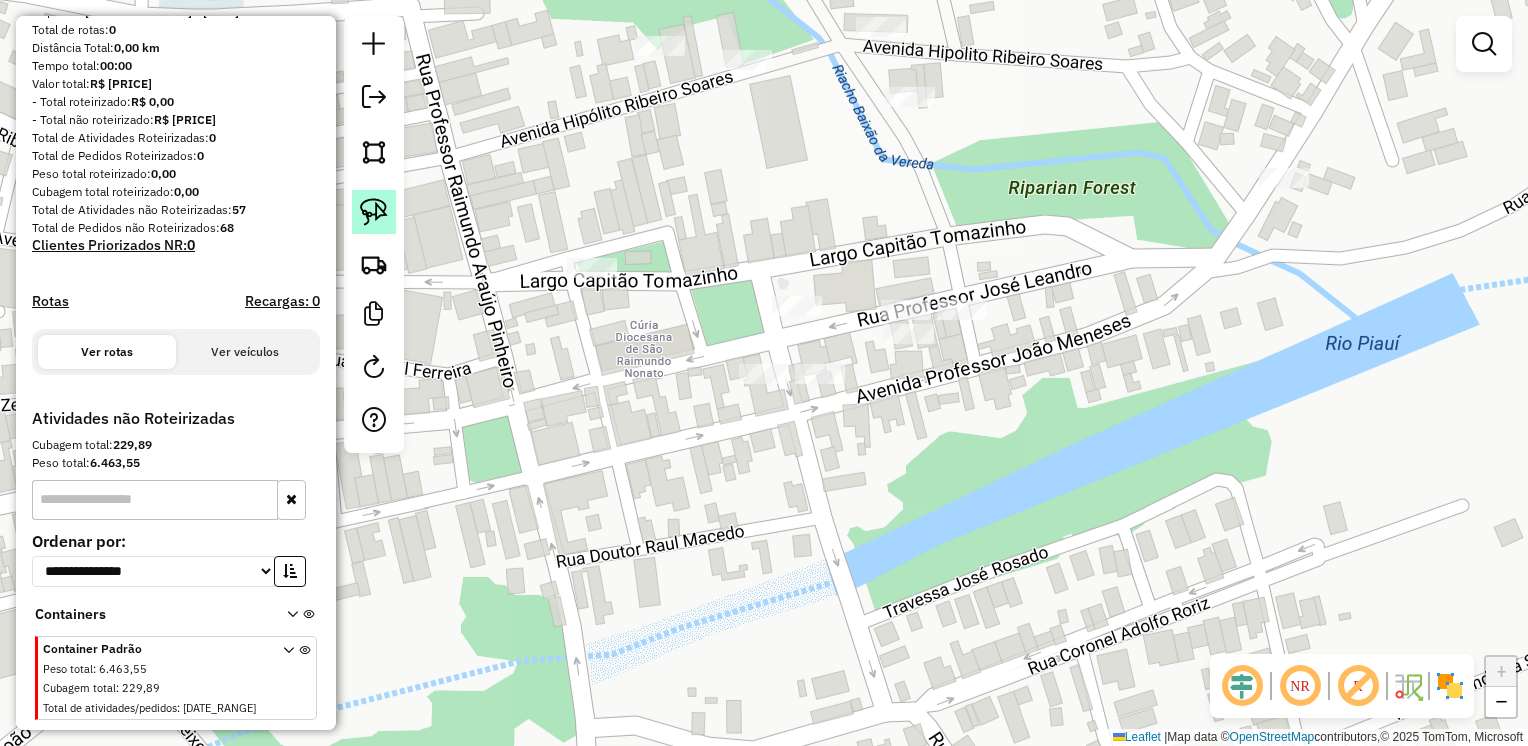 click 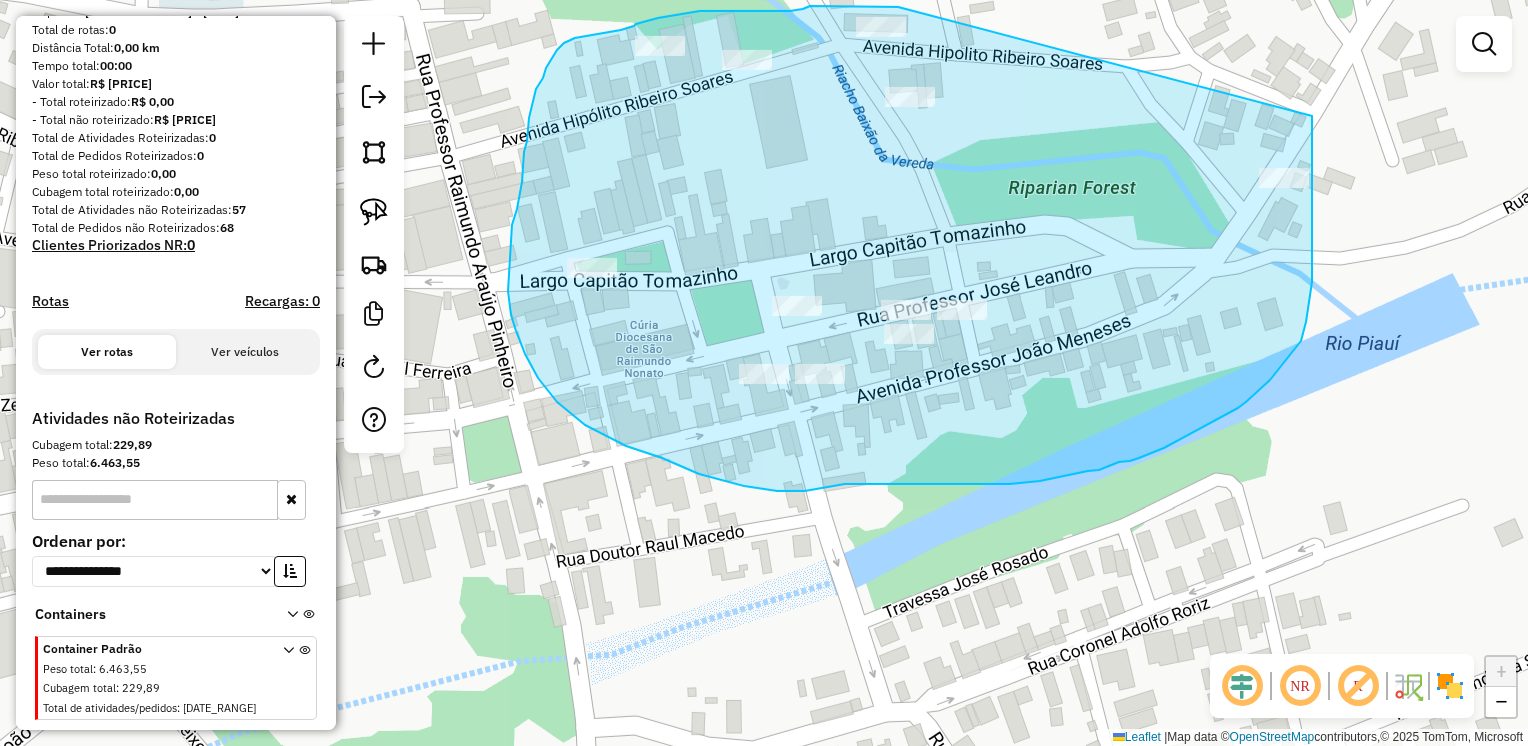 drag, startPoint x: 898, startPoint y: 7, endPoint x: 1312, endPoint y: 116, distance: 428.10864 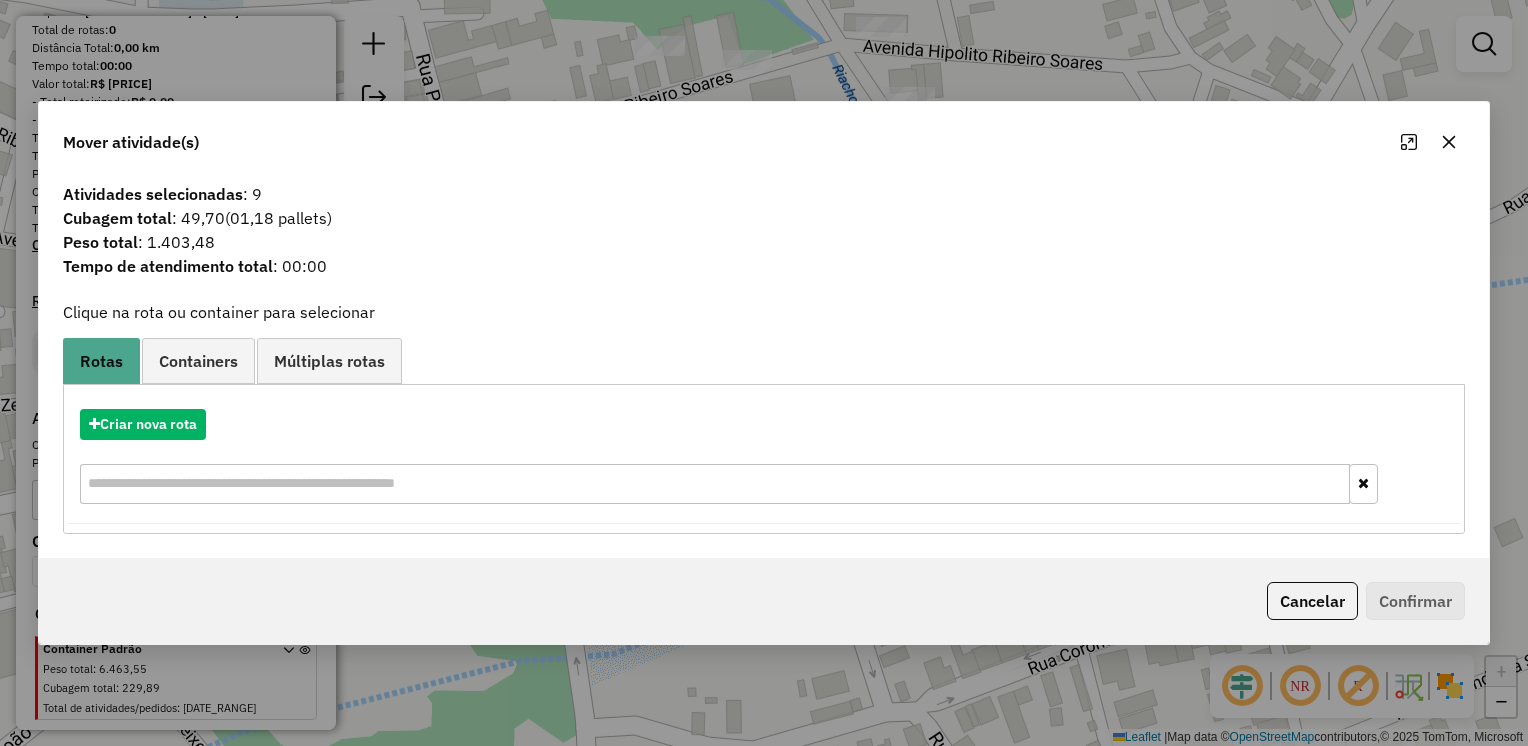 click 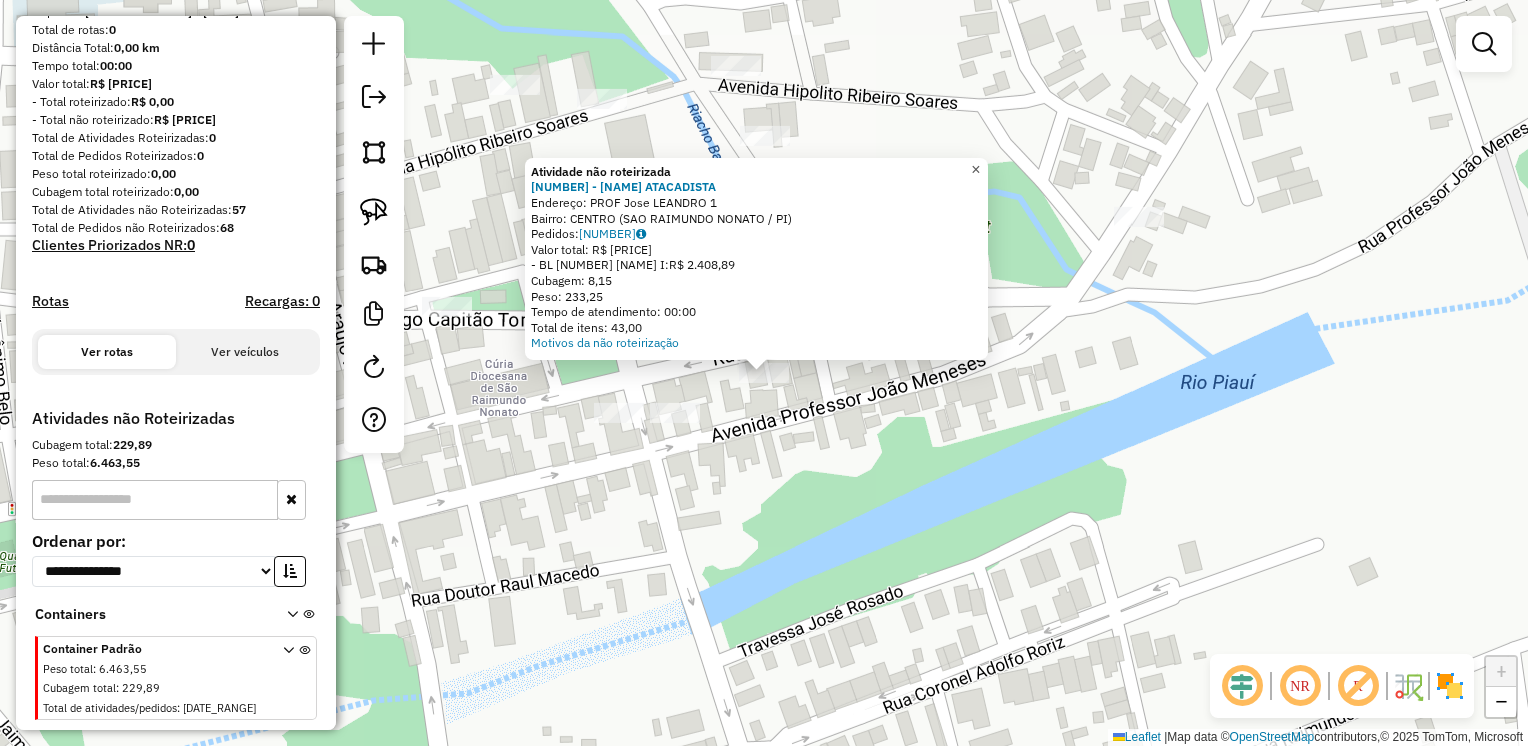 click on "×" 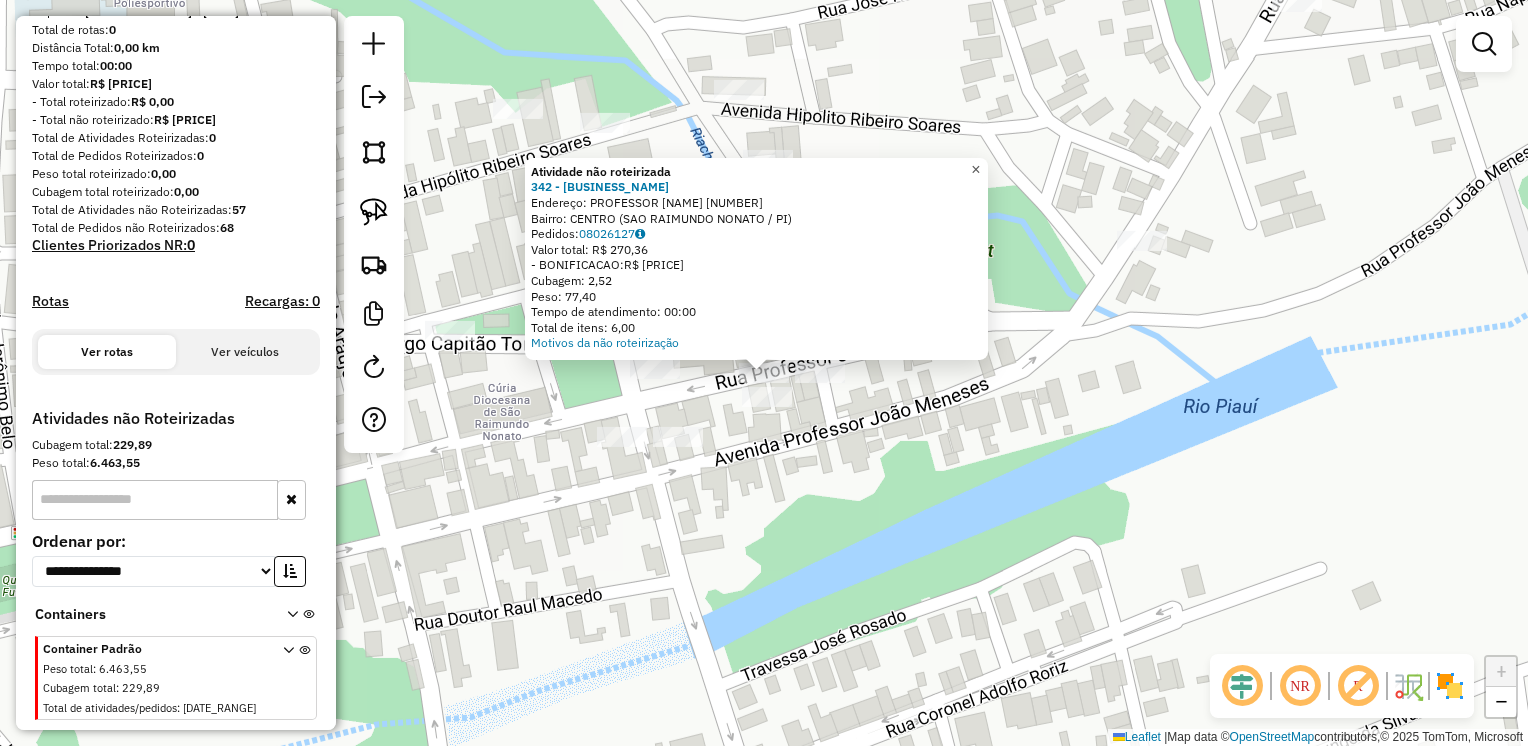click on "×" 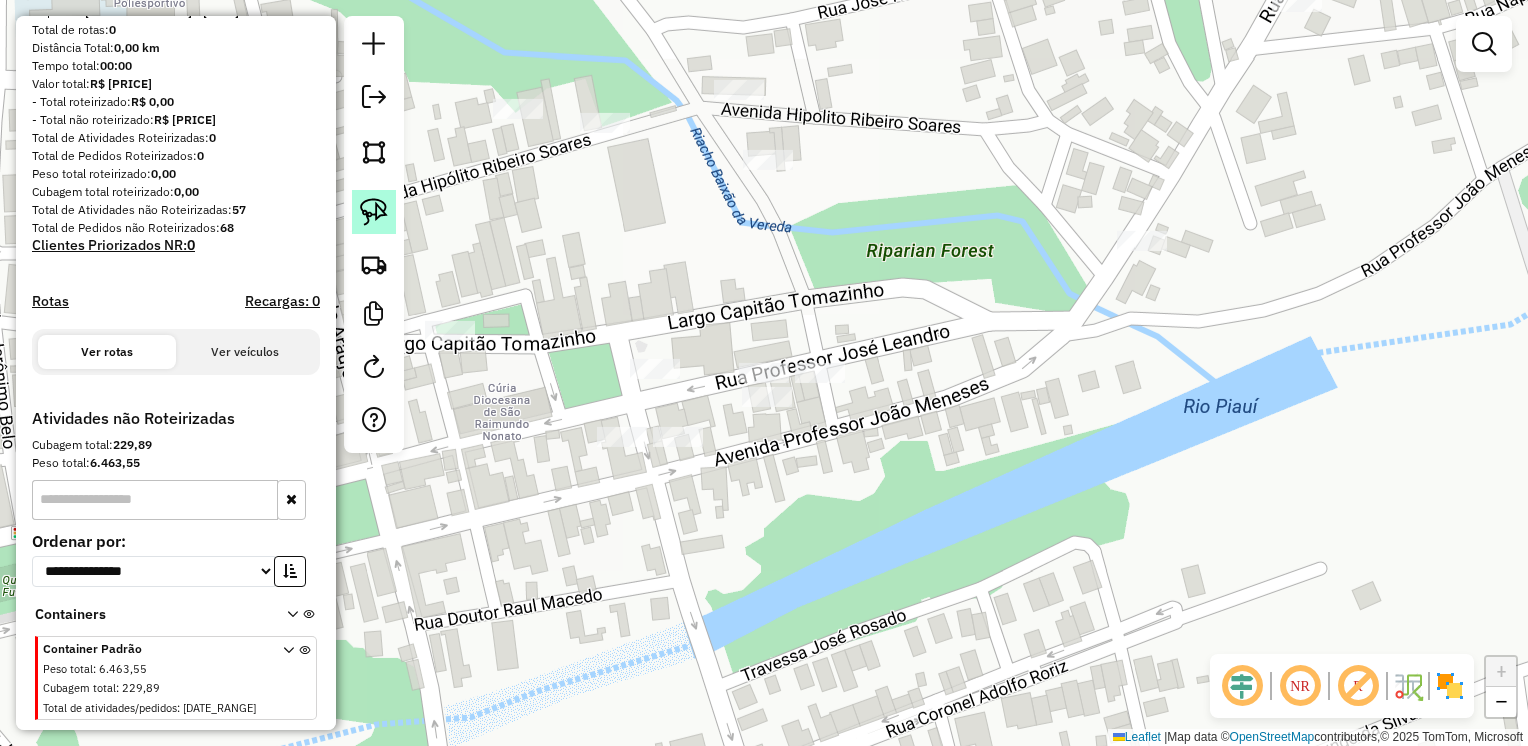 click 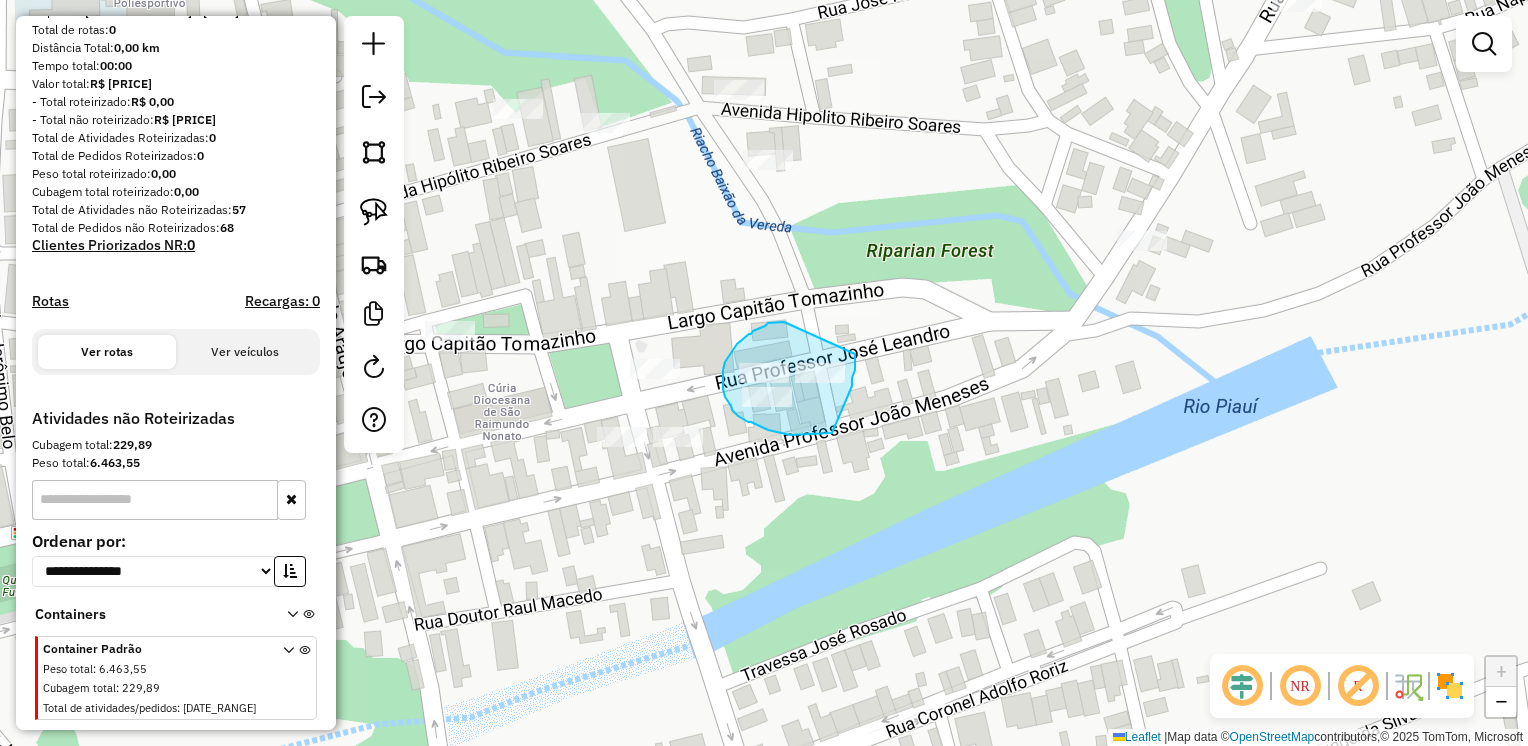 drag, startPoint x: 784, startPoint y: 322, endPoint x: 855, endPoint y: 354, distance: 77.87811 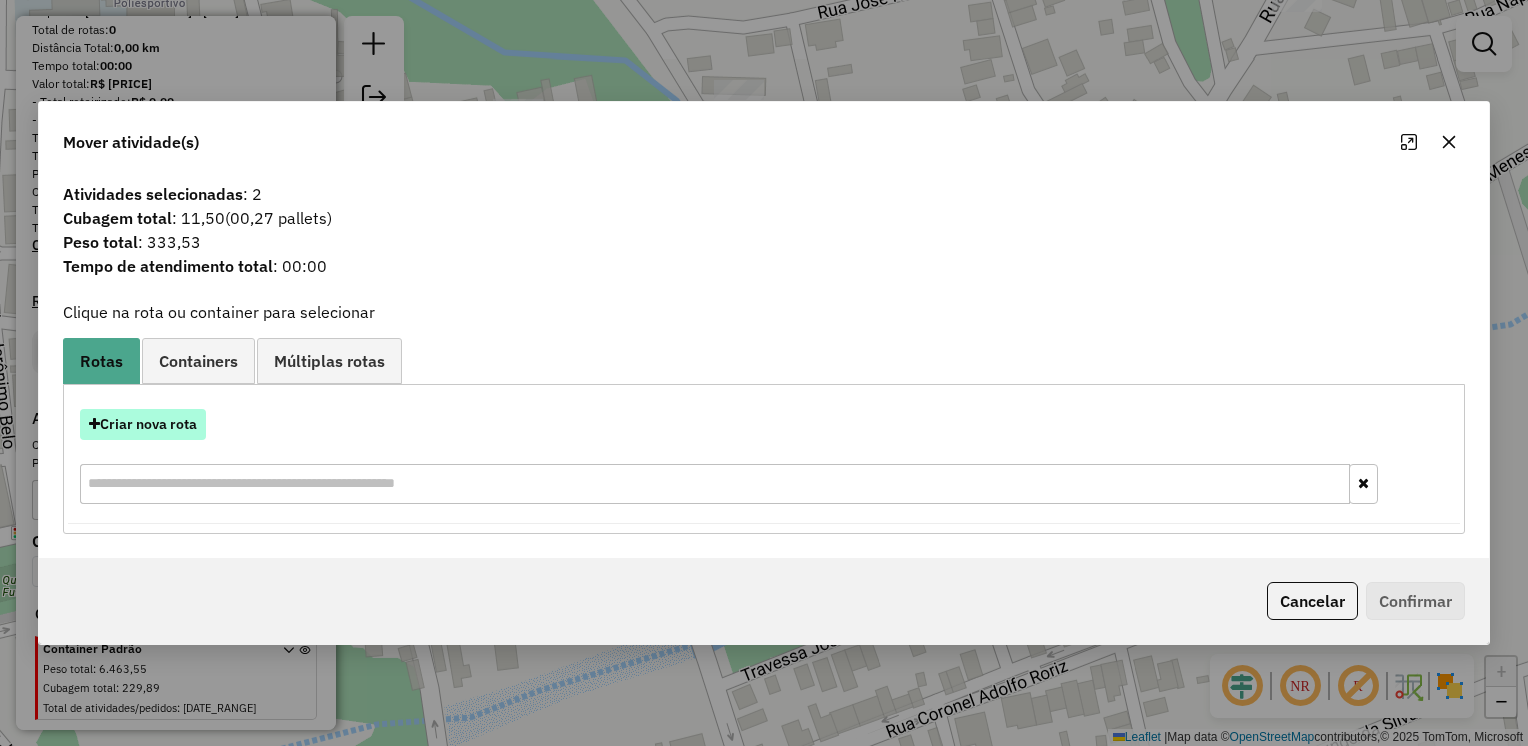 click on "Criar nova rota" at bounding box center [143, 424] 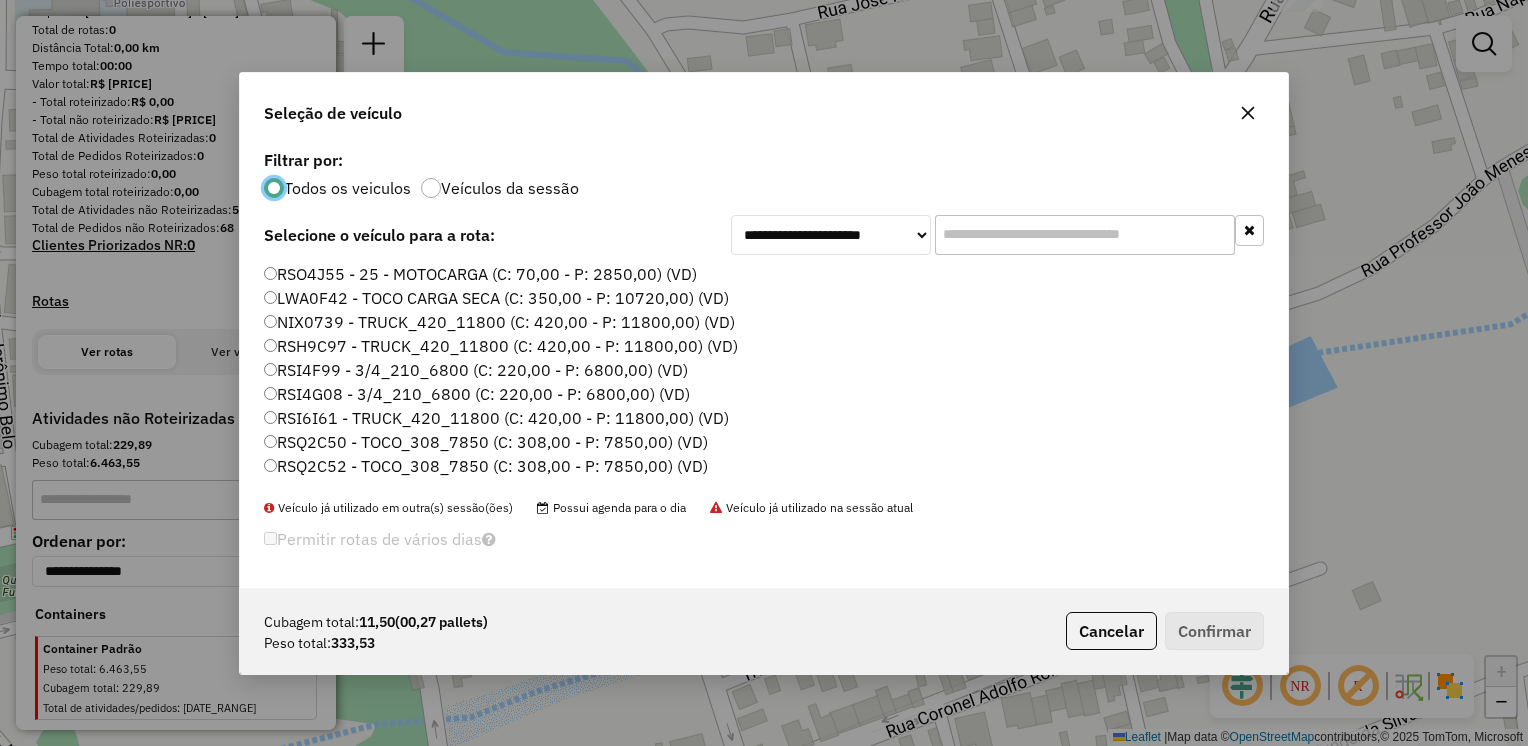 scroll, scrollTop: 10, scrollLeft: 6, axis: both 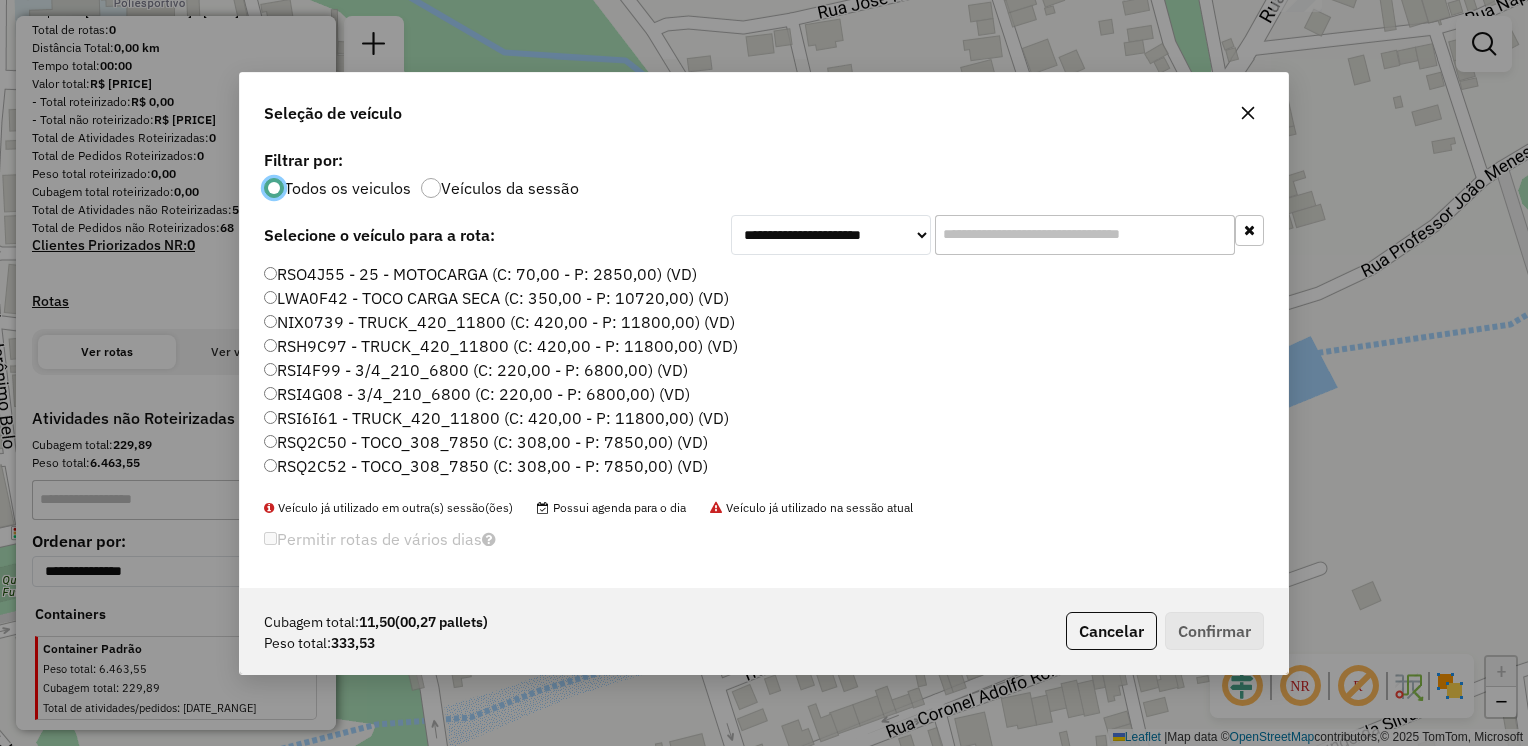 click on "RSI4G08 - 3/4_210_6800 (C: 220,00 - P: 6800,00) (VD)" 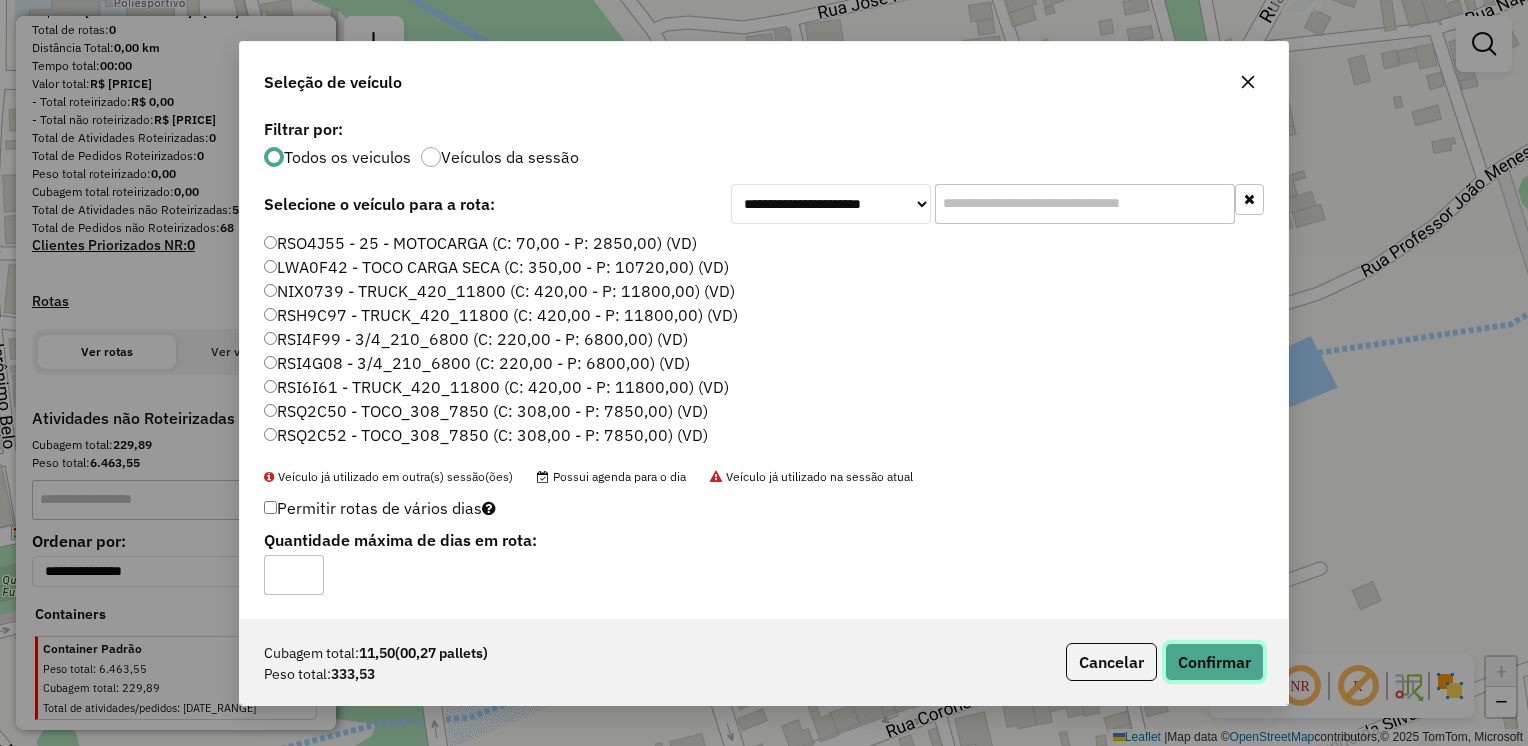 click on "Confirmar" 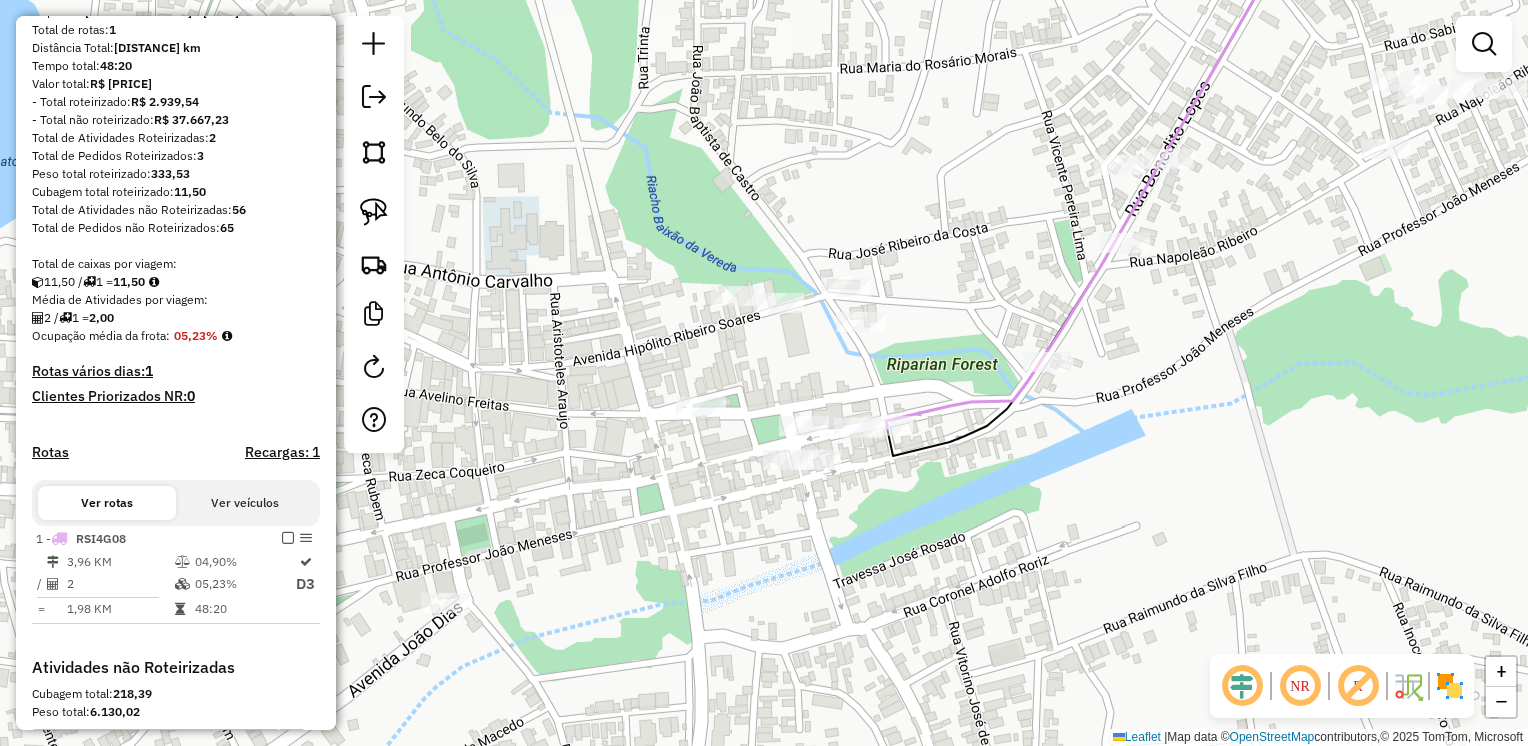 drag, startPoint x: 1364, startPoint y: 319, endPoint x: 1332, endPoint y: 323, distance: 32.24903 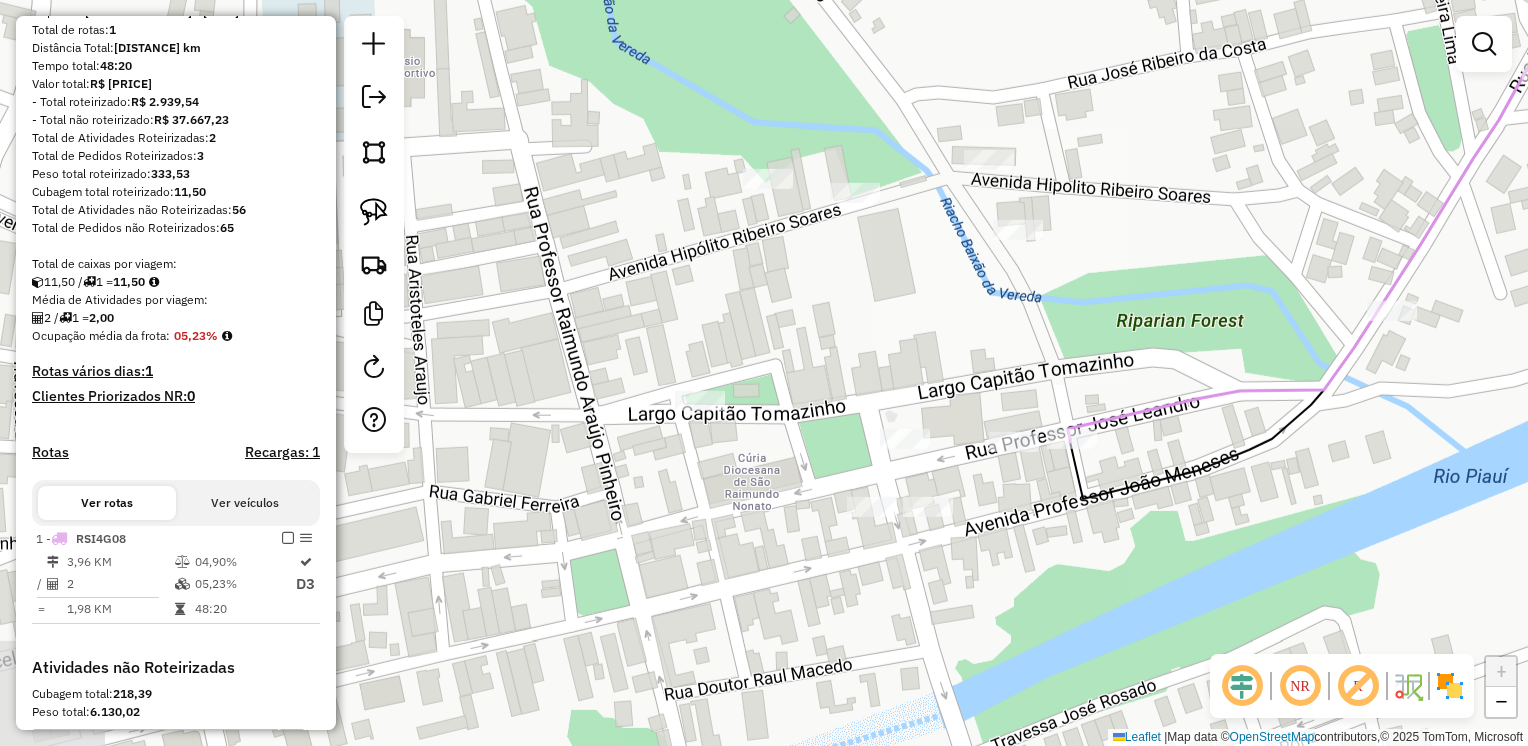 drag, startPoint x: 836, startPoint y: 519, endPoint x: 1113, endPoint y: 608, distance: 290.94672 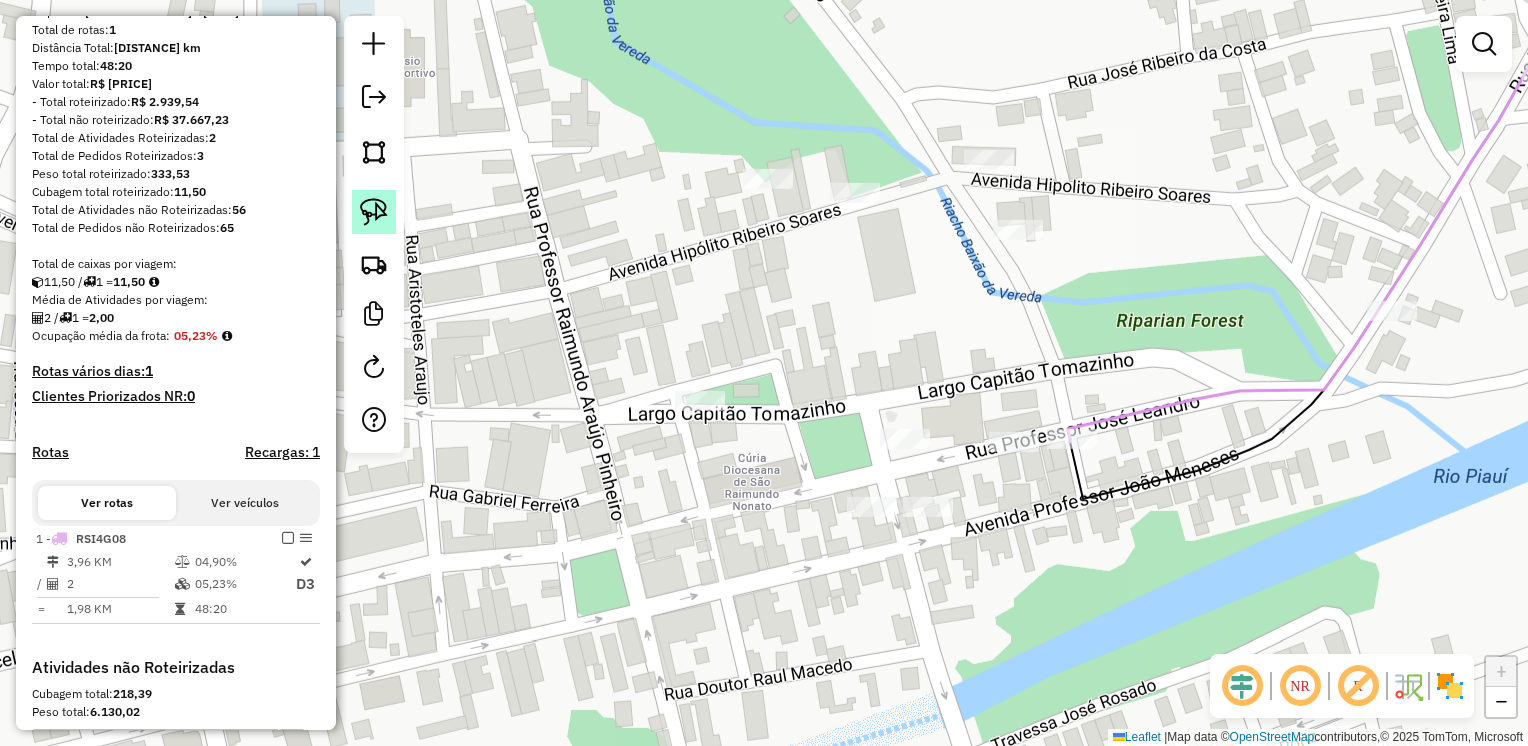 click 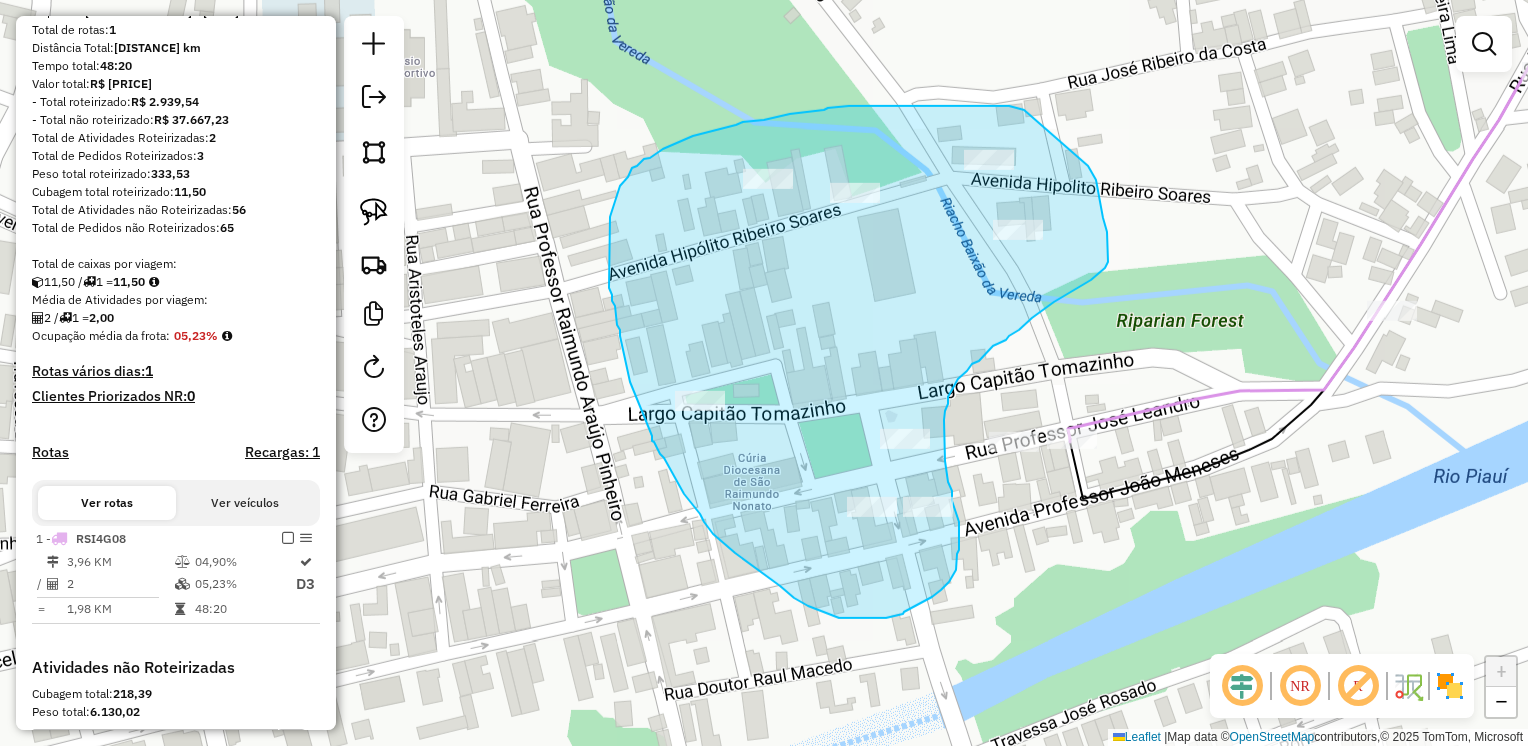 drag, startPoint x: 972, startPoint y: 106, endPoint x: 1072, endPoint y: 141, distance: 105.9481 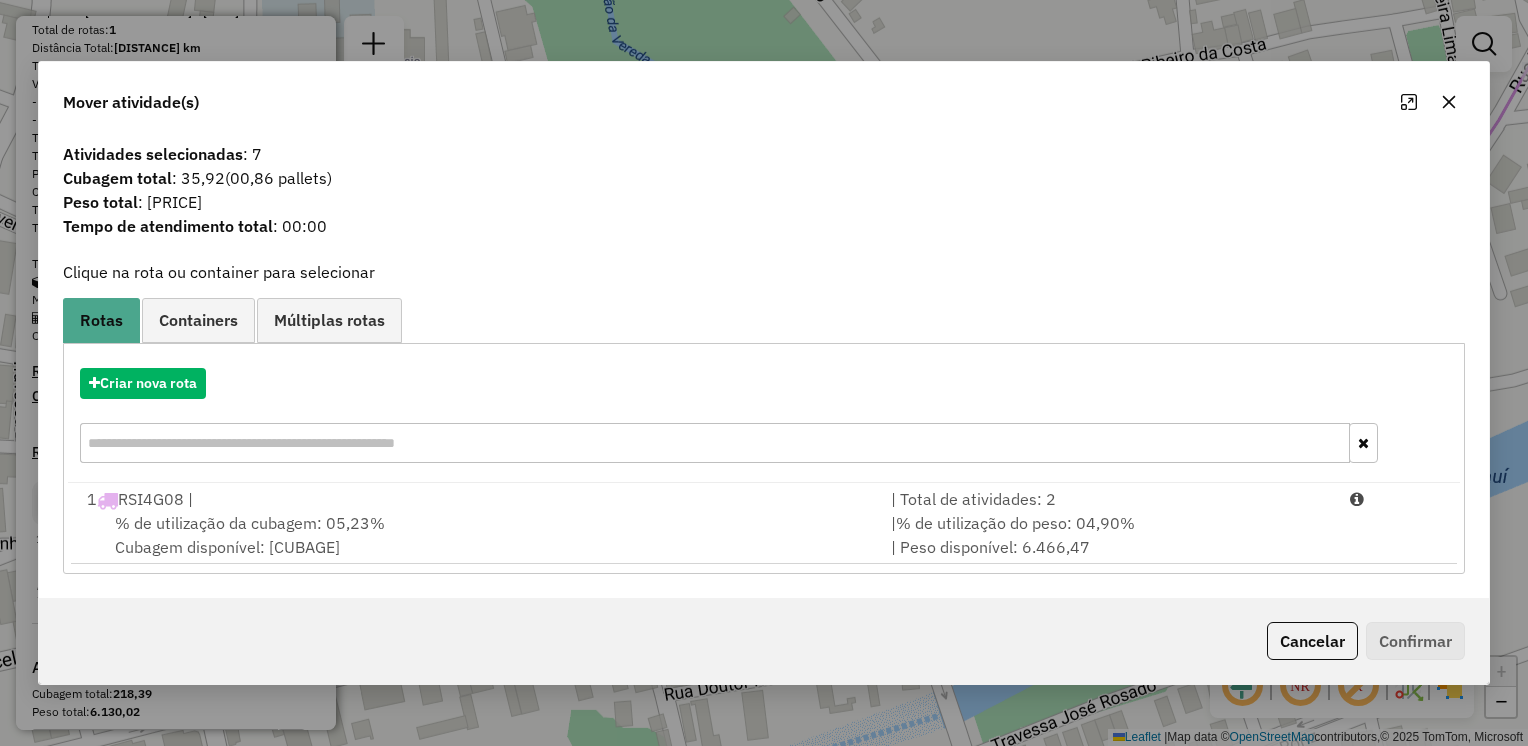 click 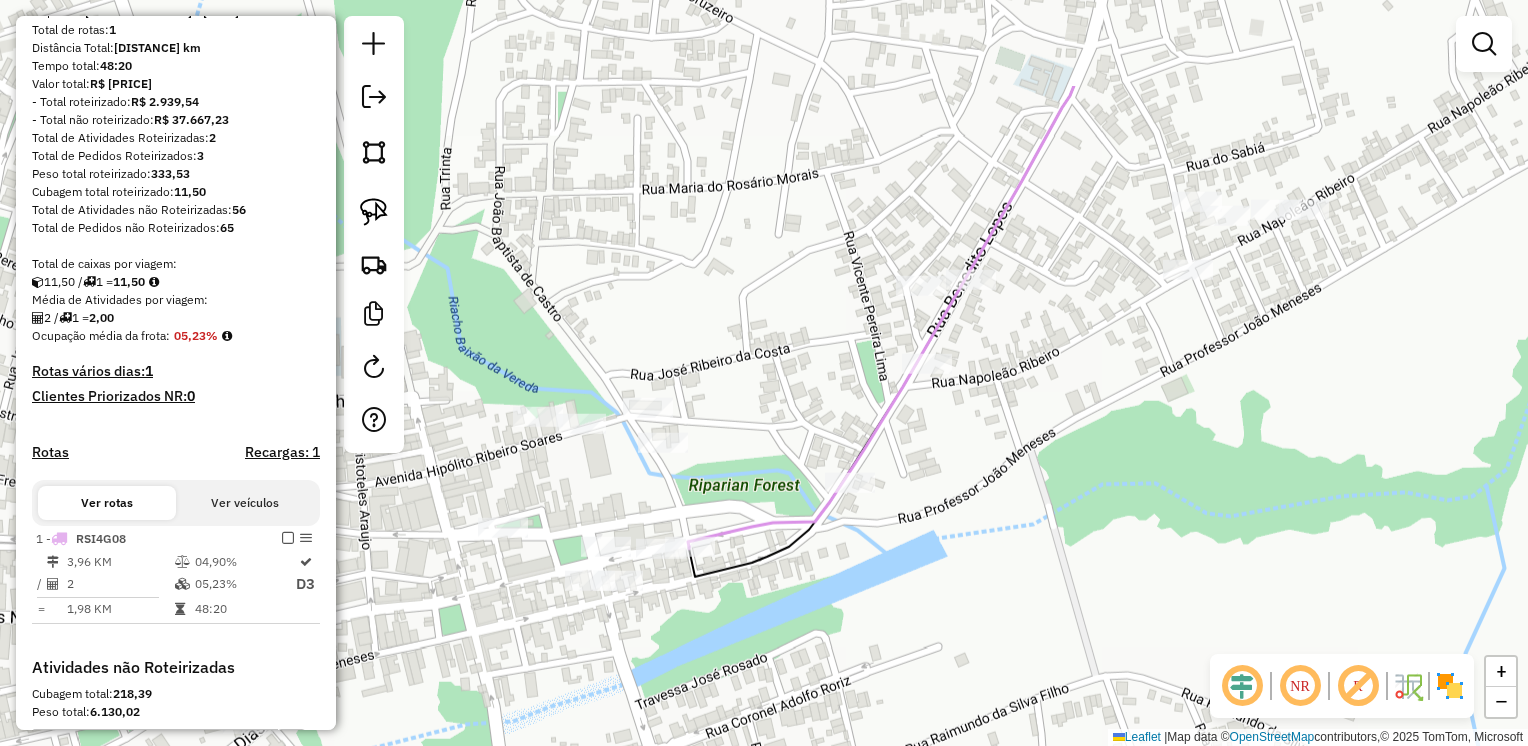 drag, startPoint x: 1502, startPoint y: 353, endPoint x: 938, endPoint y: 483, distance: 578.7884 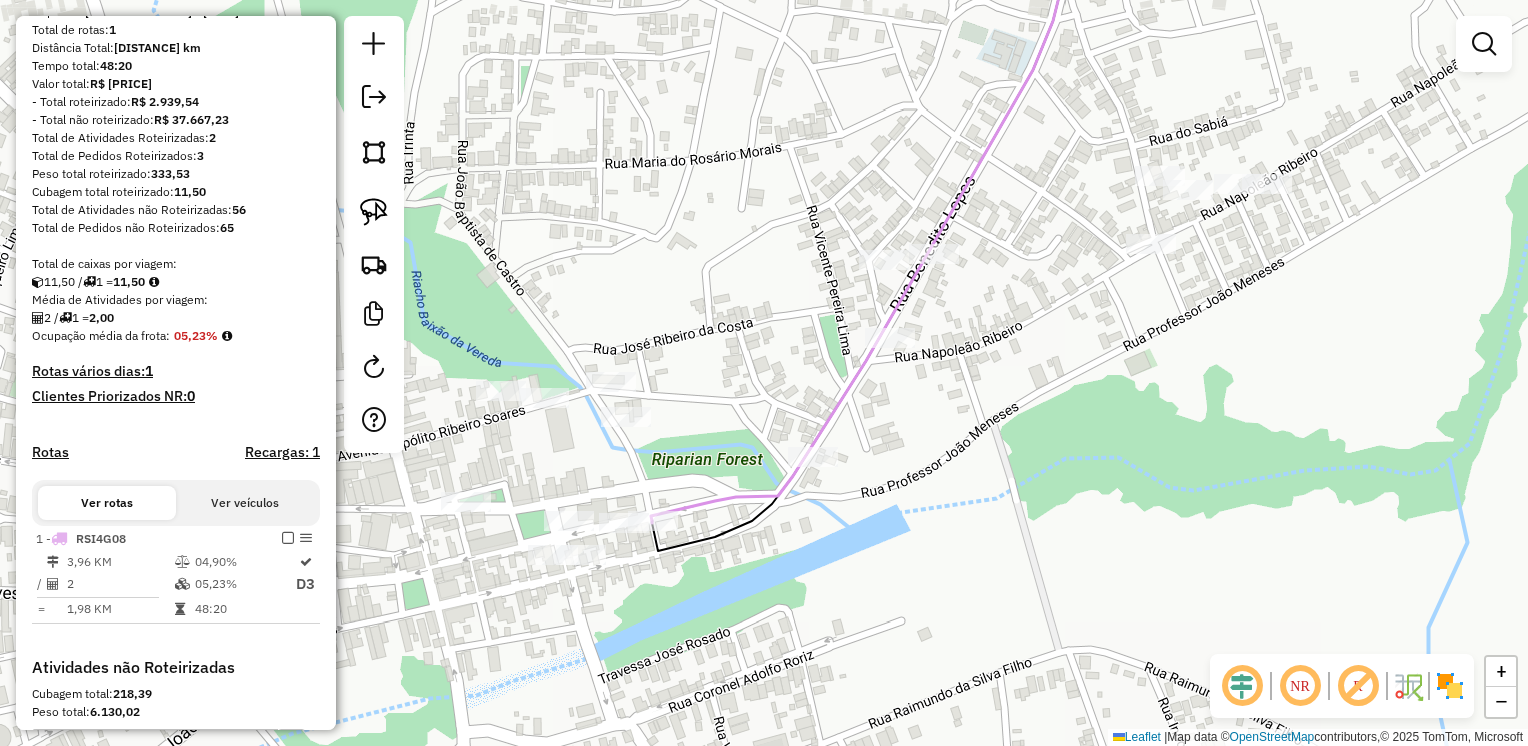 drag, startPoint x: 368, startPoint y: 205, endPoint x: 431, endPoint y: 194, distance: 63.953106 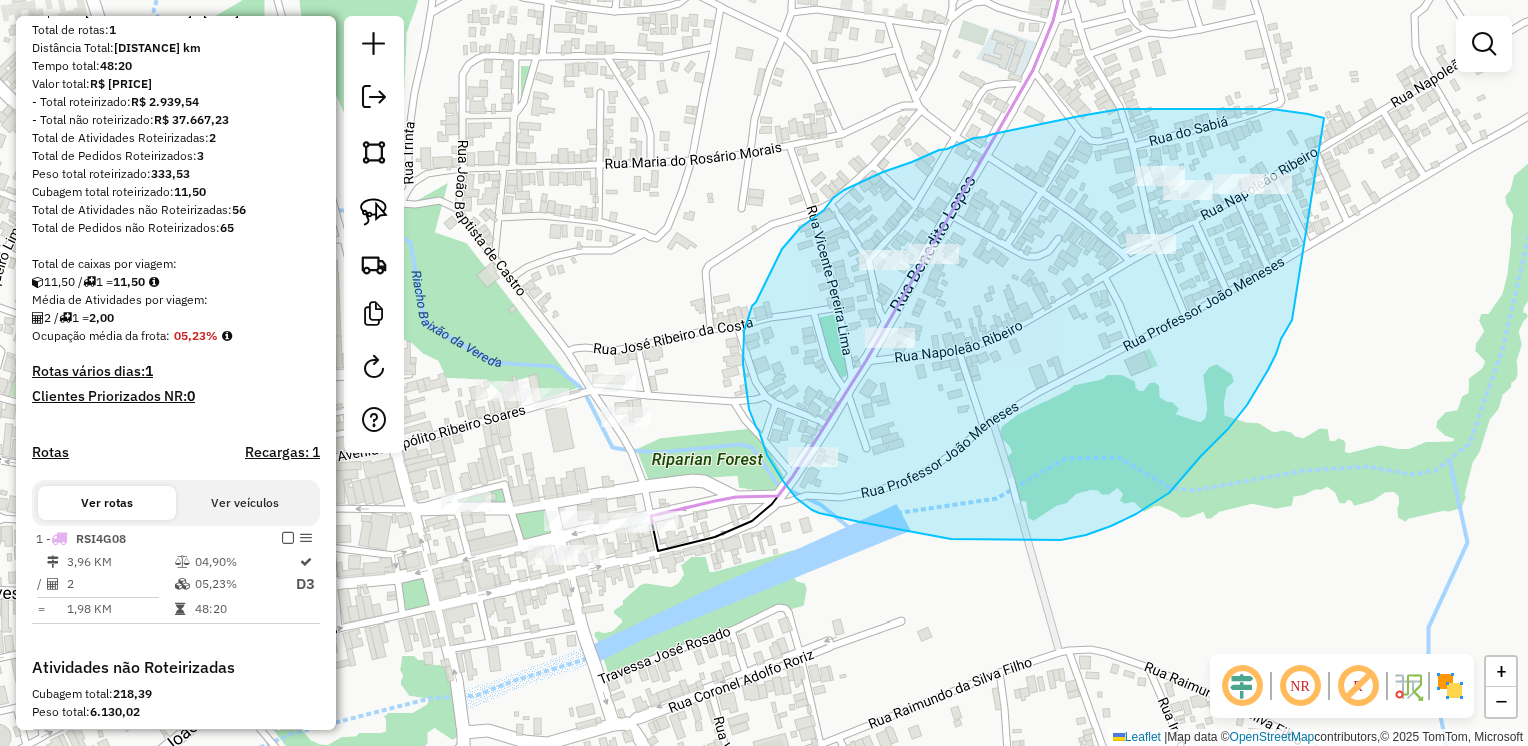 drag, startPoint x: 1322, startPoint y: 118, endPoint x: 1317, endPoint y: 236, distance: 118.10589 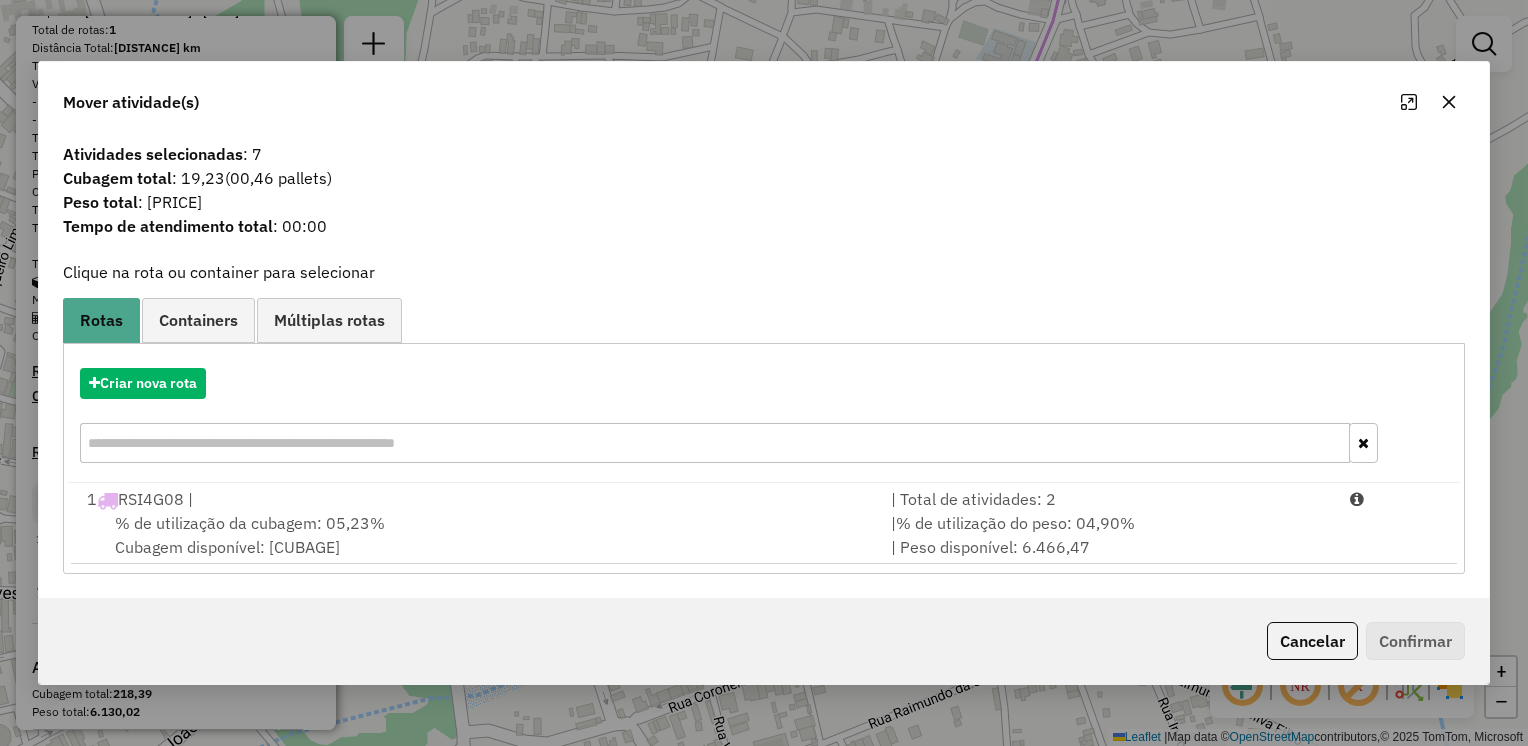 click 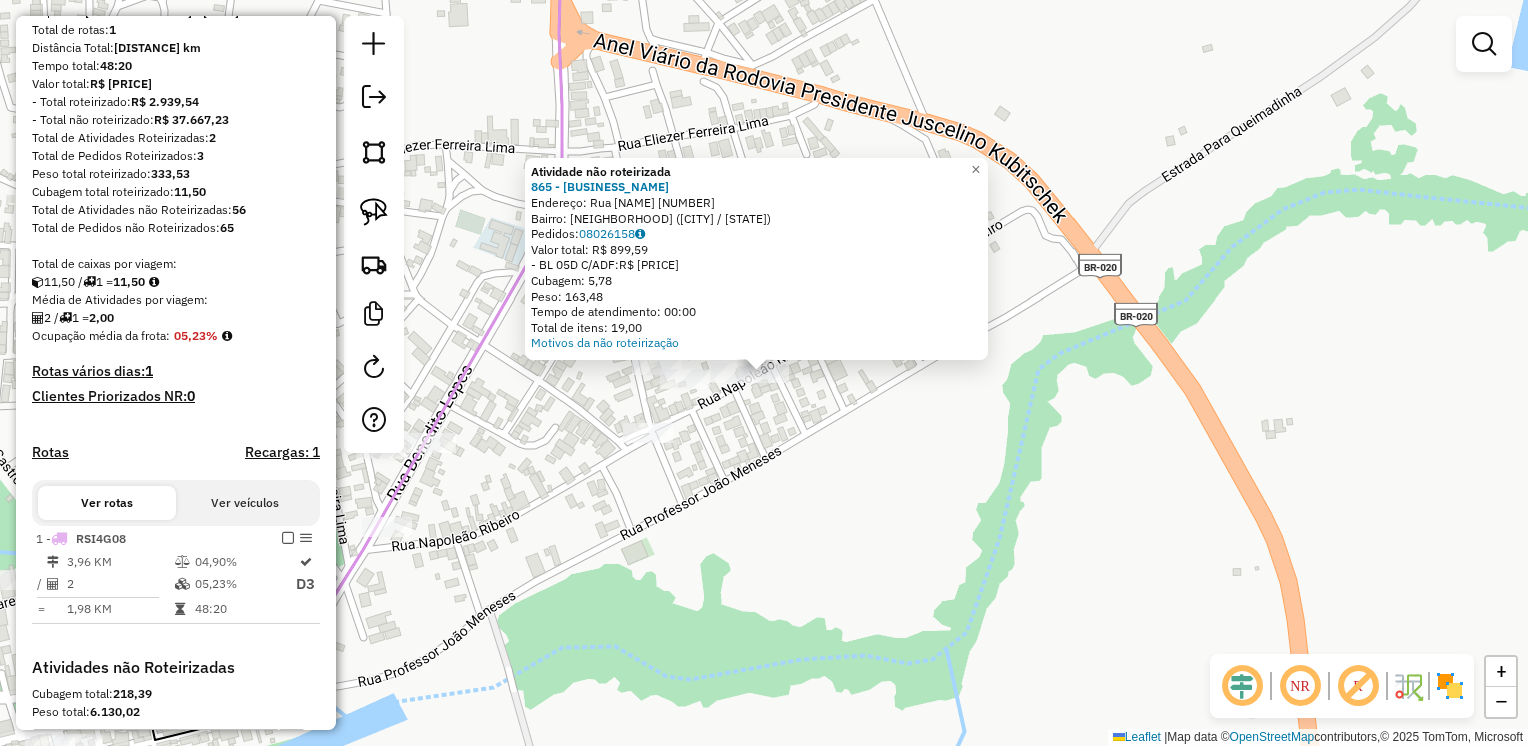 click on "Atividade não roteirizada 865 - [BUSINESS_NAME]  Endereço:  Rua Napoleao Ribeiro 3   Bairro: [NEIGHBORHOOD] ([CITY] / [STATE])   Pedidos:  08026158   Valor total: R$ 899,59   - BL 05D C/ADF:  R$ 899,59   Cubagem: 5,78   Peso: 163,48   Tempo de atendimento: 00:00   Total de itens: 19,00  Motivos da não roteirização × Janela de atendimento Grade de atendimento Capacidade Transportadoras Veículos Cliente Pedidos  Rotas Selecione os dias de semana para filtrar as janelas de atendimento  Seg   Ter   Qua   Qui   Sex   Sáb   Dom  Informe o período da janela de atendimento: De: Até:  Filtrar exatamente a janela do cliente  Considerar janela de atendimento padrão  Selecione os dias de semana para filtrar as grades de atendimento  Seg   Ter   Qua   Qui   Sex   Sáb   Dom   Considerar clientes sem dia de atendimento cadastrado  Clientes fora do dia de atendimento selecionado Filtrar as atividades entre os valores definidos abaixo:  Peso mínimo:   Peso máximo:   Cubagem mínima:   De:   Até:  De:" 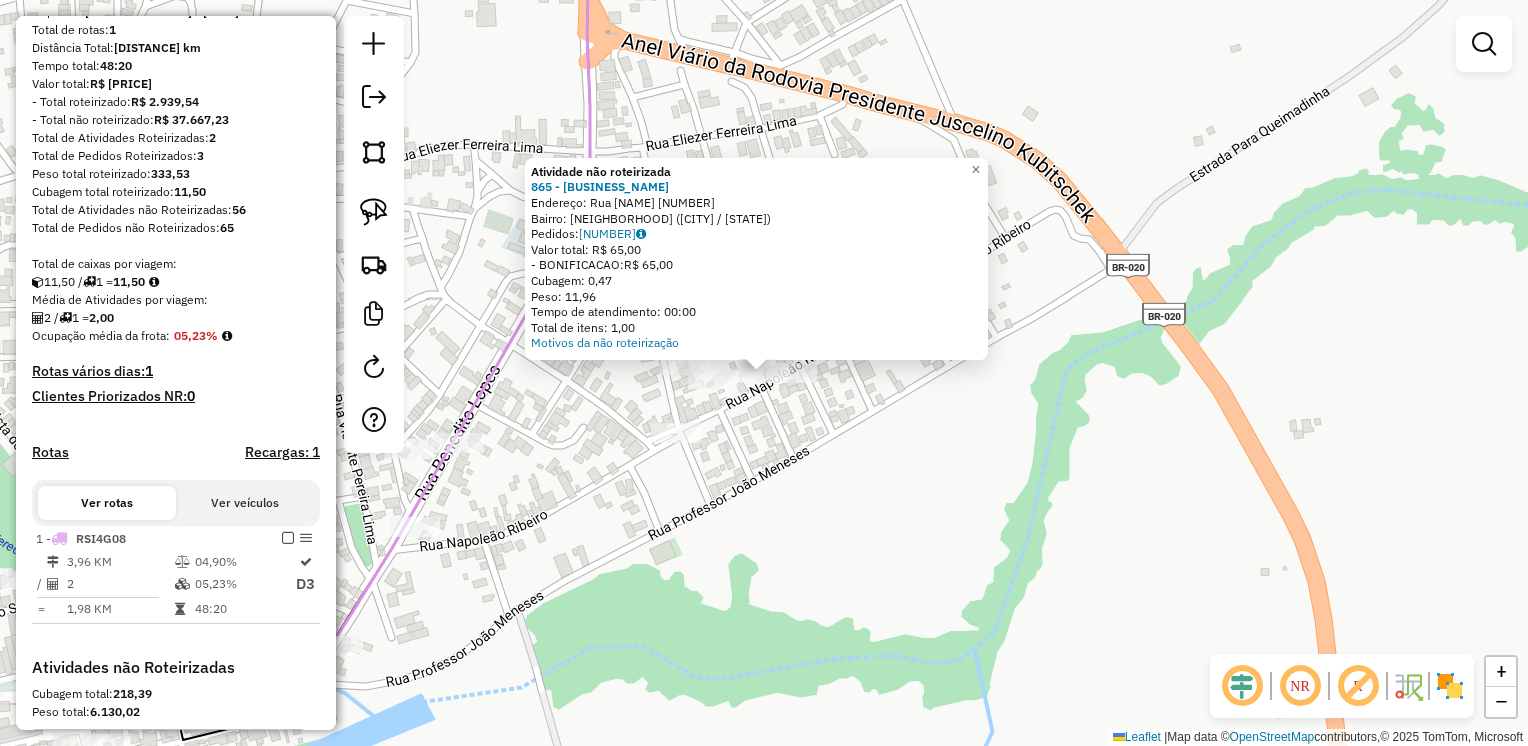 click on "Atividade não roteirizada 865 - [BUSINESS_NAME]  Endereço:  Rua Napoleao Ribeiro 3   Bairro: [NEIGHBORHOOD] ([CITY] / [STATE])   Pedidos:  08026159   Valor total: R$ 65,00   - BONIFICACAO:  R$ 65,00   Cubagem: 0,47   Peso: 11,96   Tempo de atendimento: 00:00   Total de itens: 1,00  Motivos da não roteirização × Janela de atendimento Grade de atendimento Capacidade Transportadoras Veículos Cliente Pedidos  Rotas Selecione os dias de semana para filtrar as janelas de atendimento  Seg   Ter   Qua   Qui   Sex   Sáb   Dom  Informe o período da janela de atendimento: De: Até:  Filtrar exatamente a janela do cliente  Considerar janela de atendimento padrão  Selecione os dias de semana para filtrar as grades de atendimento  Seg   Ter   Qua   Qui   Sex   Sáb   Dom   Considerar clientes sem dia de atendimento cadastrado  Clientes fora do dia de atendimento selecionado Filtrar as atividades entre os valores definidos abaixo:  Peso mínimo:   Peso máximo:   Cubagem mínima:   Cubagem máxima:  De:" 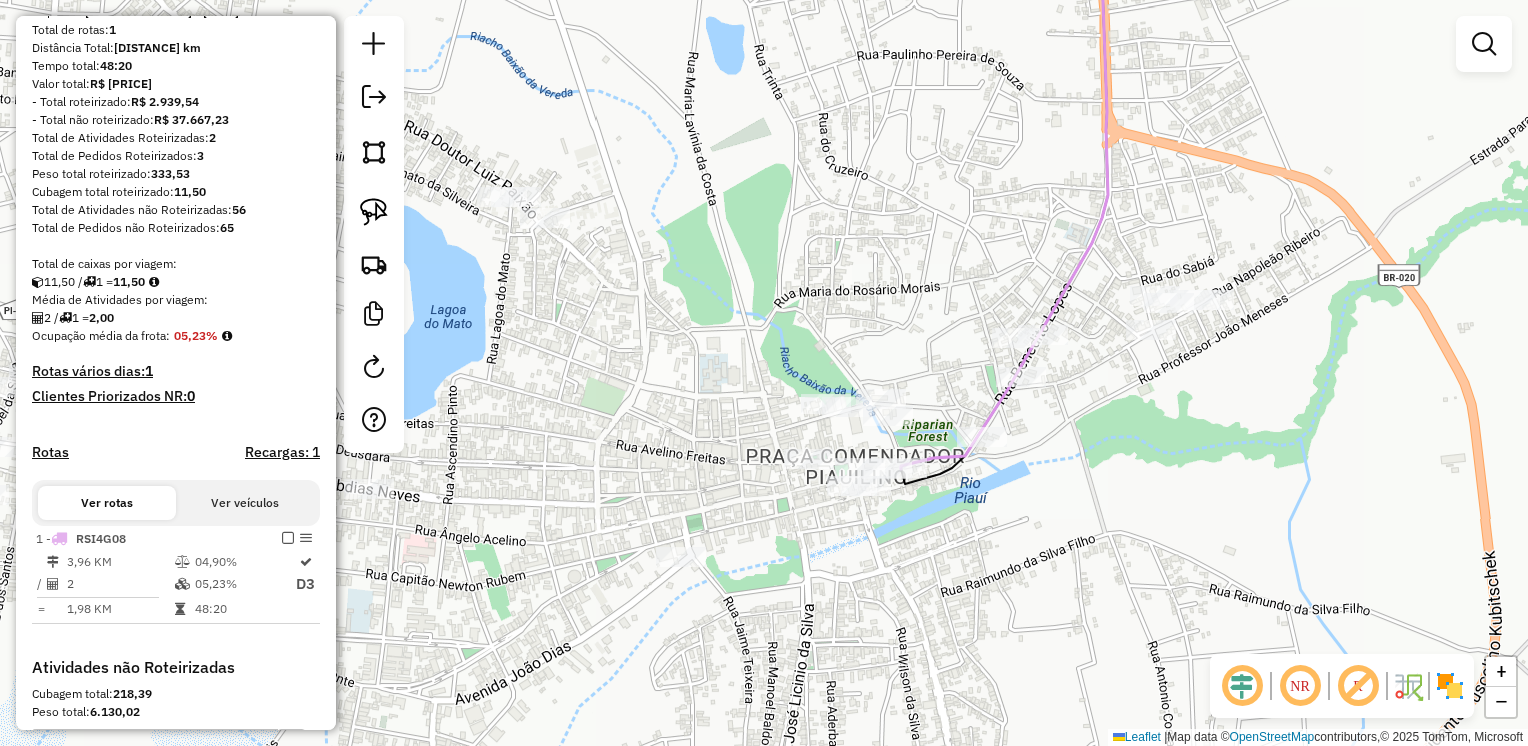 drag, startPoint x: 930, startPoint y: 492, endPoint x: 1252, endPoint y: 406, distance: 333.28665 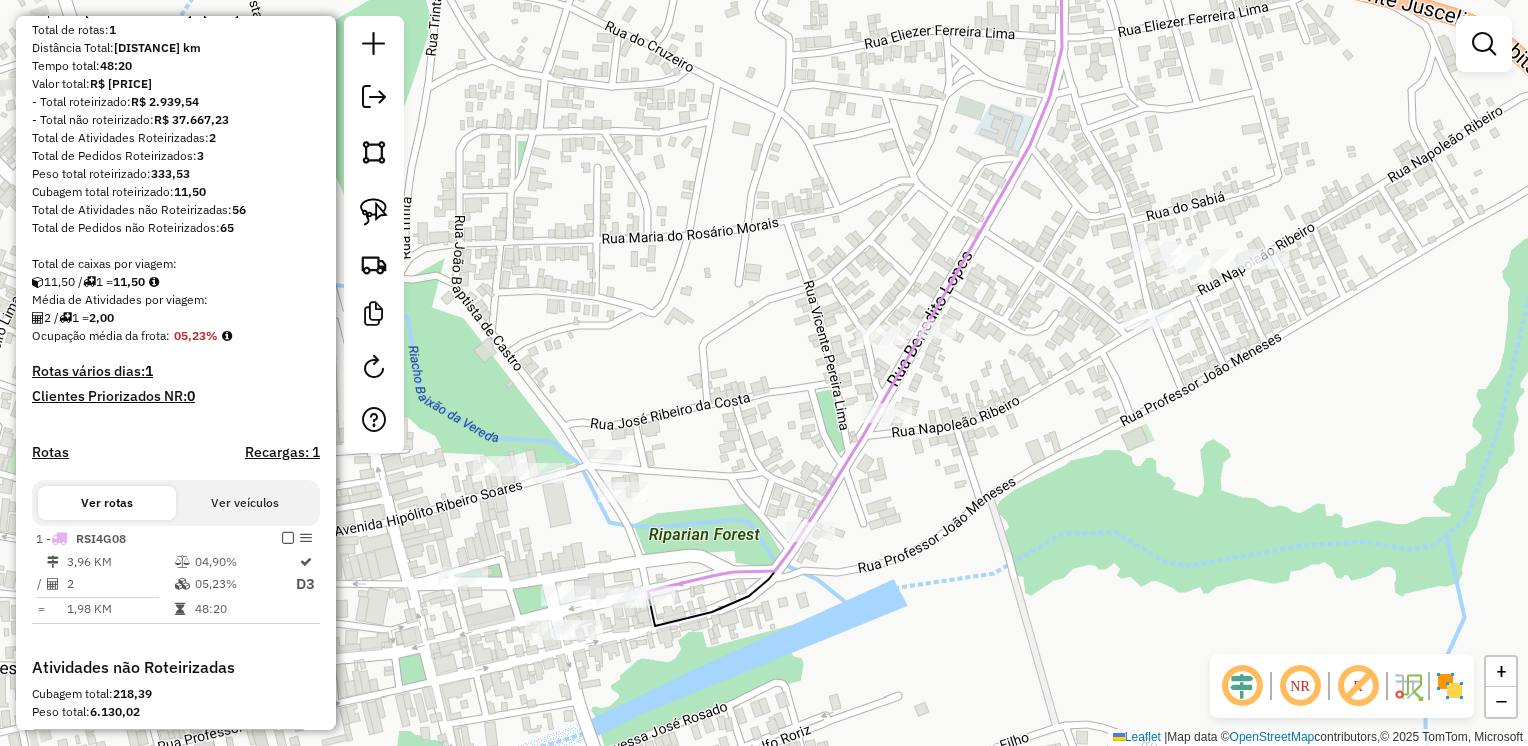 drag, startPoint x: 1214, startPoint y: 420, endPoint x: 1023, endPoint y: 433, distance: 191.4419 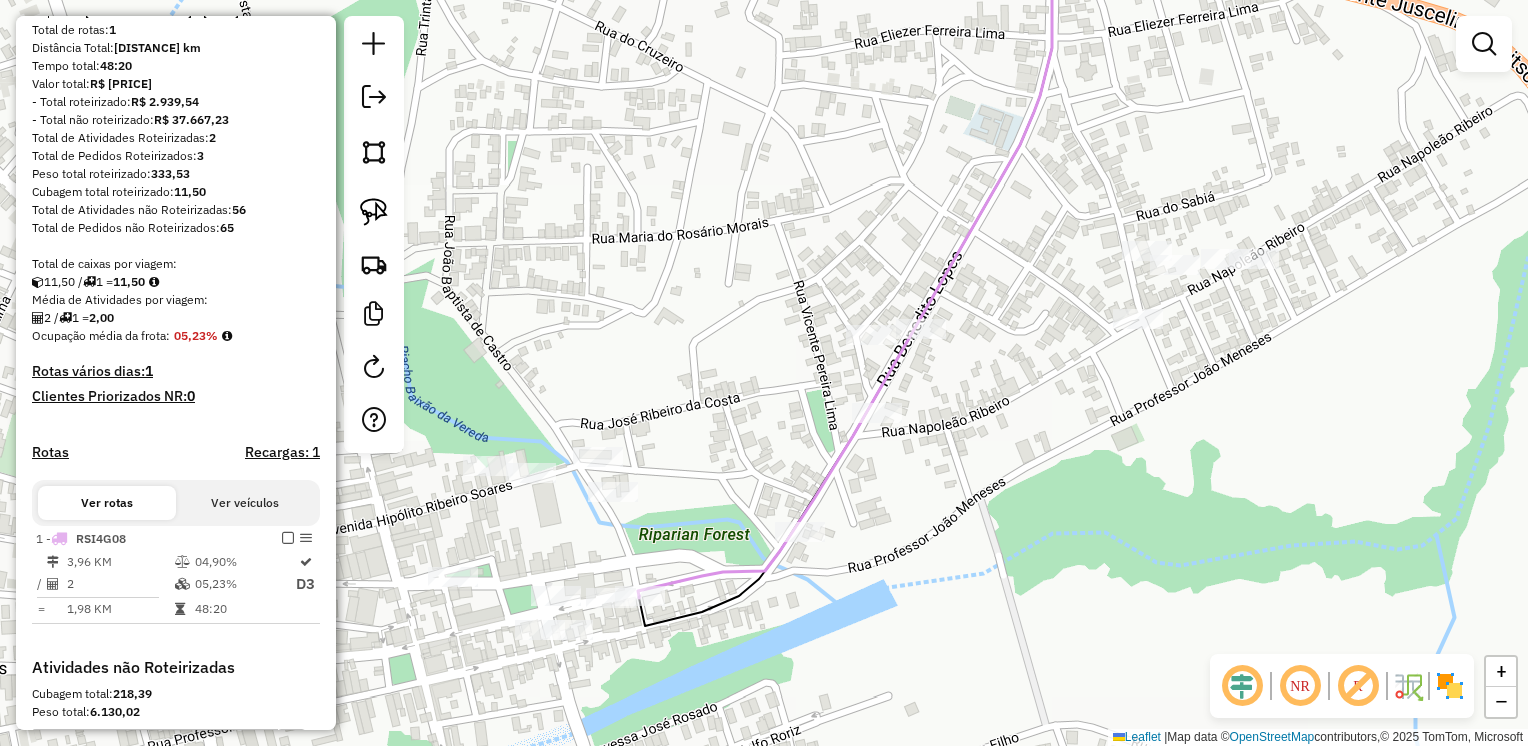 drag, startPoint x: 365, startPoint y: 203, endPoint x: 416, endPoint y: 206, distance: 51.088158 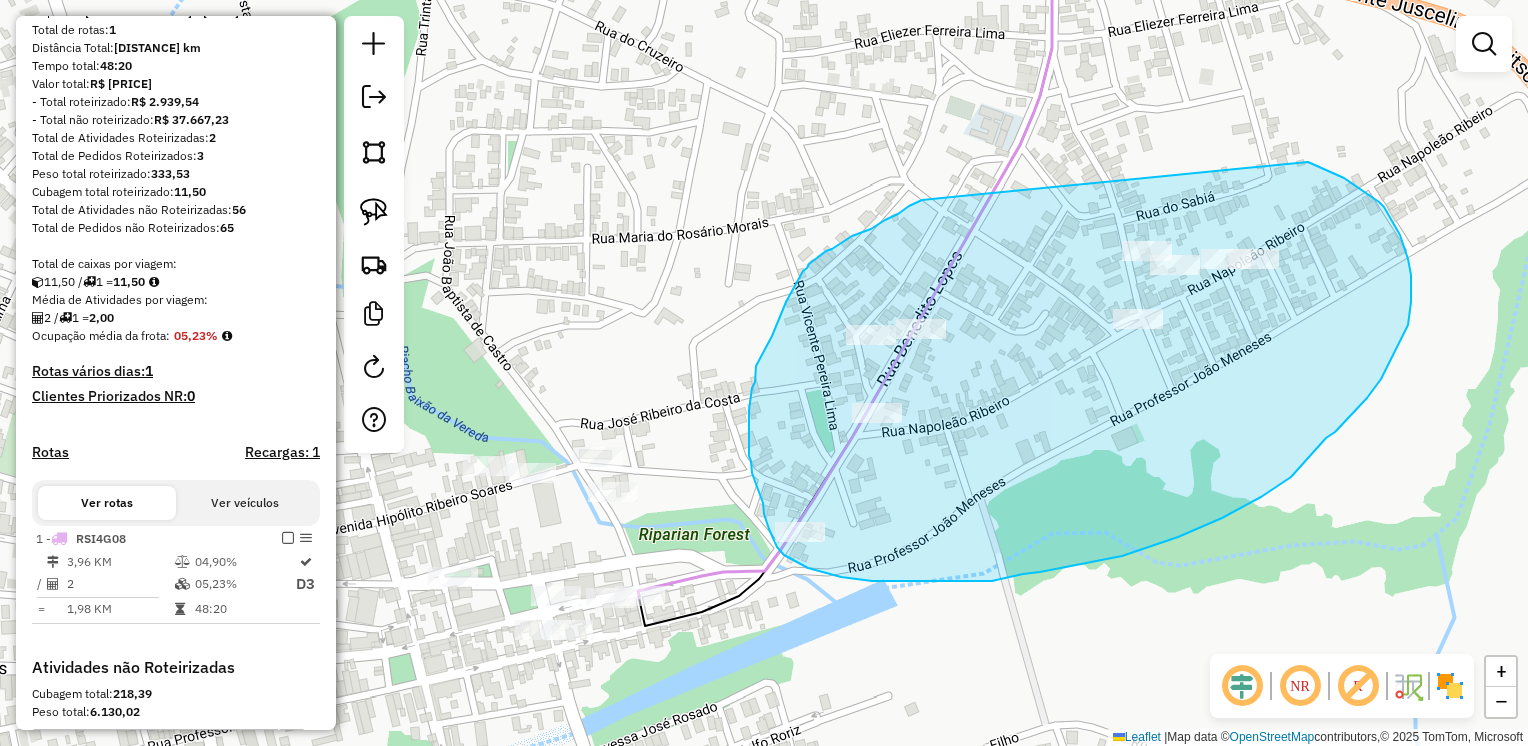 drag, startPoint x: 922, startPoint y: 200, endPoint x: 1308, endPoint y: 162, distance: 387.86597 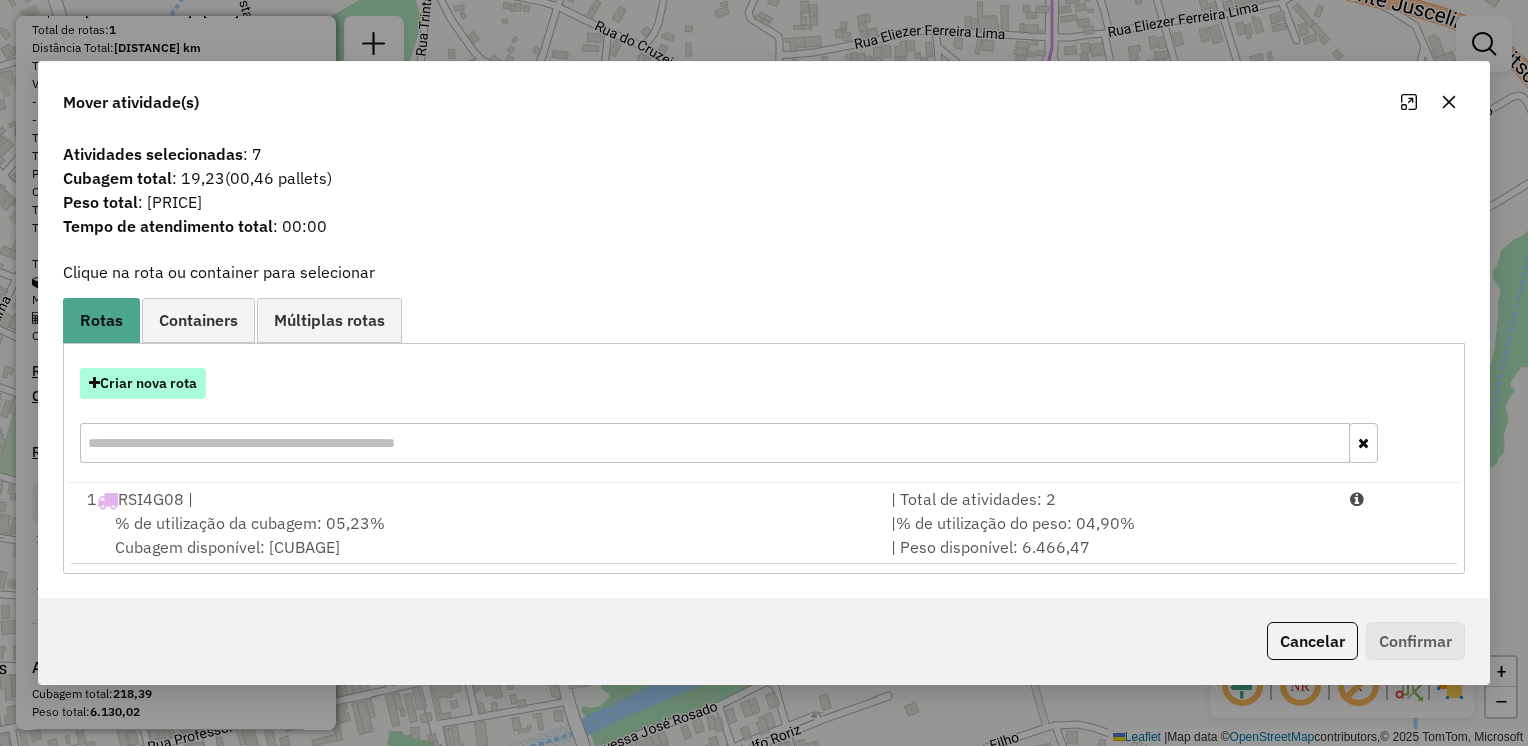 click on "Criar nova rota" at bounding box center (143, 383) 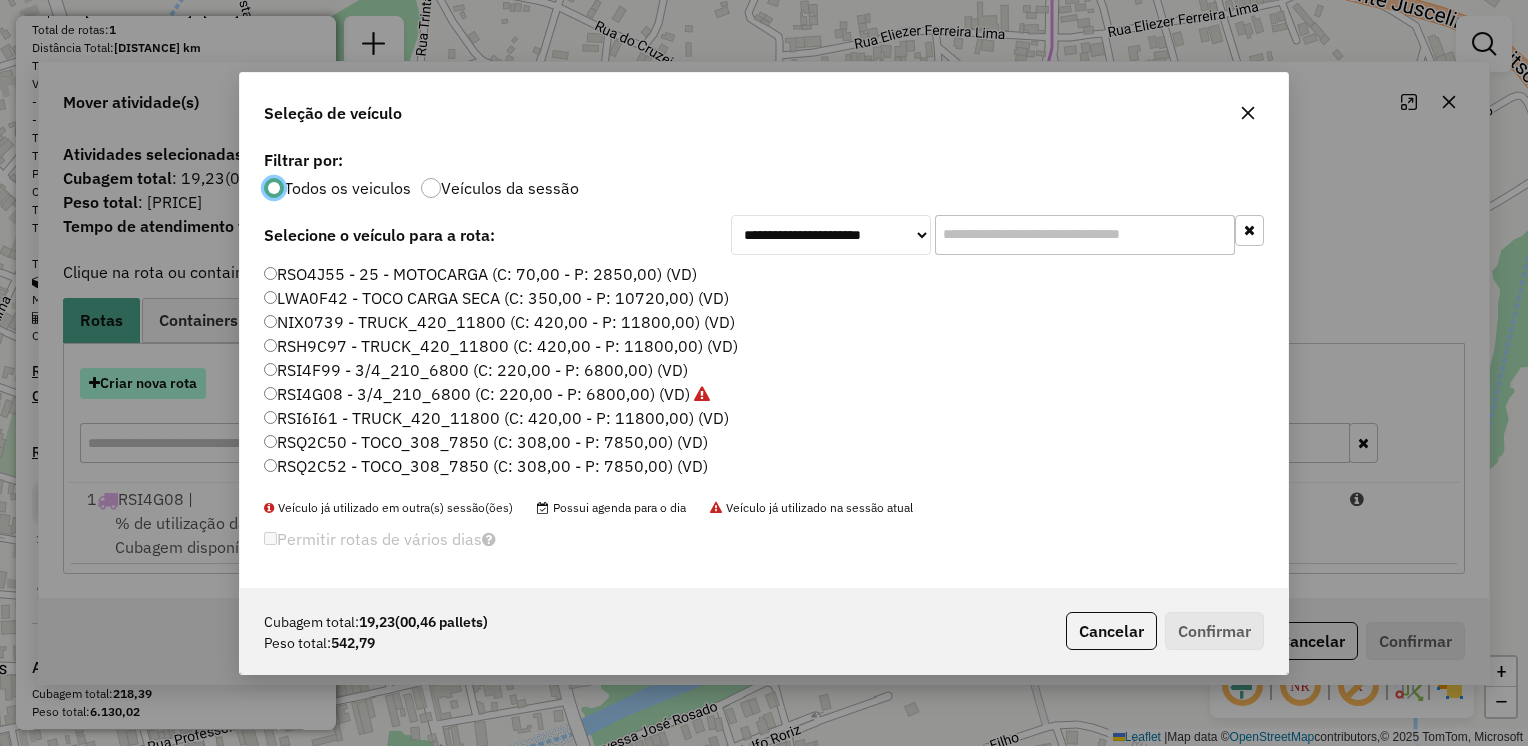 scroll, scrollTop: 10, scrollLeft: 6, axis: both 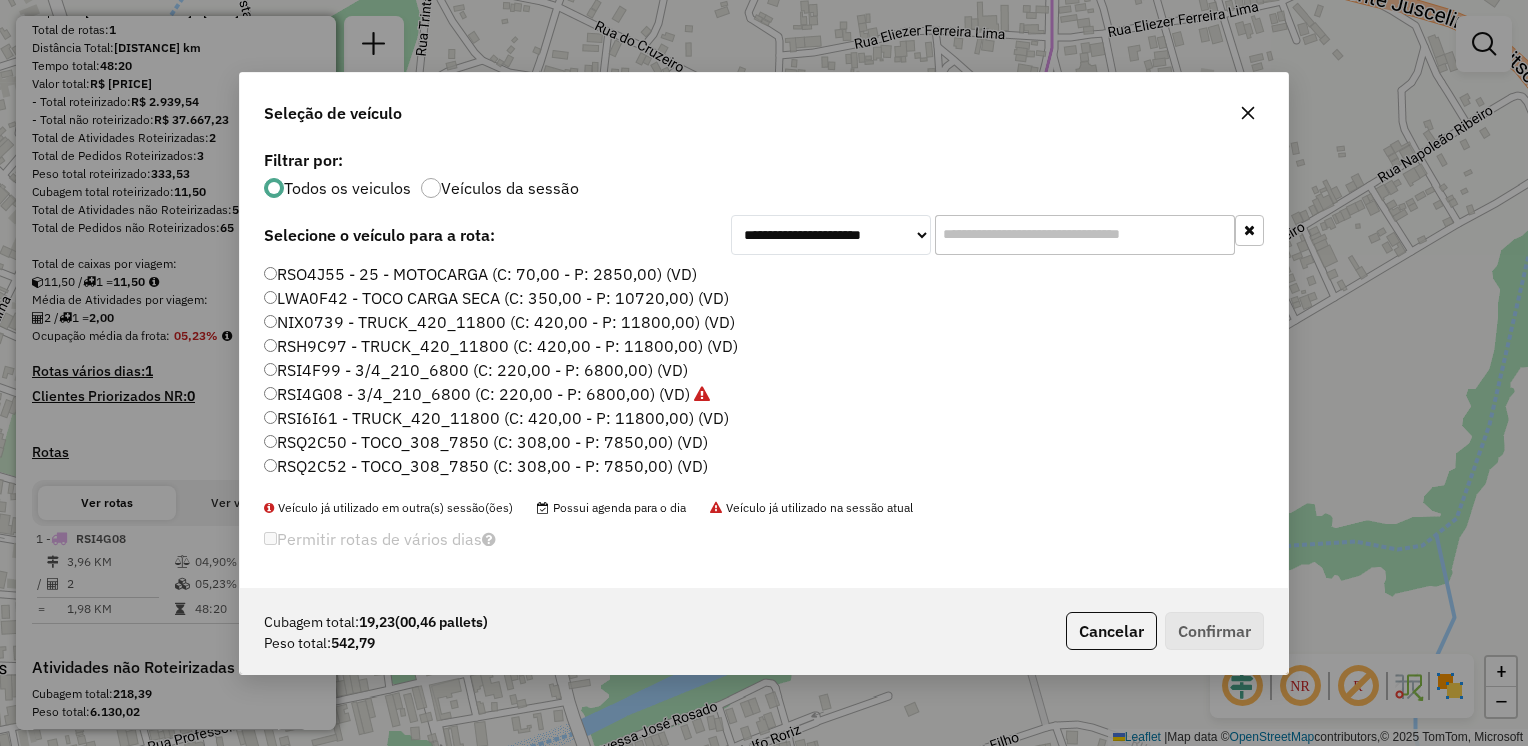 click on "RSO4J55 - 25 - MOTOCARGA (C: 70,00 - P: 2850,00) (VD)" 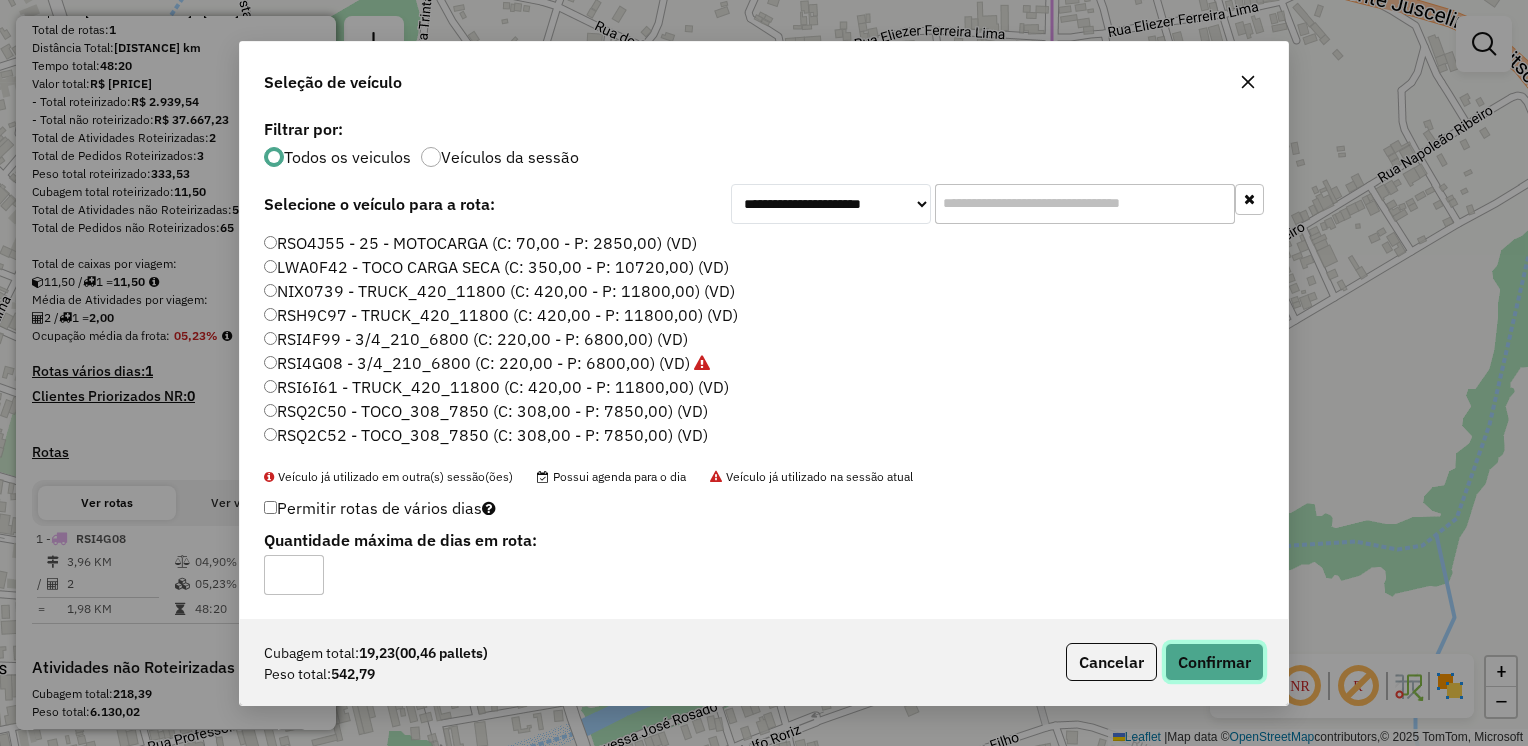 click on "Confirmar" 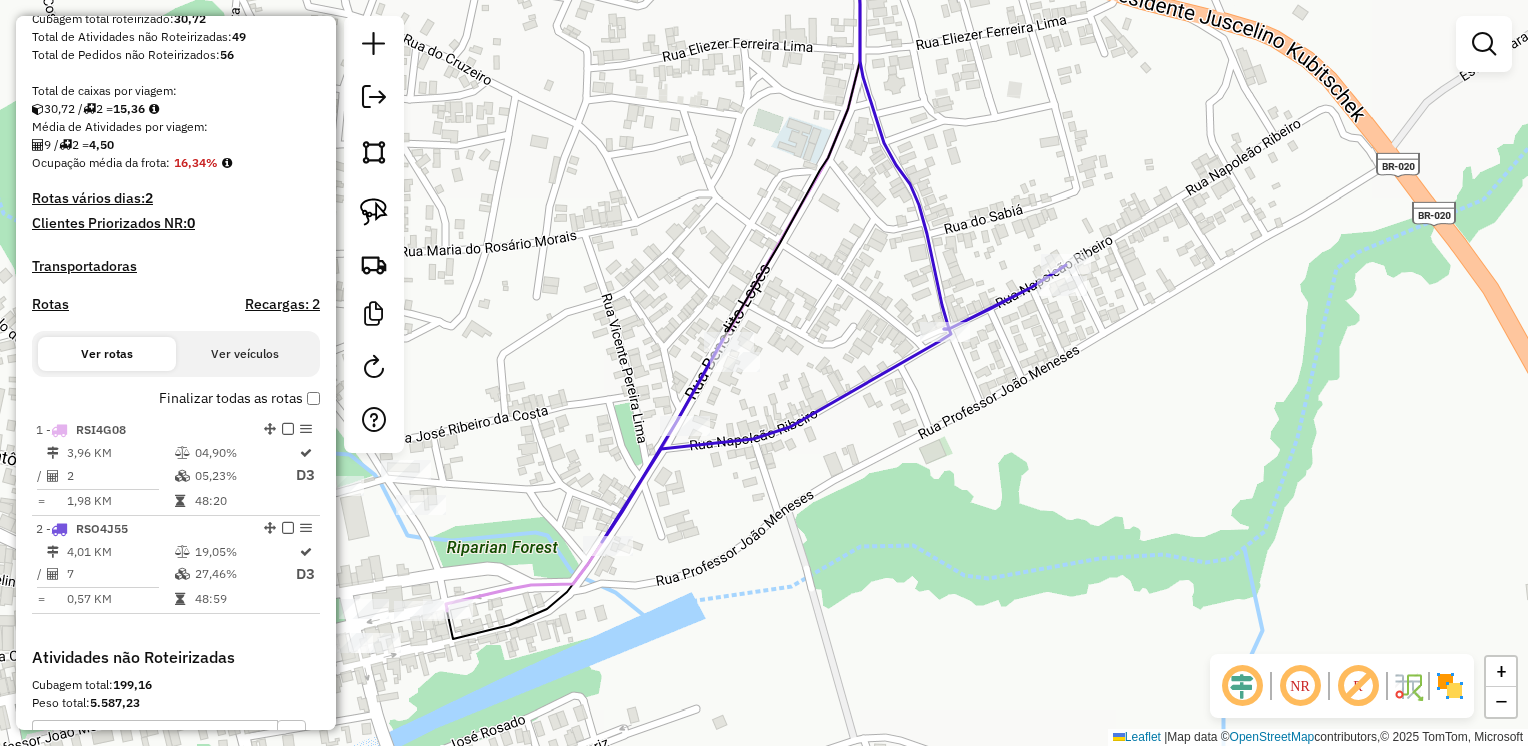 scroll, scrollTop: 400, scrollLeft: 0, axis: vertical 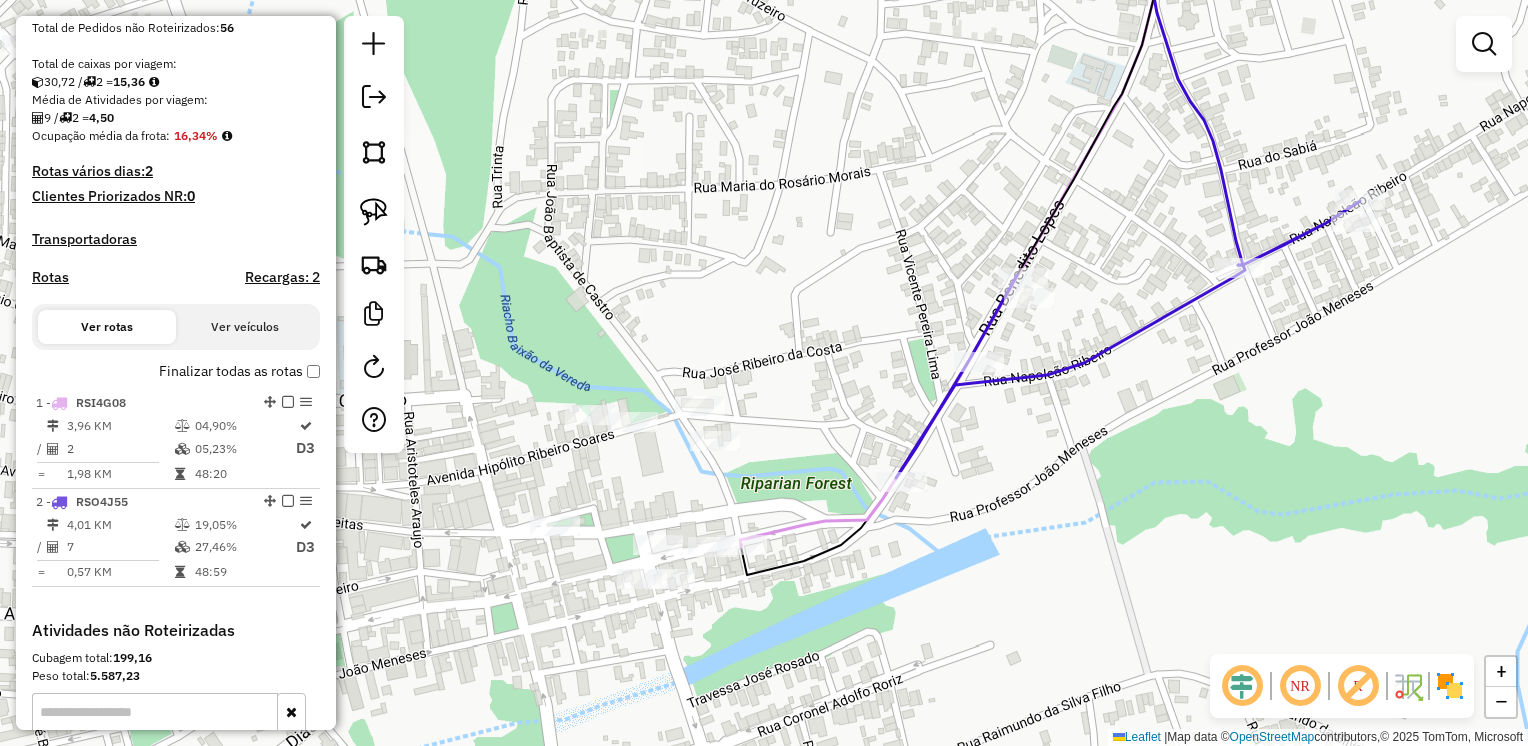 drag, startPoint x: 830, startPoint y: 600, endPoint x: 1124, endPoint y: 536, distance: 300.88535 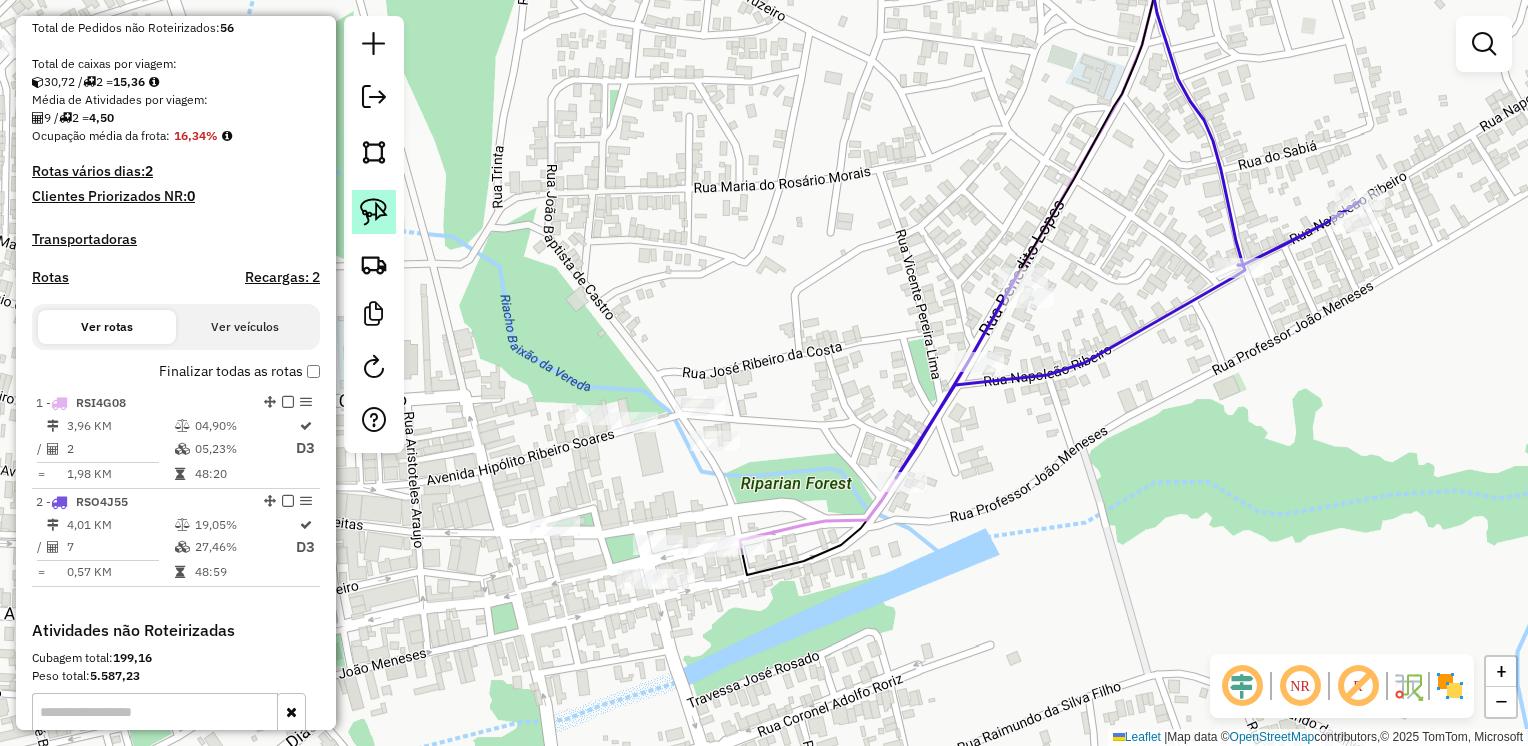 drag, startPoint x: 368, startPoint y: 201, endPoint x: 383, endPoint y: 207, distance: 16.155495 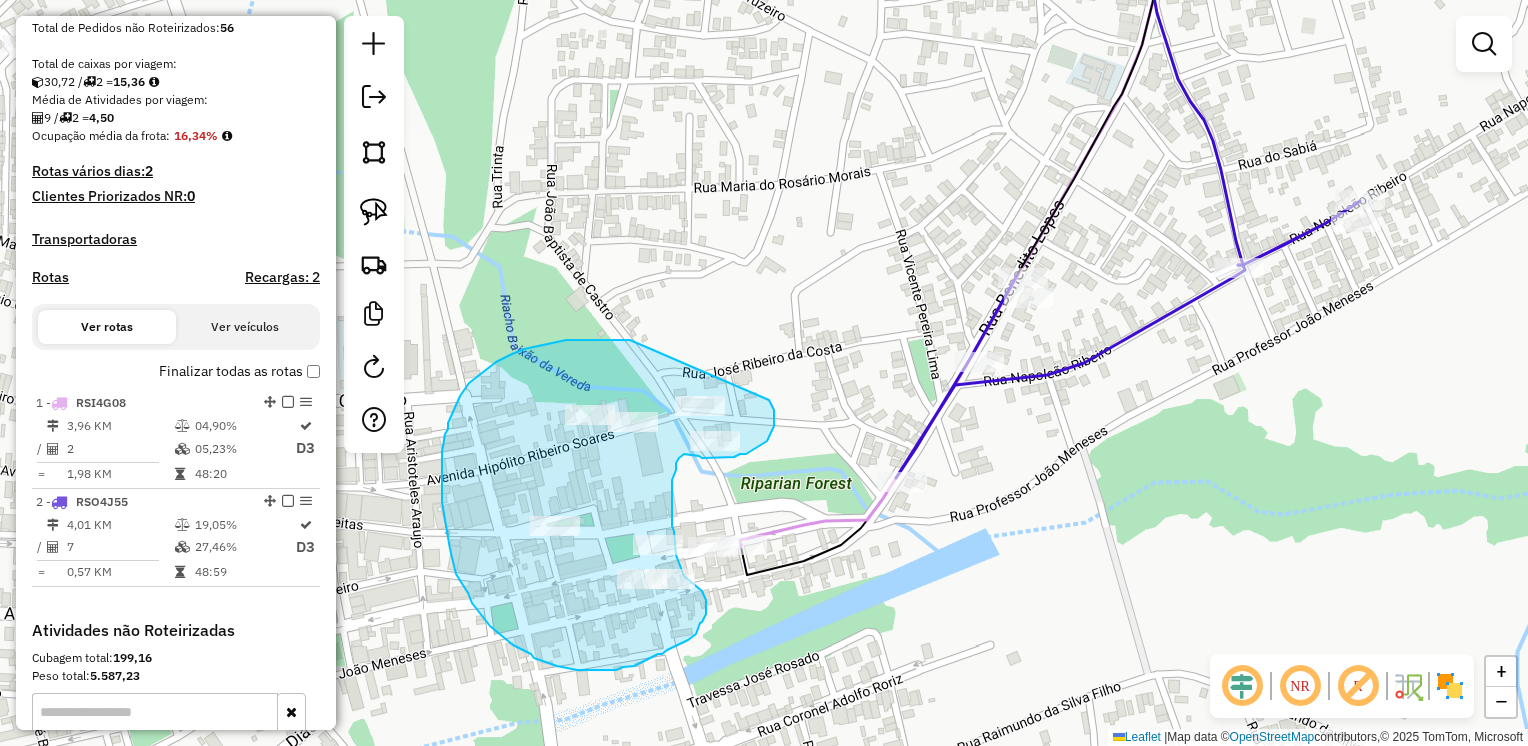 drag, startPoint x: 604, startPoint y: 339, endPoint x: 769, endPoint y: 399, distance: 175.5705 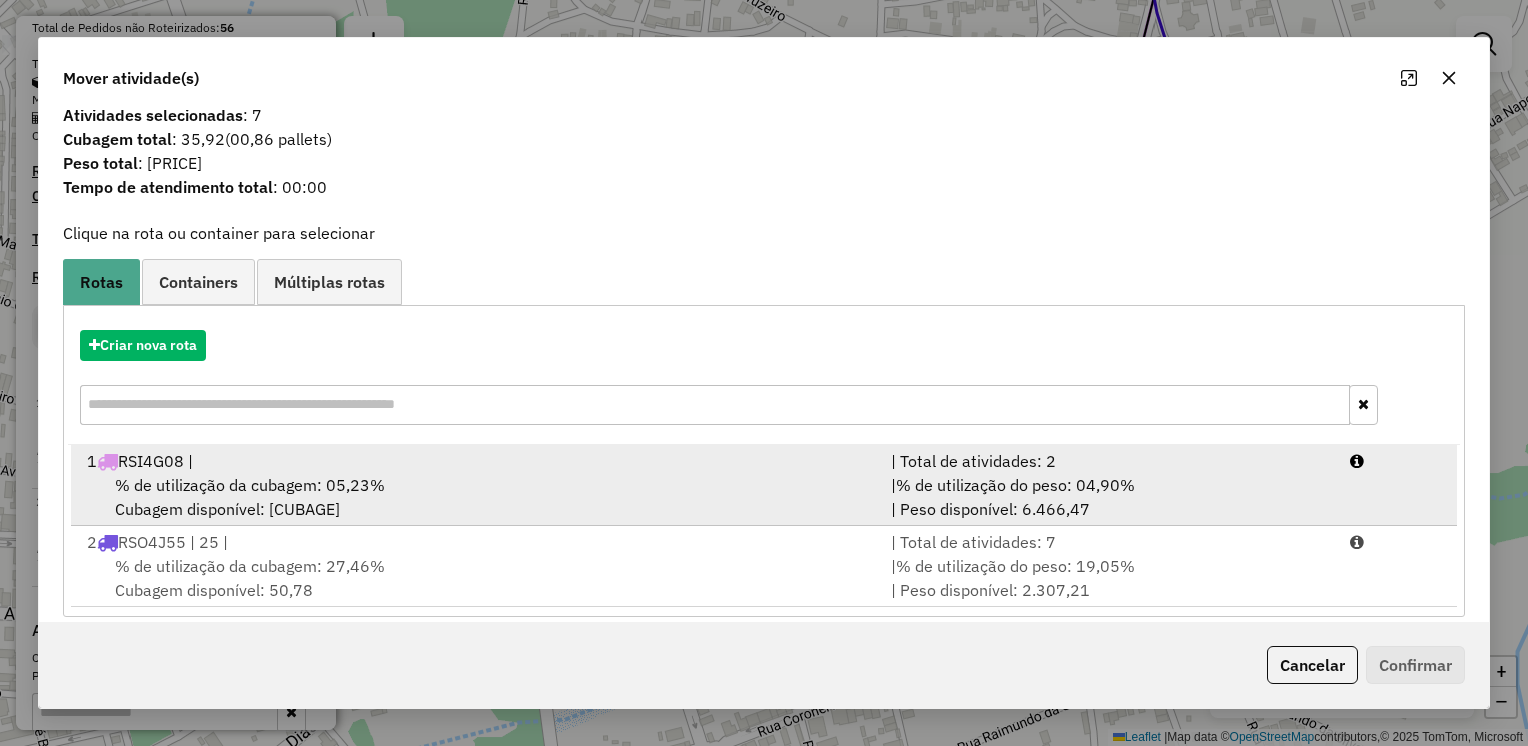 scroll, scrollTop: 32, scrollLeft: 0, axis: vertical 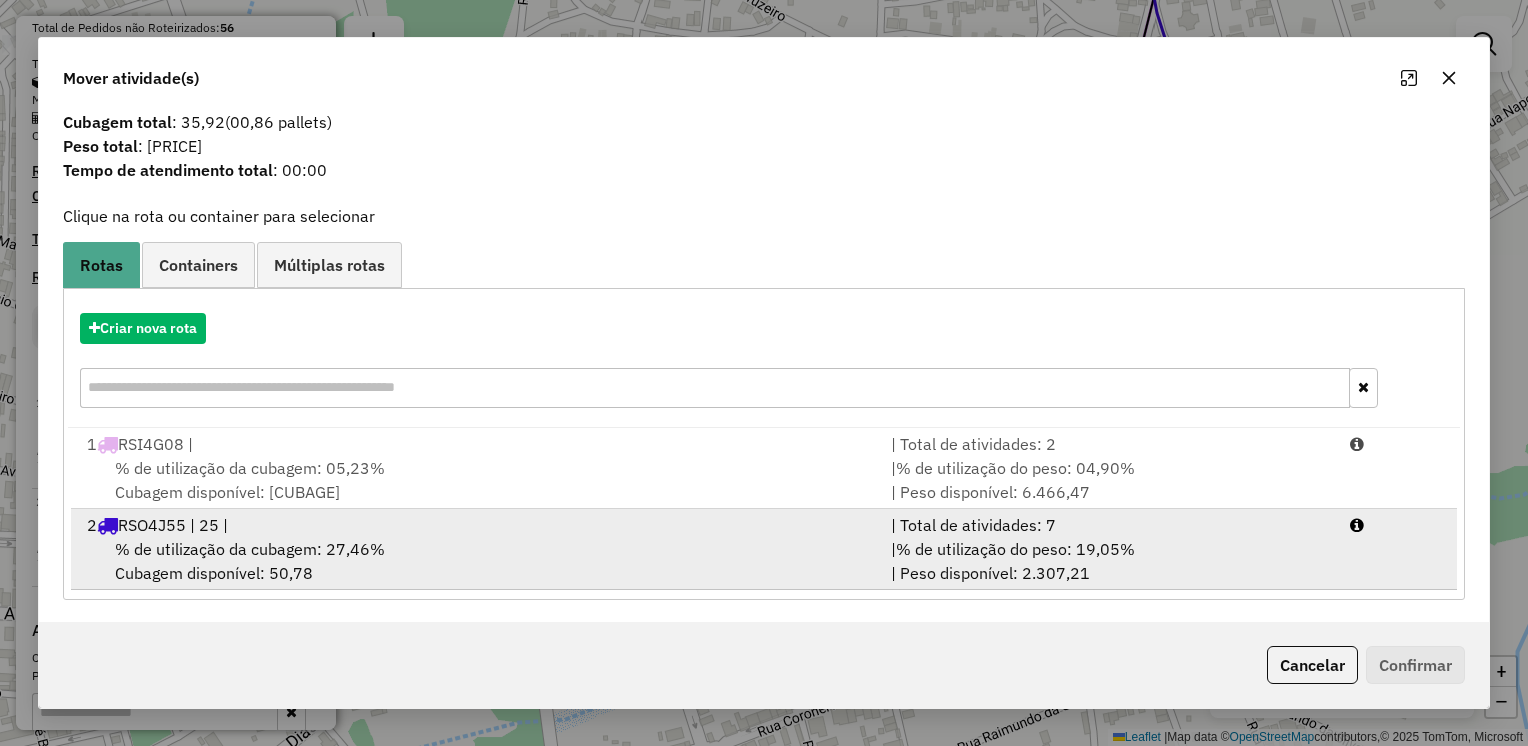 click on "[NUMBER]    [PLATE] | [NUMBER] |" at bounding box center [477, 525] 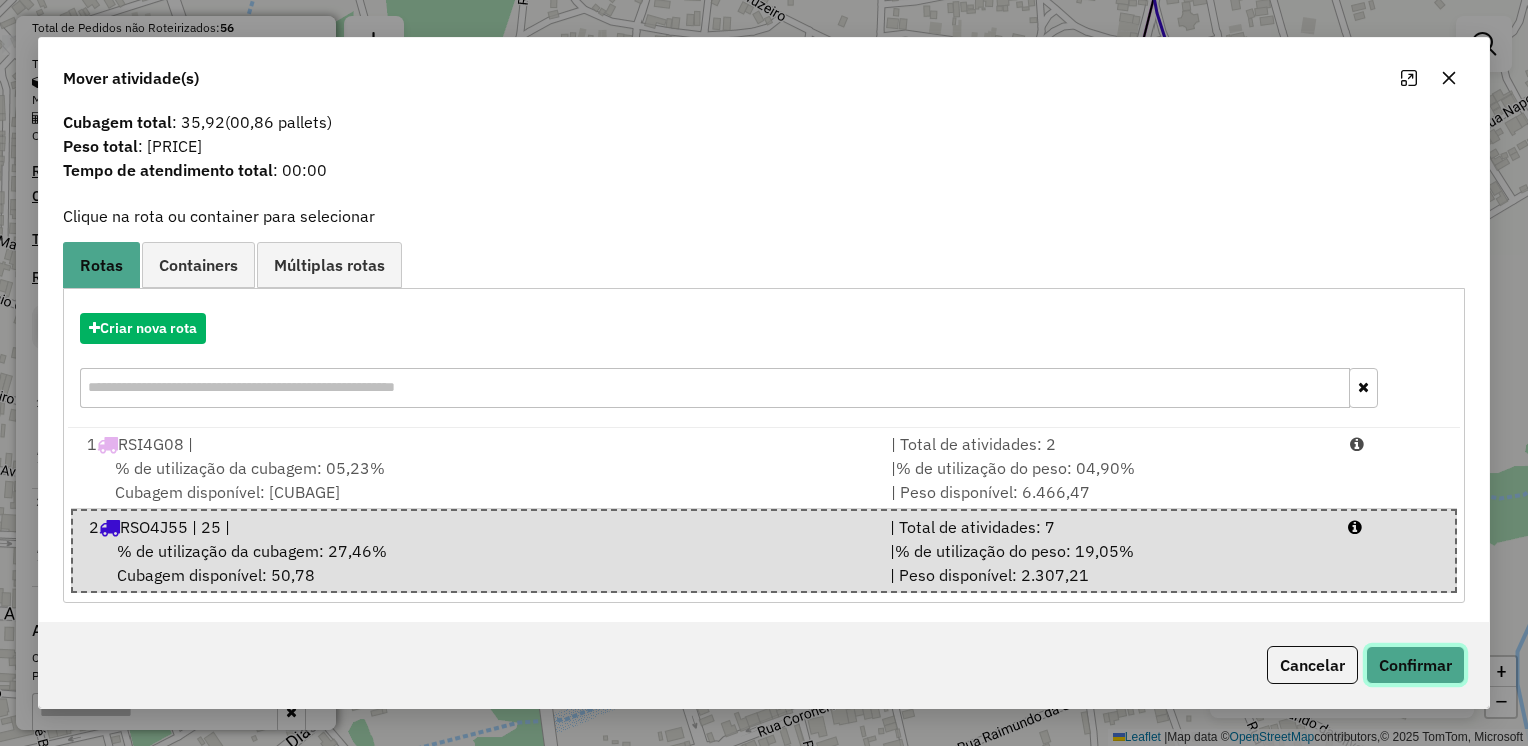 click on "Confirmar" 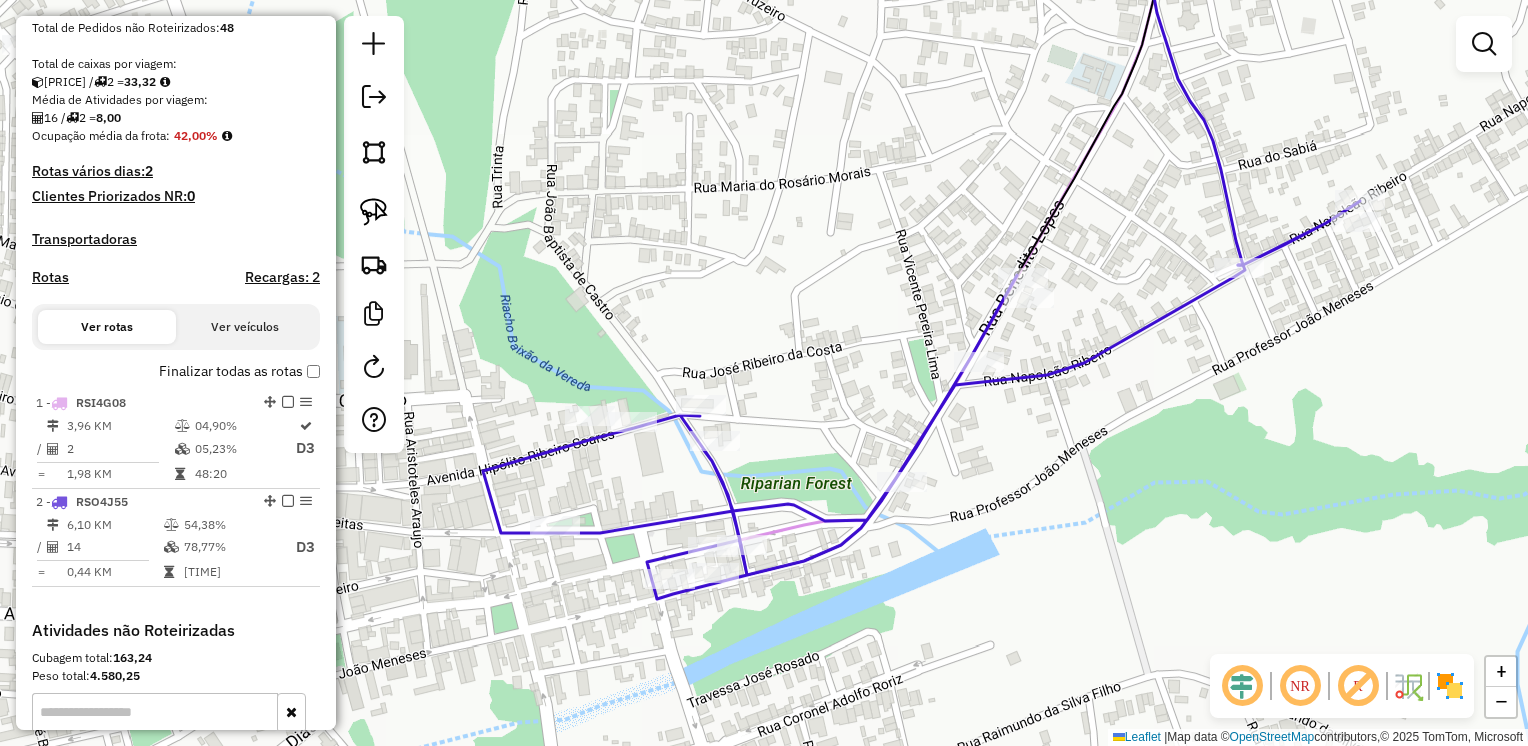 scroll, scrollTop: 0, scrollLeft: 0, axis: both 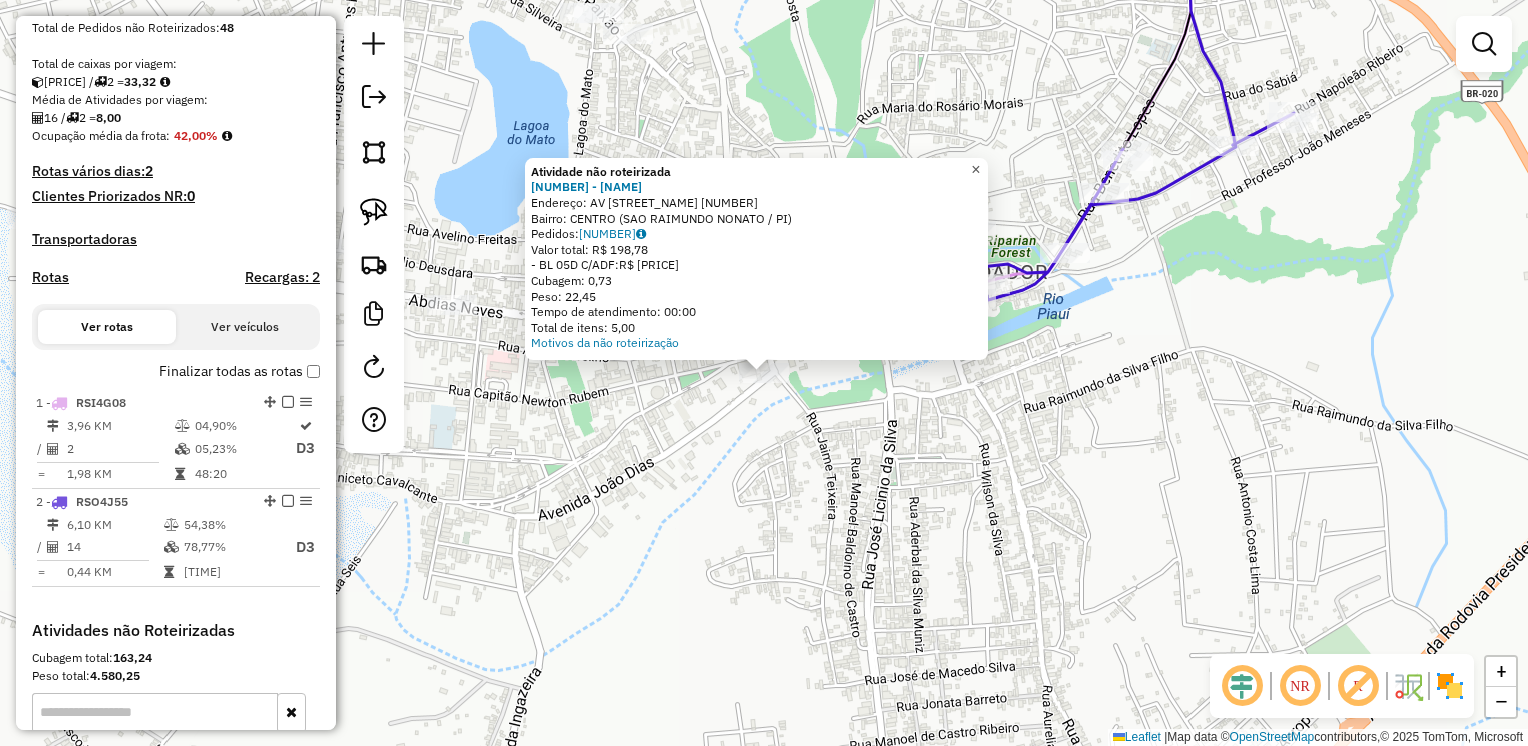 click on "×" 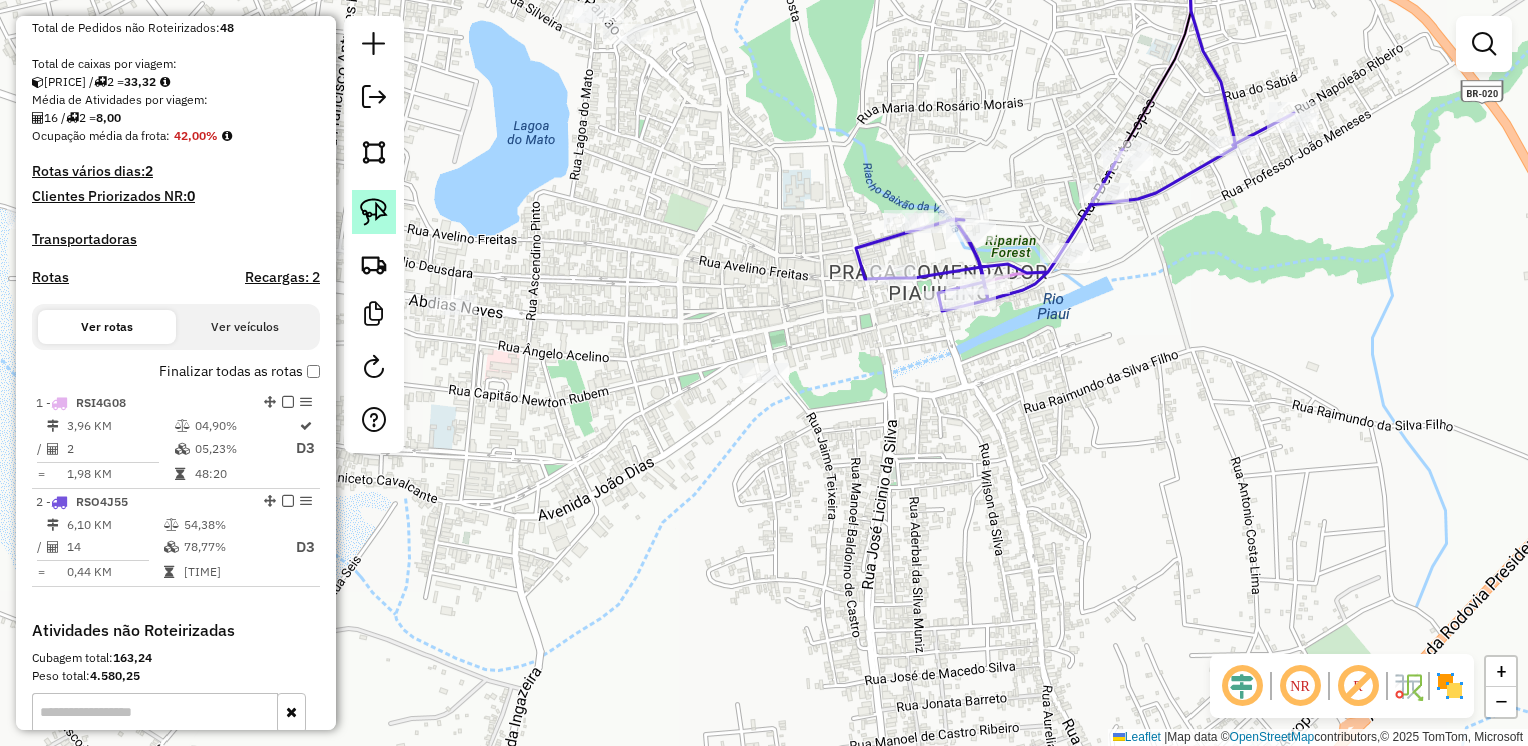 click 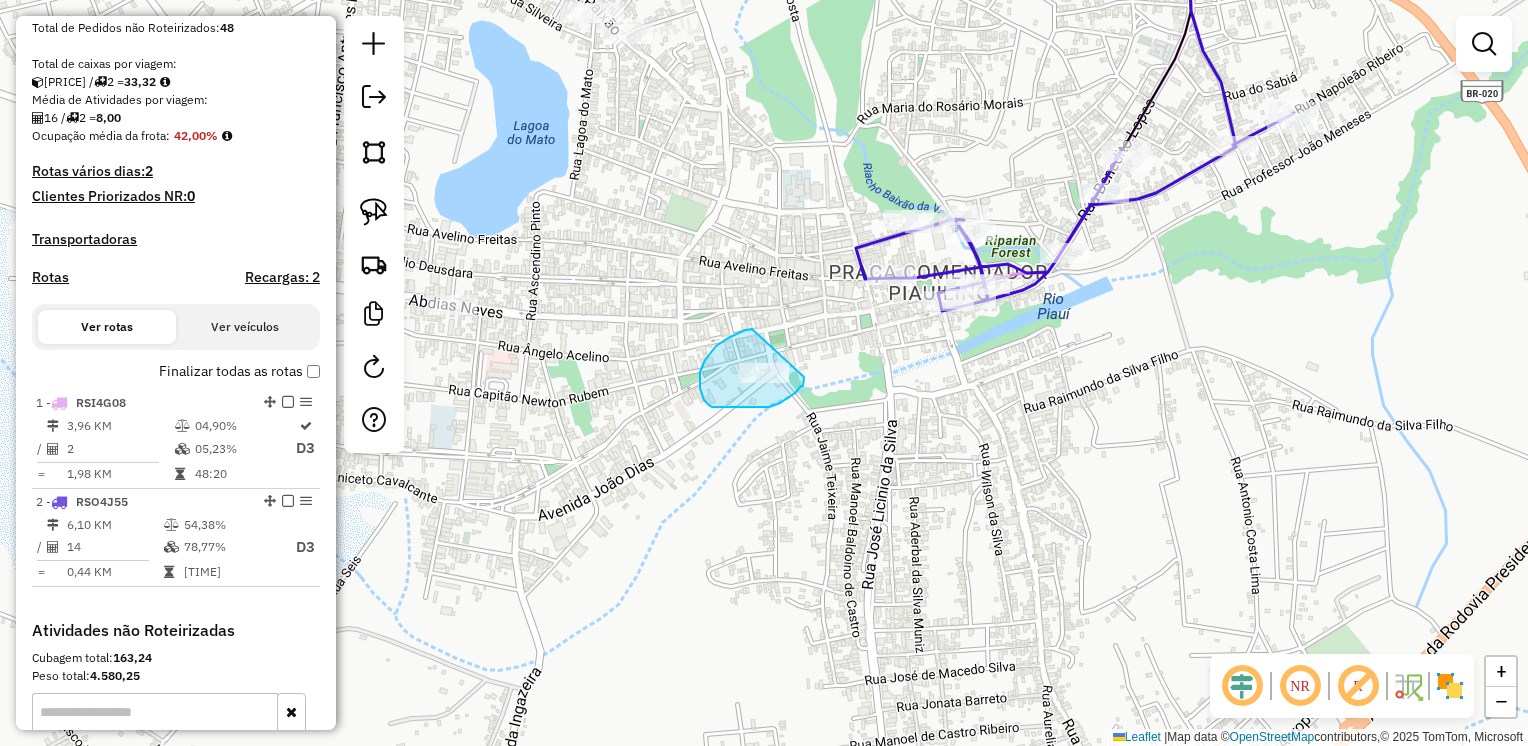 drag, startPoint x: 752, startPoint y: 329, endPoint x: 804, endPoint y: 372, distance: 67.47592 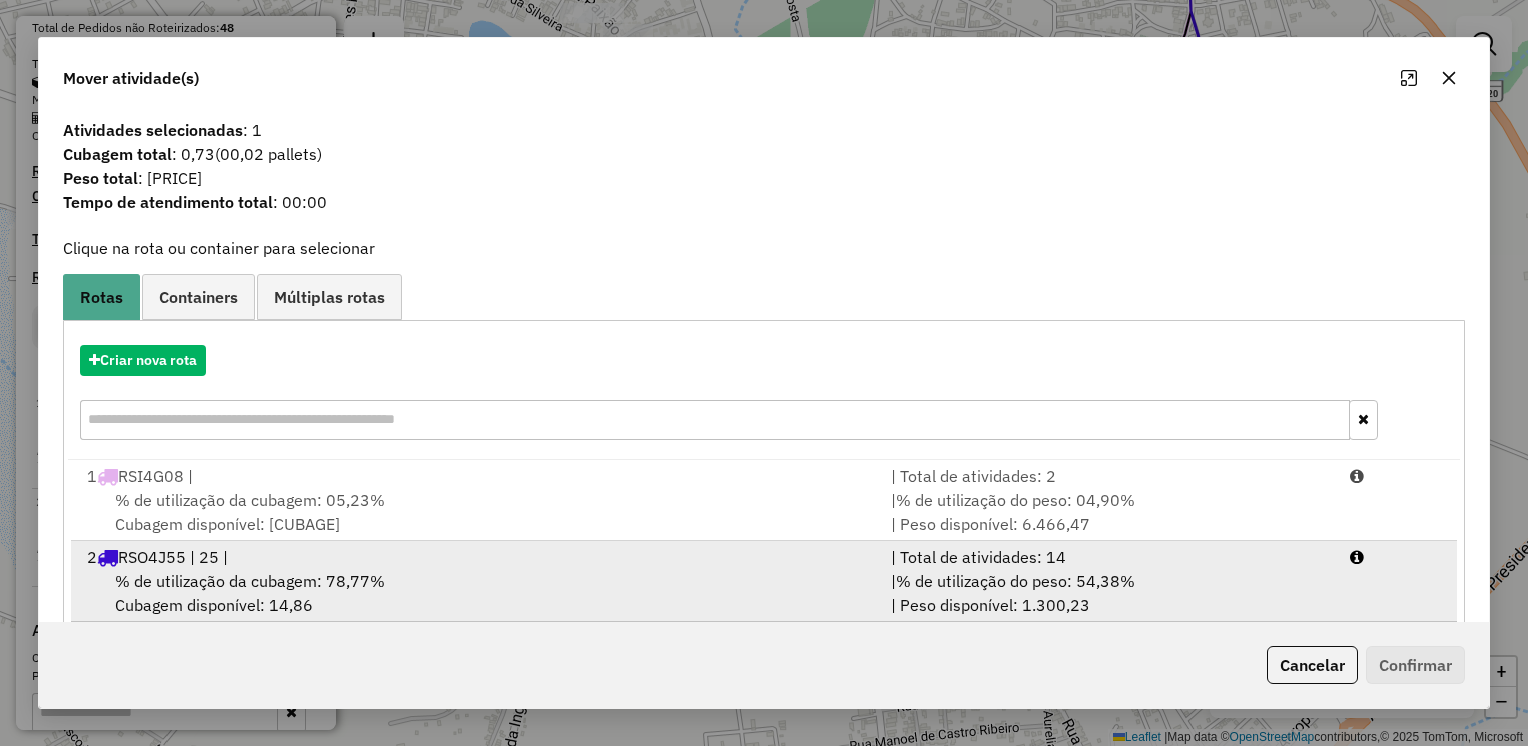 click on "% de utilização da cubagem: 78,77%" at bounding box center [250, 581] 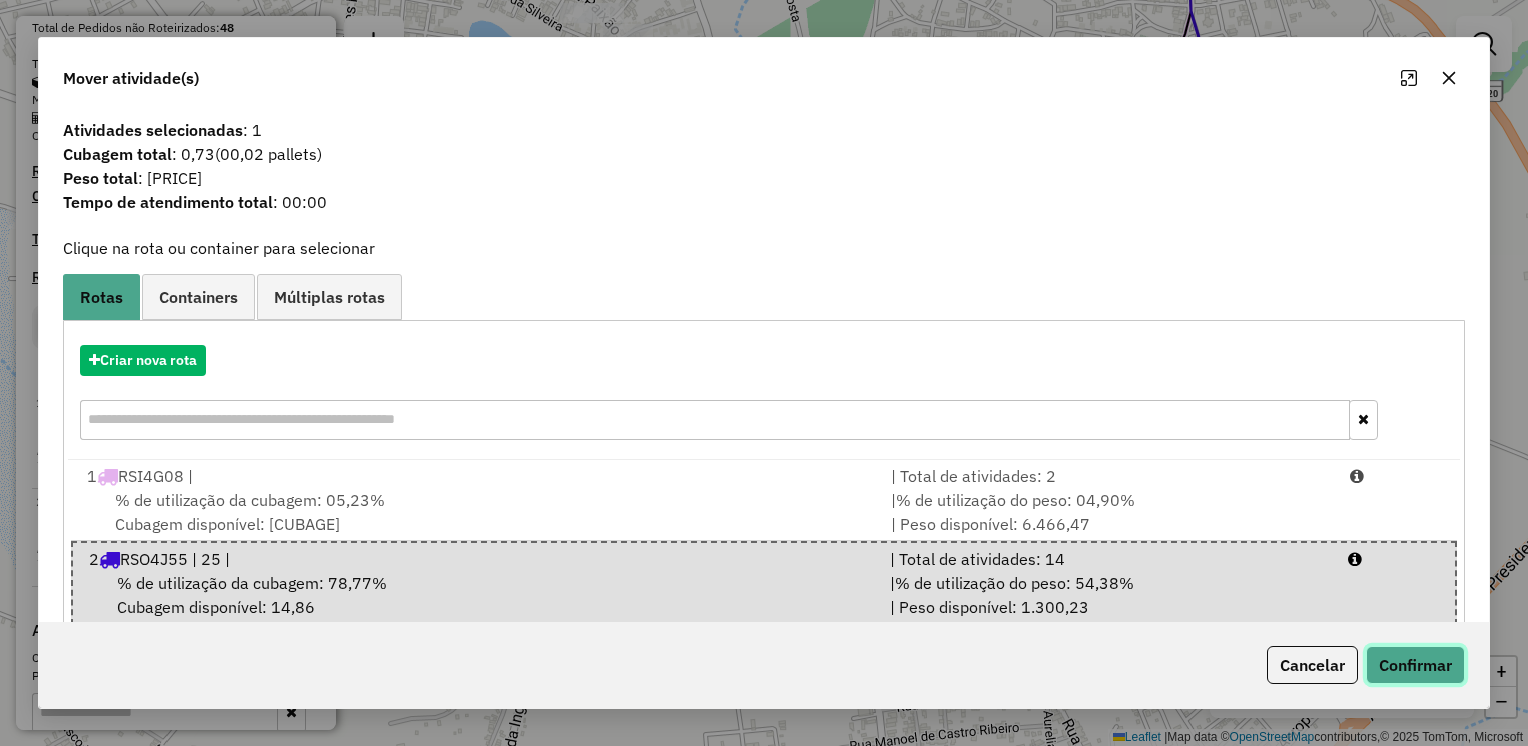 click on "Confirmar" 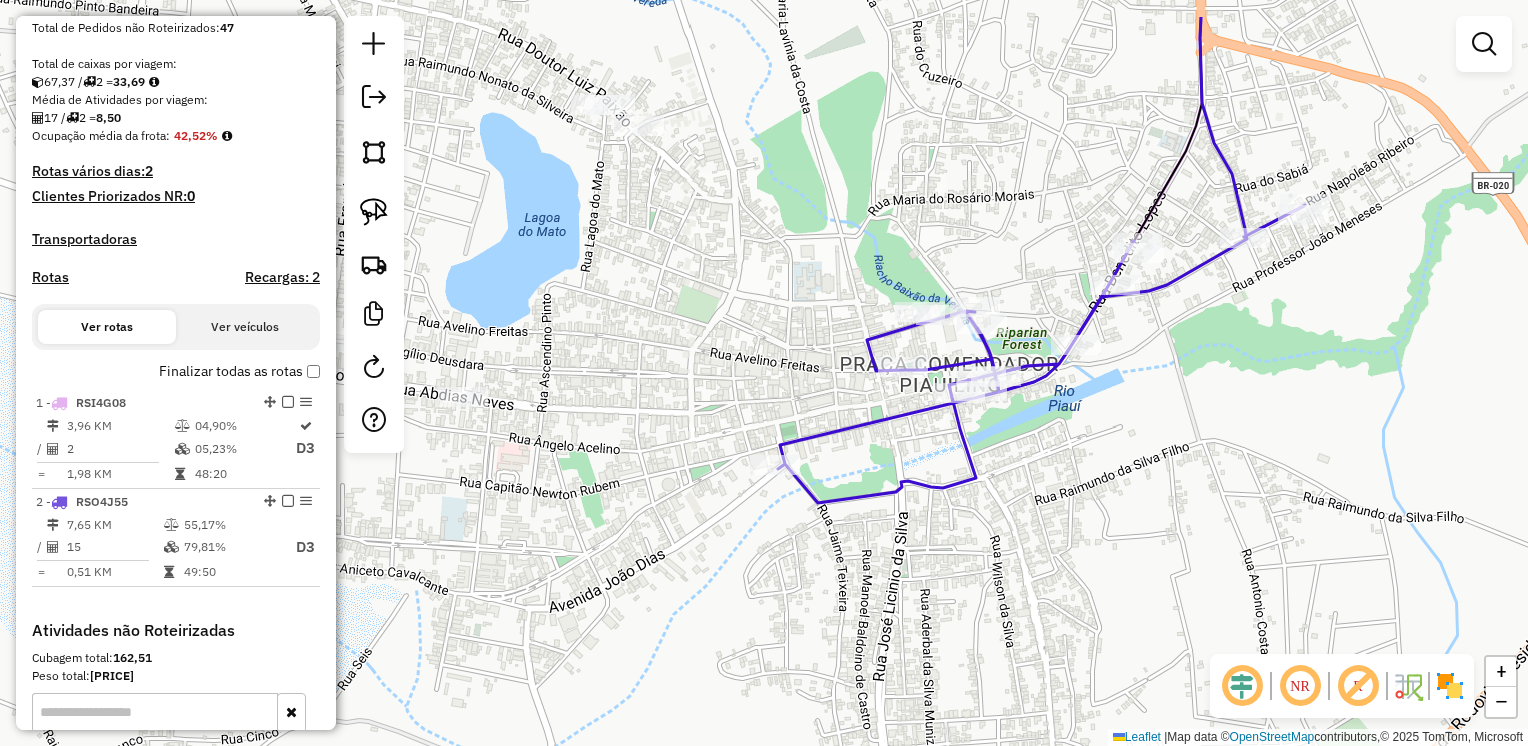 drag, startPoint x: 666, startPoint y: 146, endPoint x: 664, endPoint y: 274, distance: 128.01562 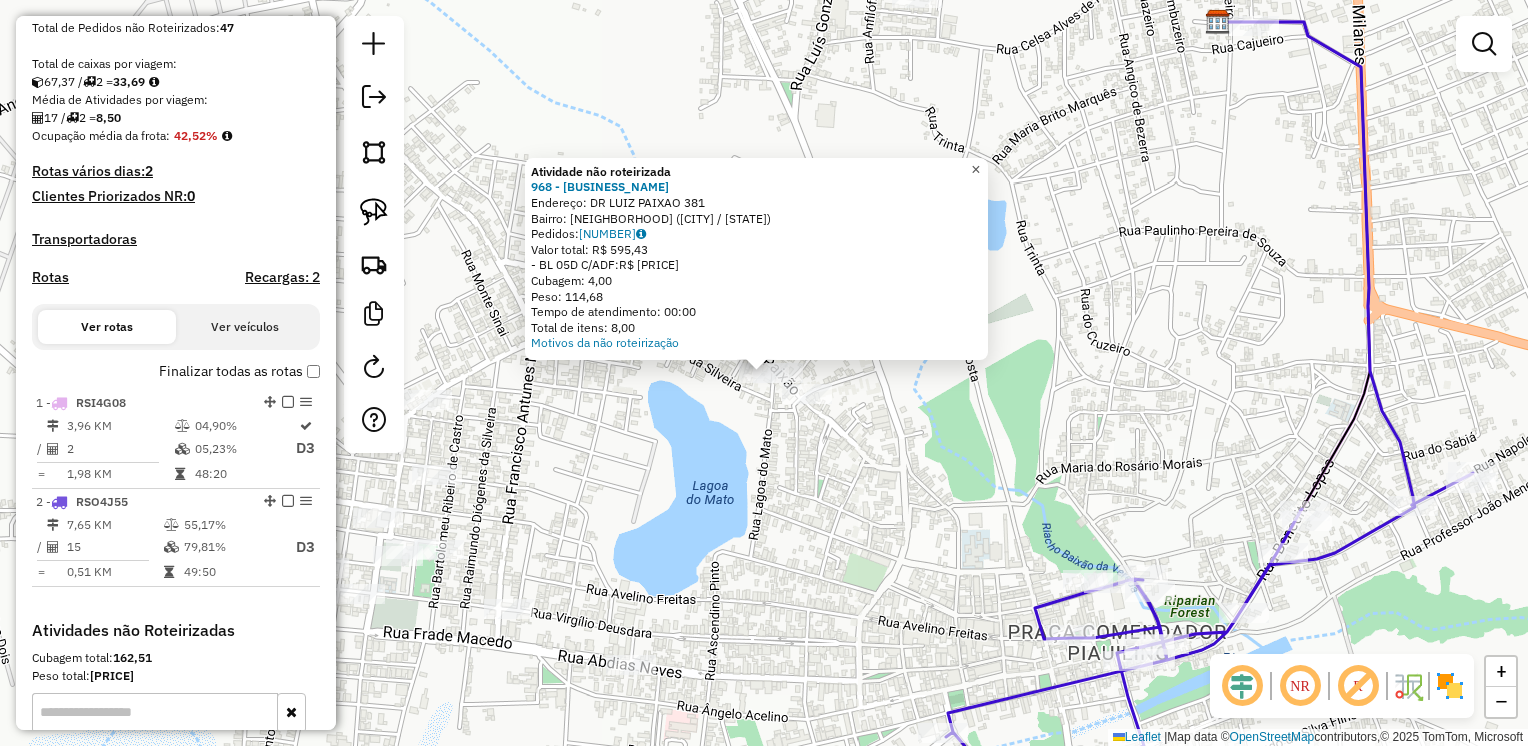 click on "×" 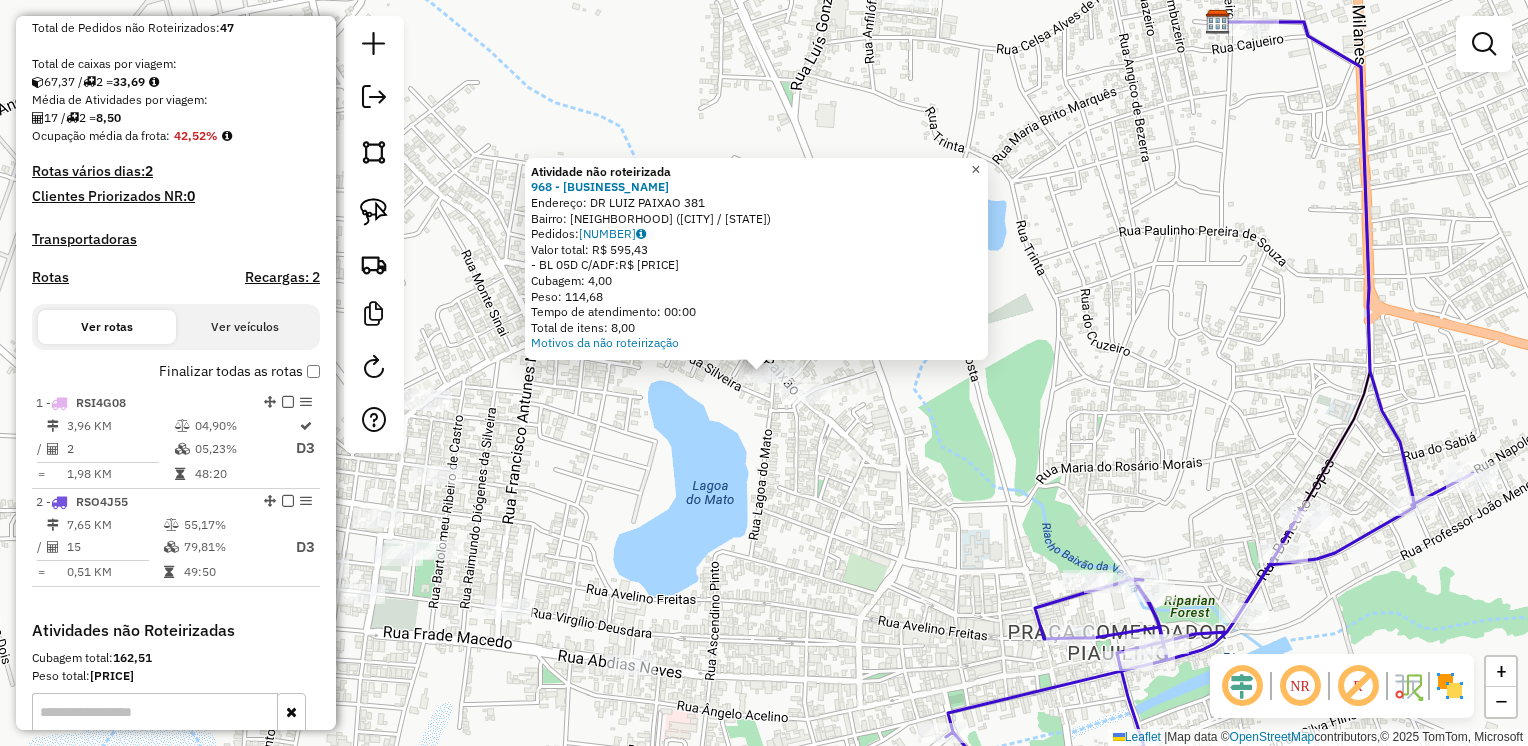 click on "×" 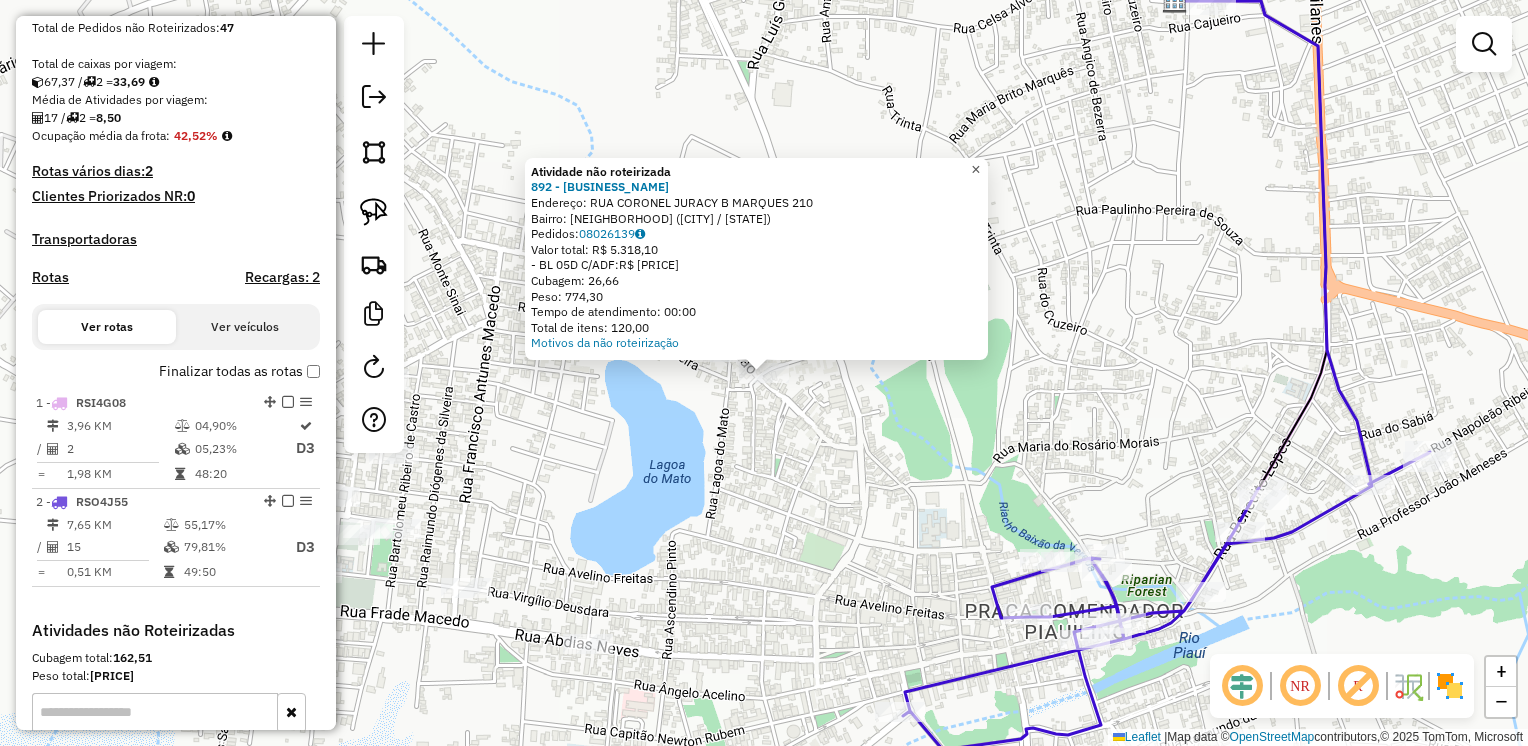click on "×" 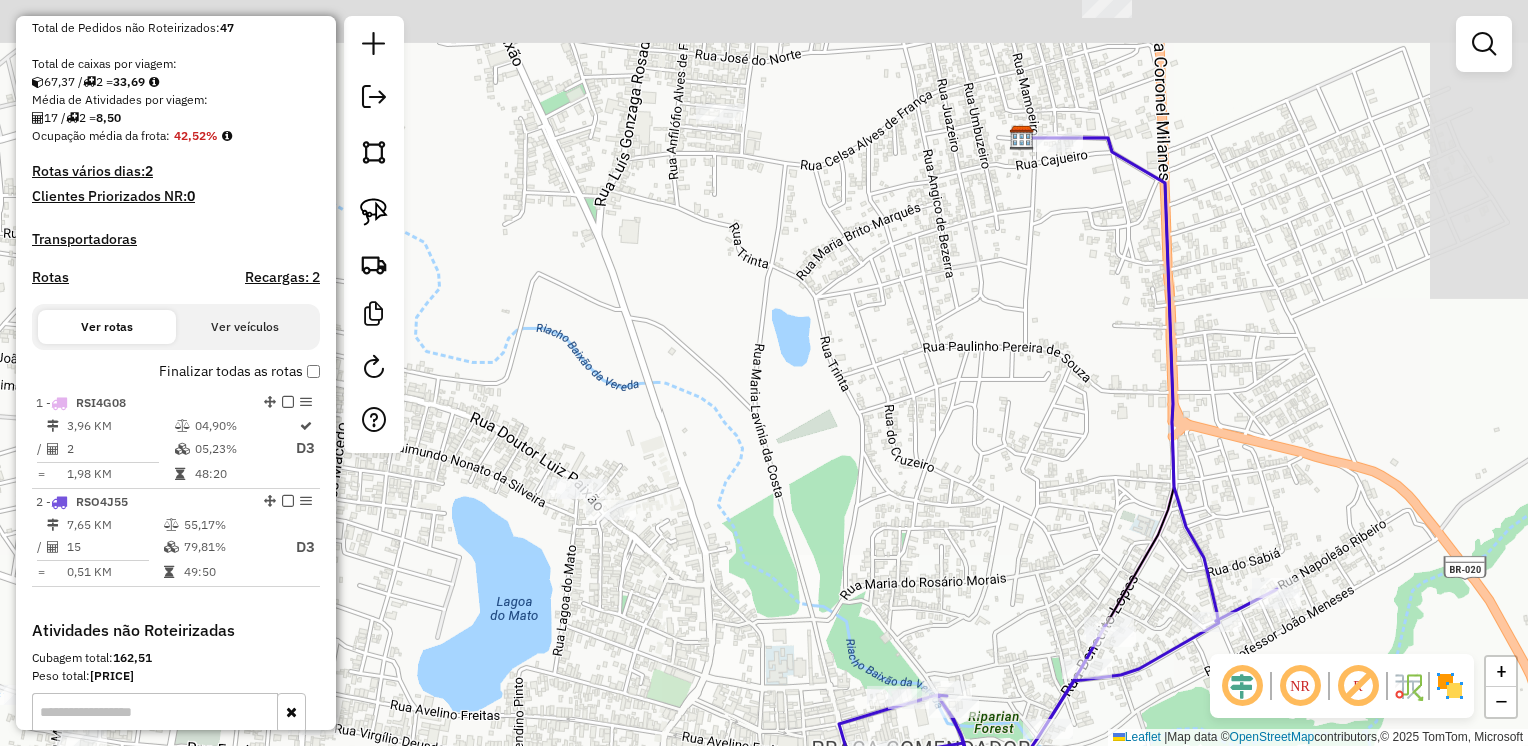 drag, startPoint x: 1140, startPoint y: 167, endPoint x: 975, endPoint y: 291, distance: 206.4001 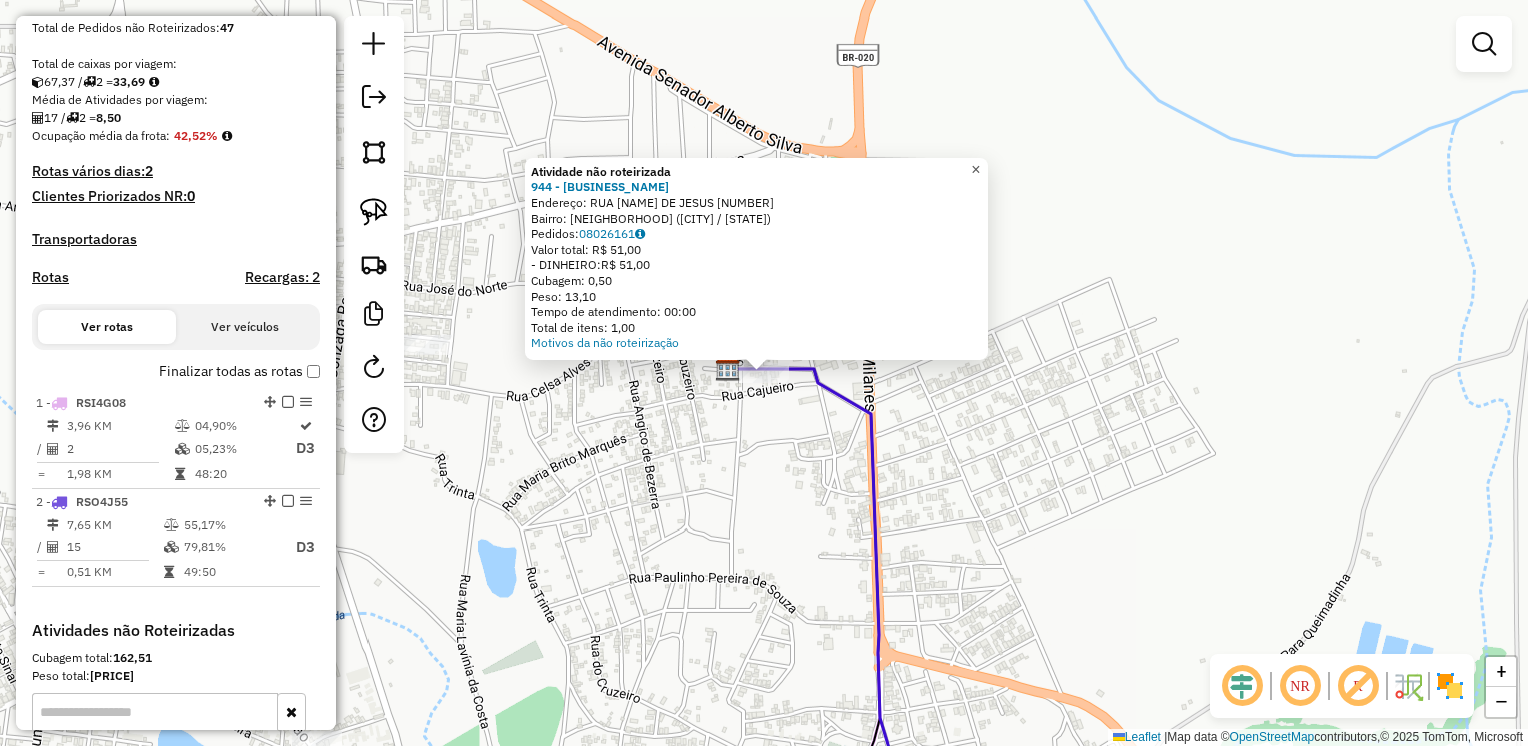 click on "×" 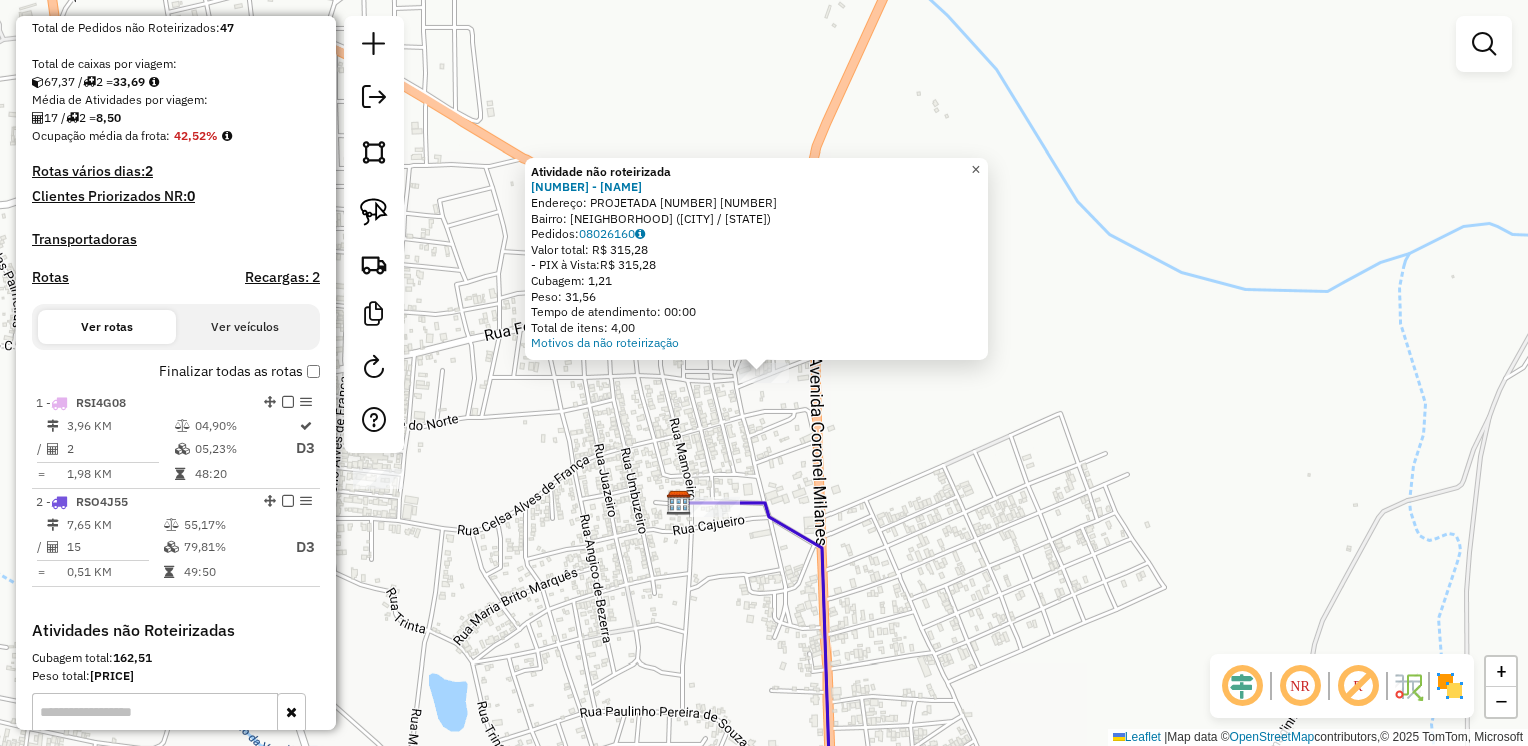 drag, startPoint x: 989, startPoint y: 166, endPoint x: 976, endPoint y: 182, distance: 20.615528 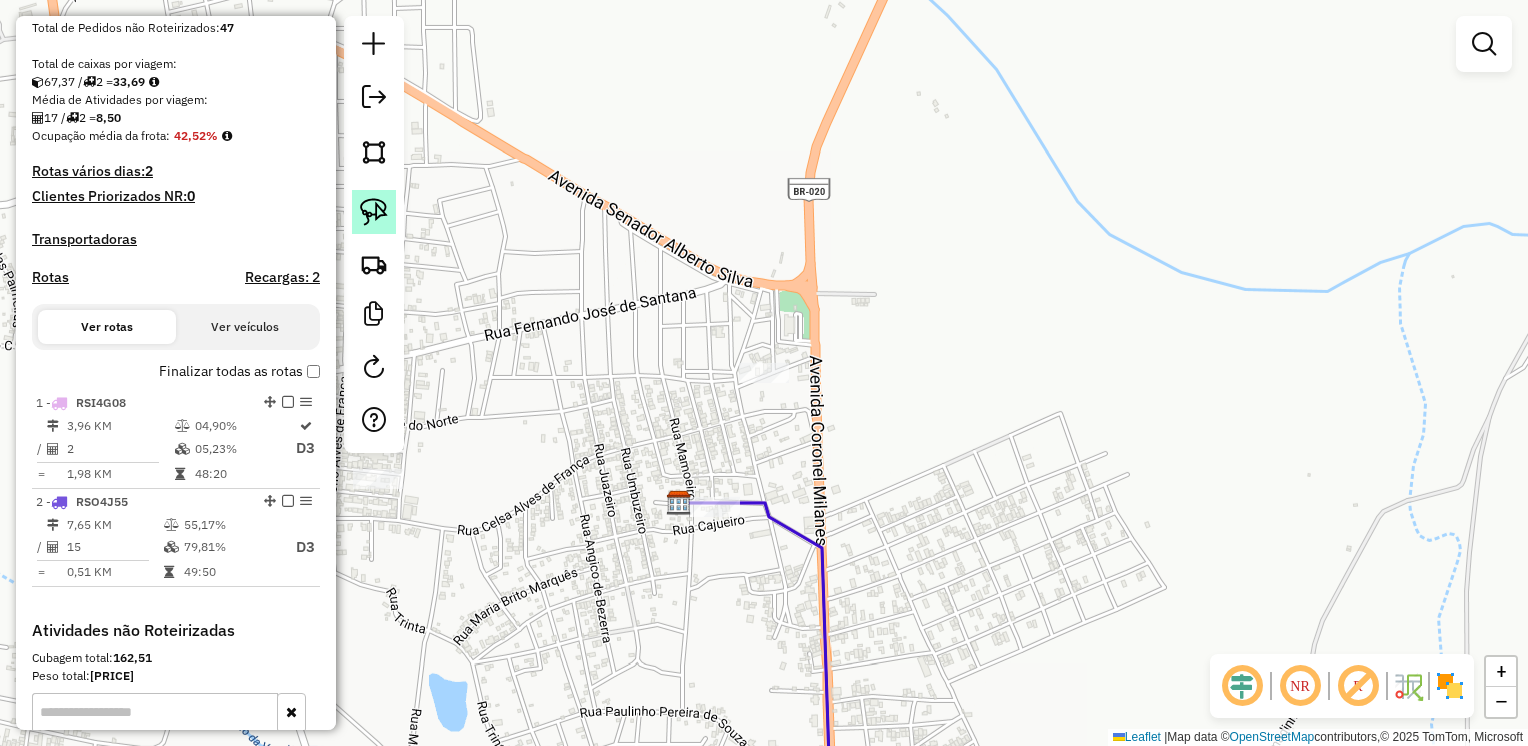 click 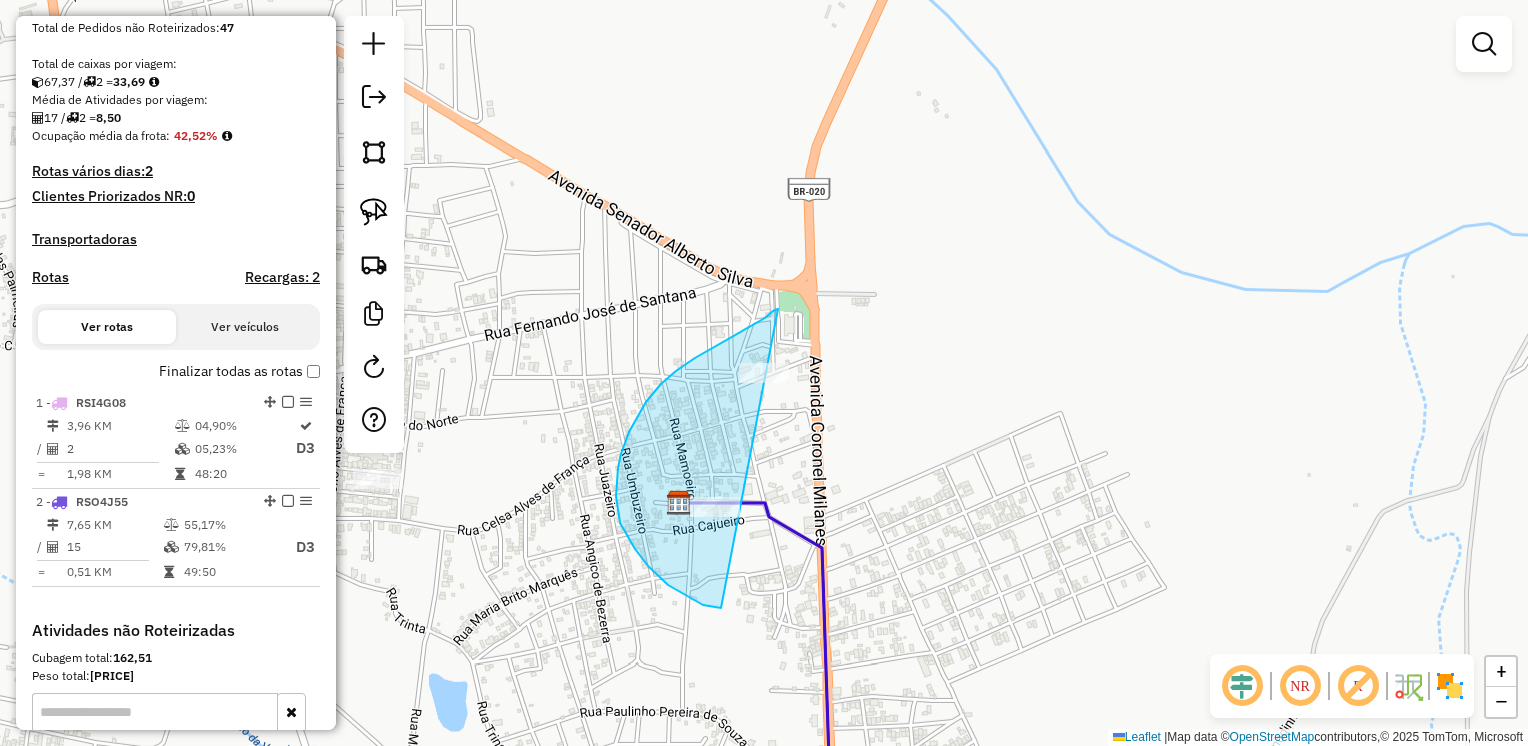 drag, startPoint x: 778, startPoint y: 309, endPoint x: 840, endPoint y: 437, distance: 142.22517 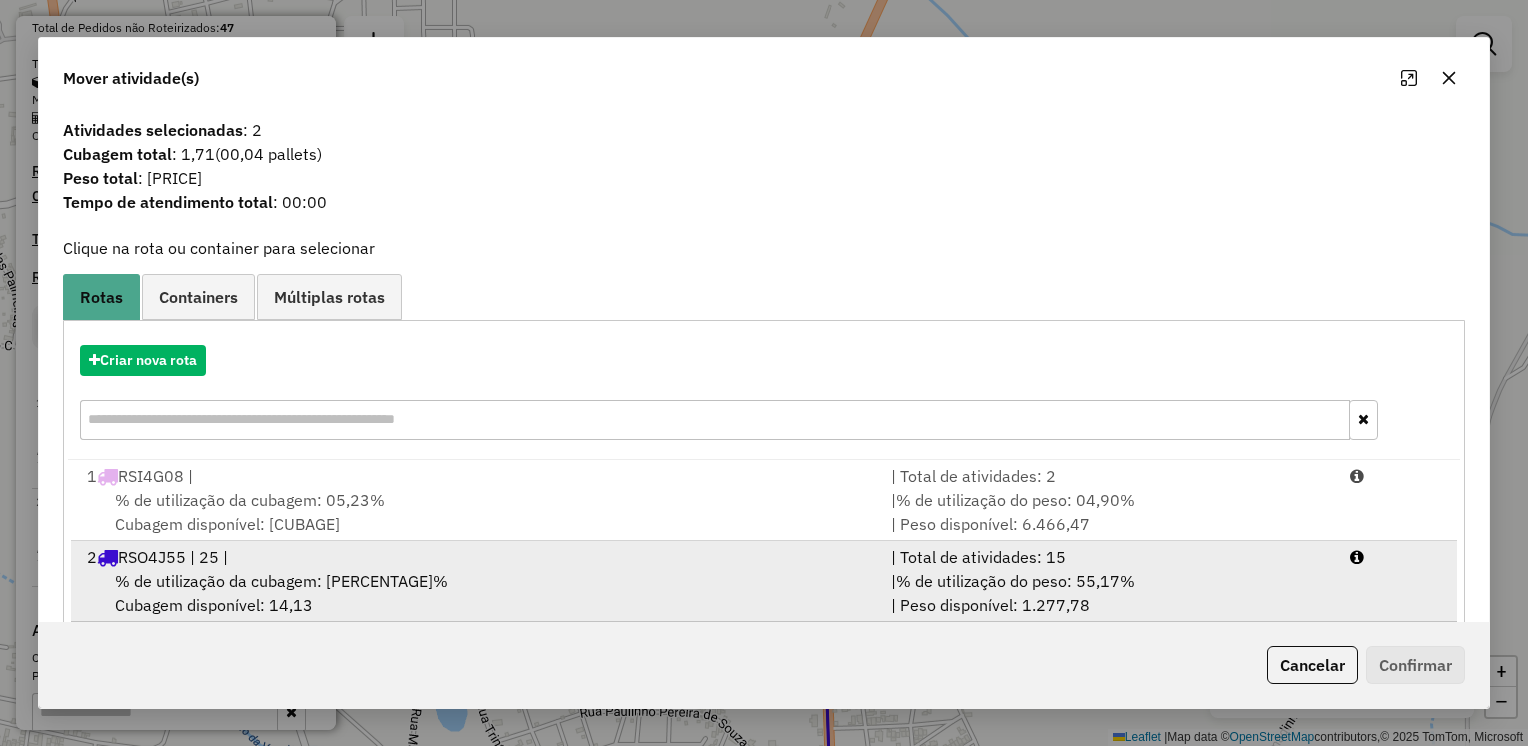 scroll, scrollTop: 32, scrollLeft: 0, axis: vertical 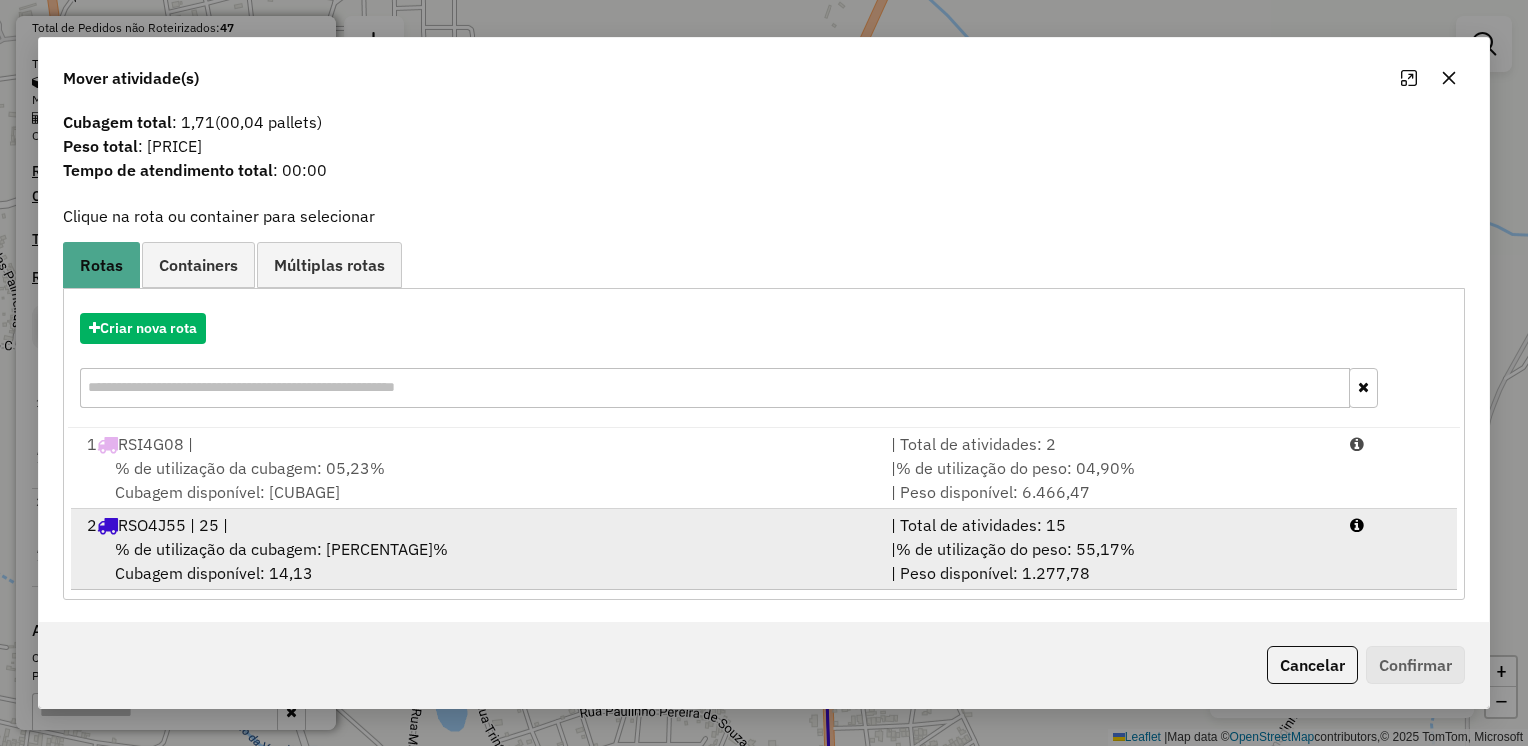 click on "% de utilização da cubagem: [PERCENTAGE]%  Cubagem disponível: [CUBAGE]" at bounding box center [477, 561] 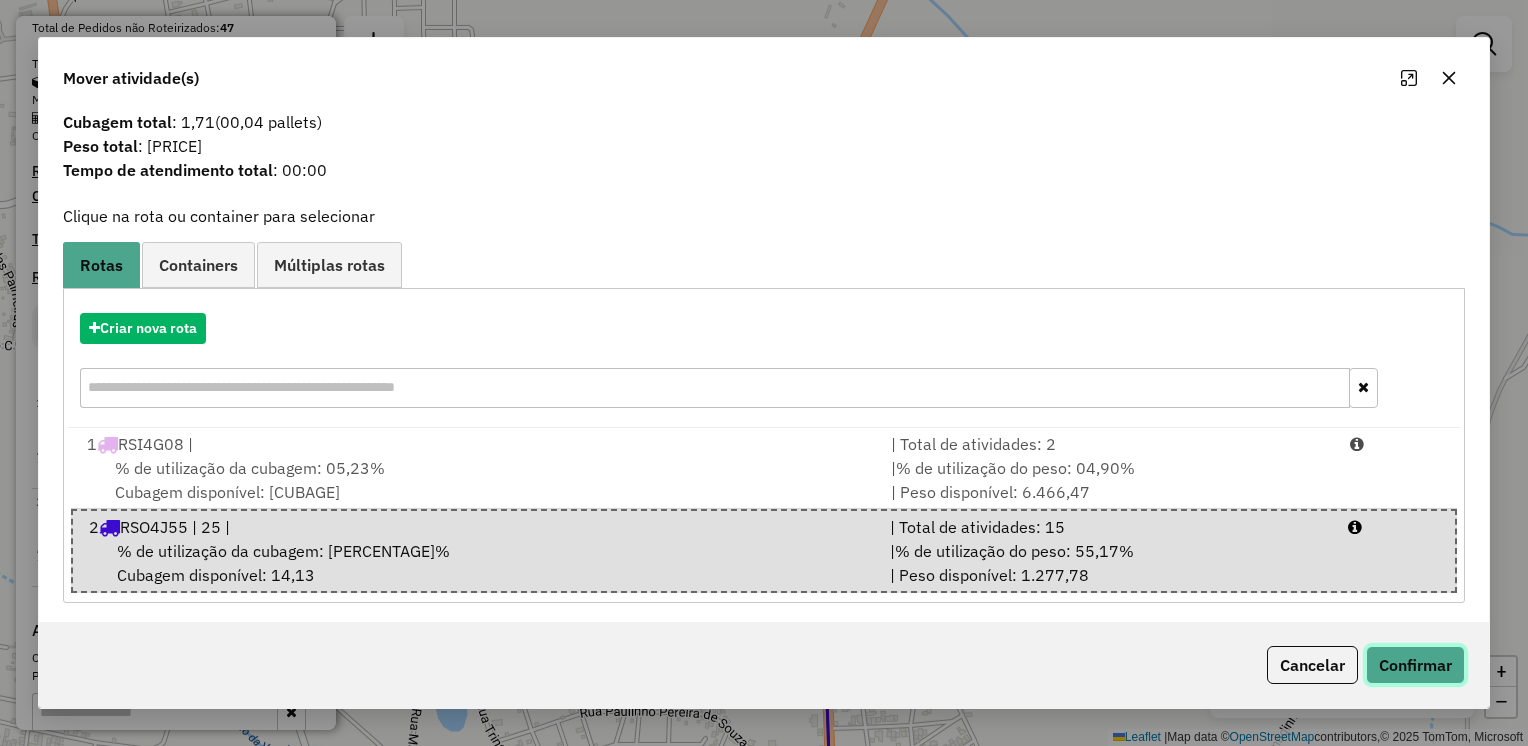 click on "Confirmar" 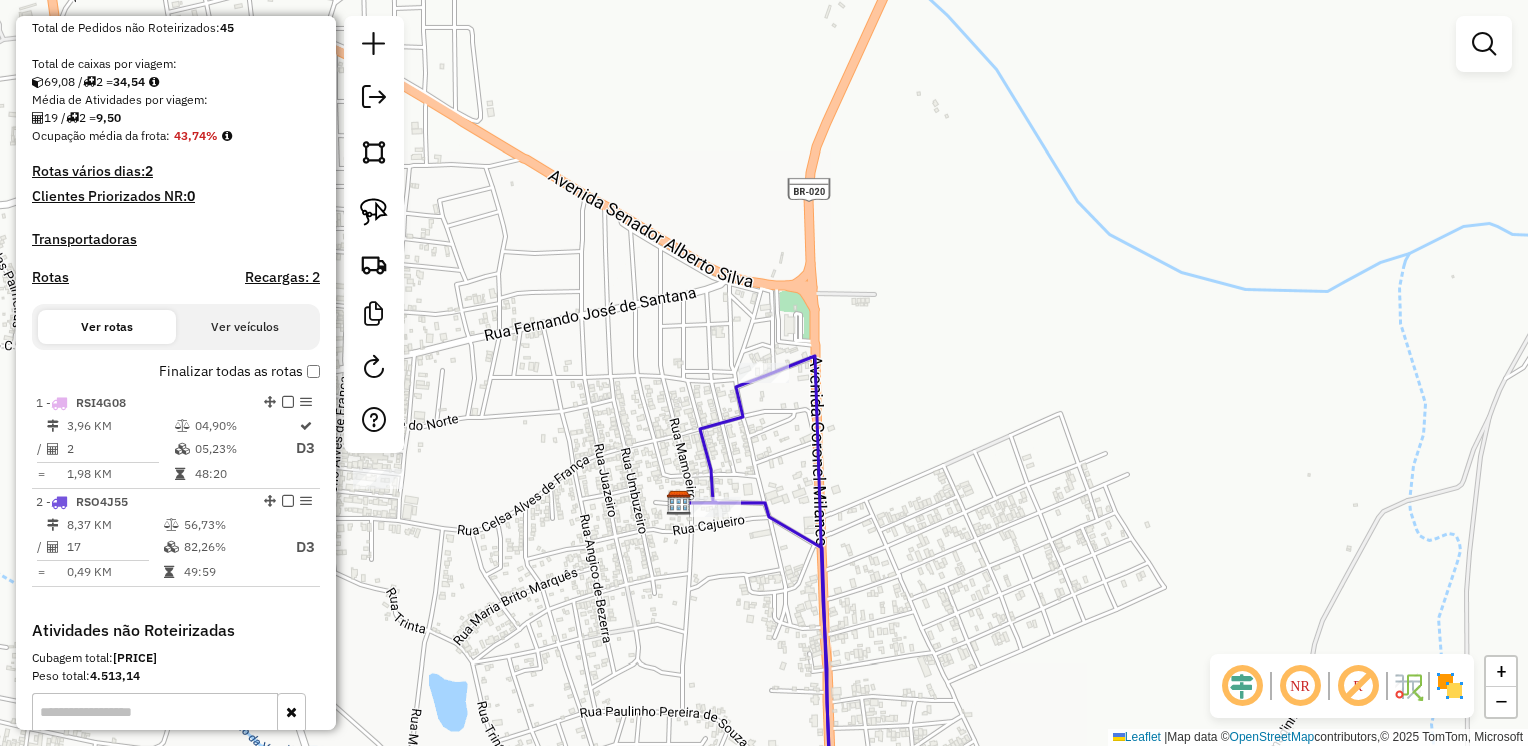 scroll, scrollTop: 0, scrollLeft: 0, axis: both 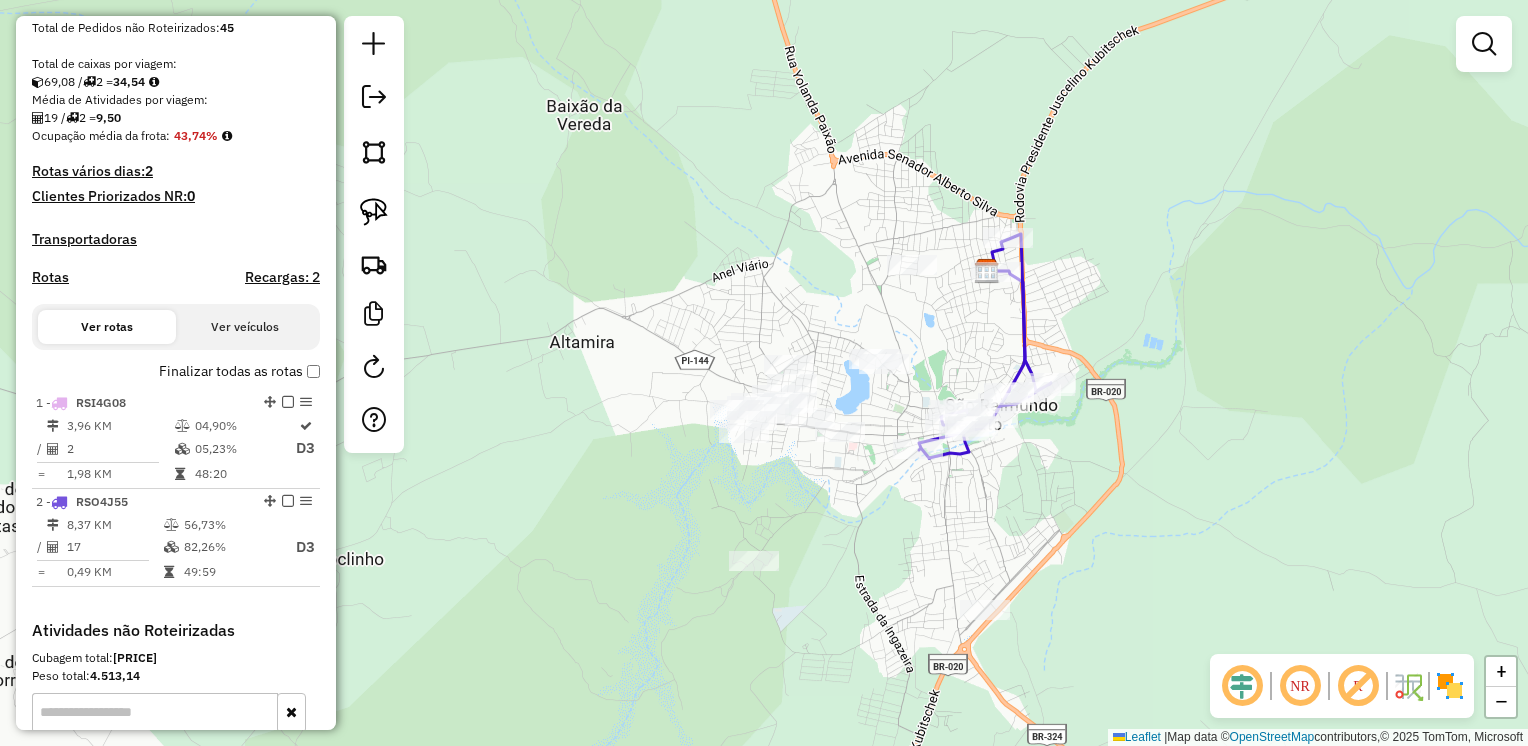 drag, startPoint x: 681, startPoint y: 564, endPoint x: 970, endPoint y: 336, distance: 368.11005 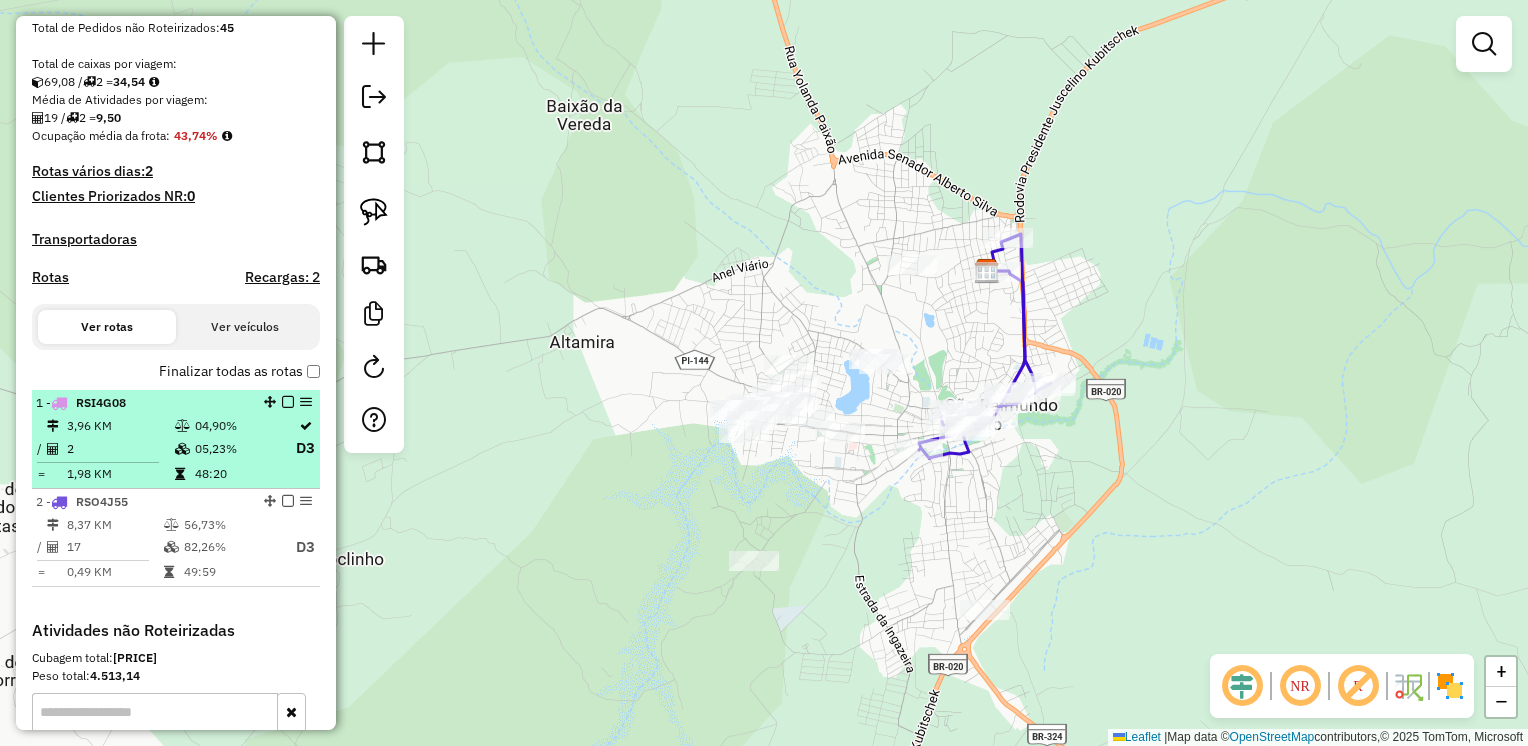 click on "3,96 KM" at bounding box center (120, 426) 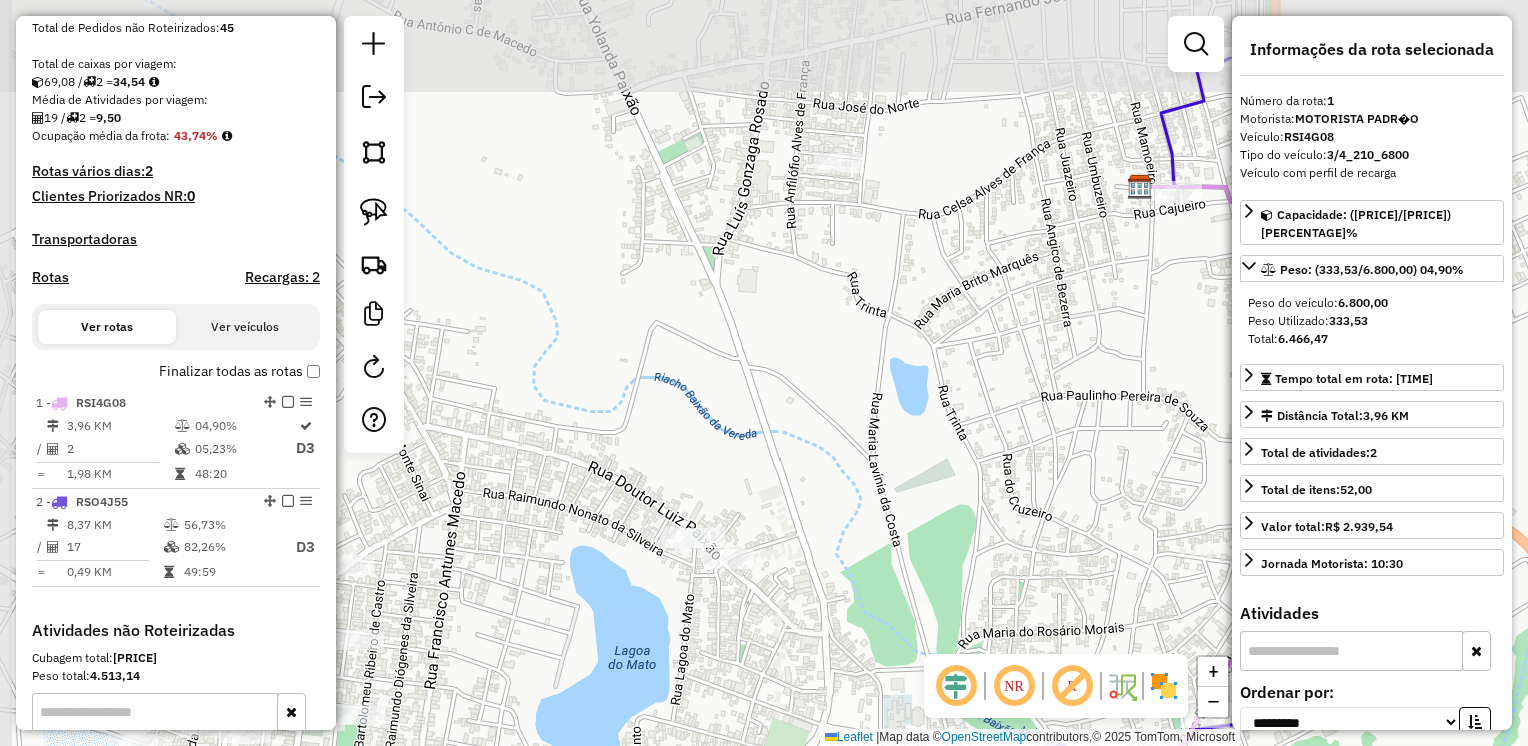 drag, startPoint x: 838, startPoint y: 386, endPoint x: 1046, endPoint y: 514, distance: 244.2294 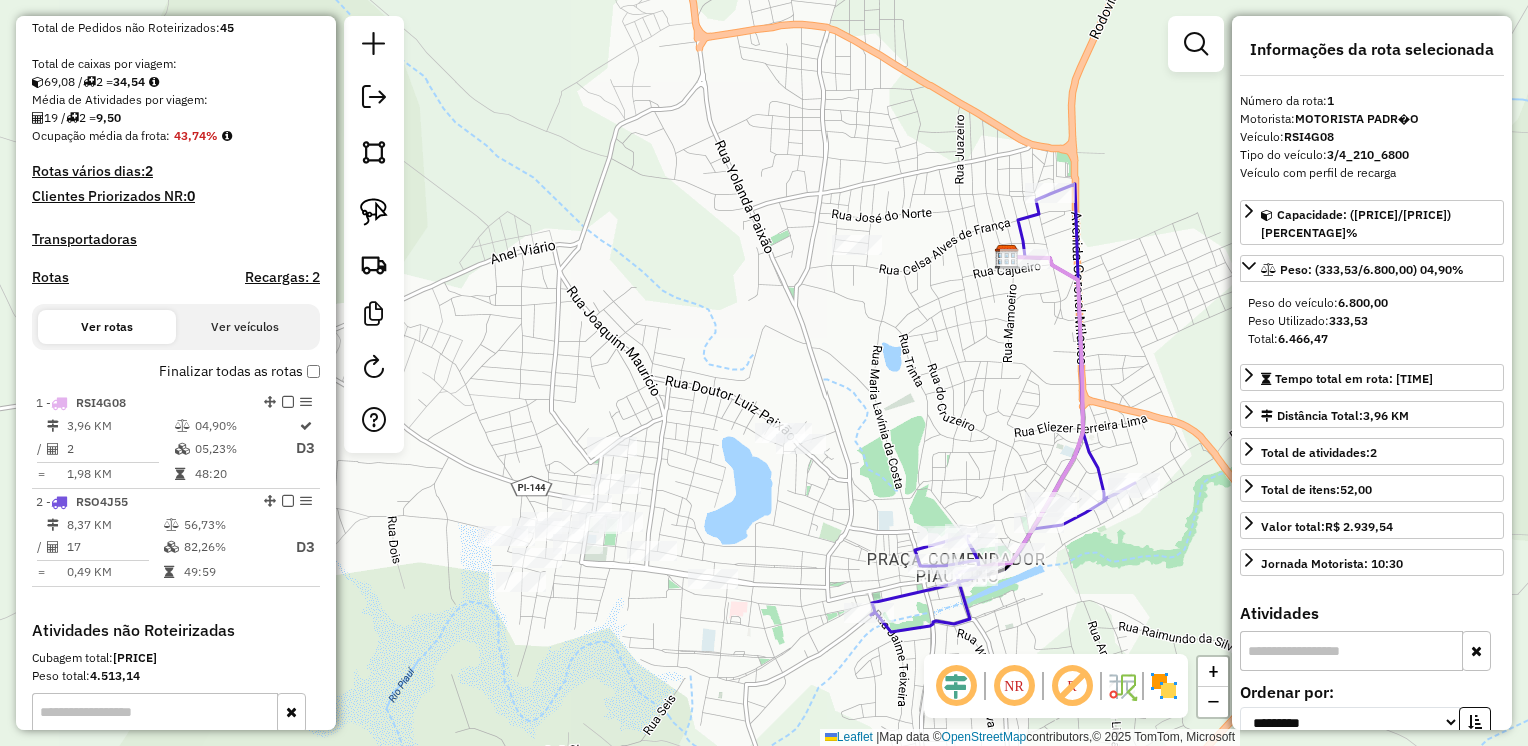 drag, startPoint x: 637, startPoint y: 419, endPoint x: 768, endPoint y: 374, distance: 138.51353 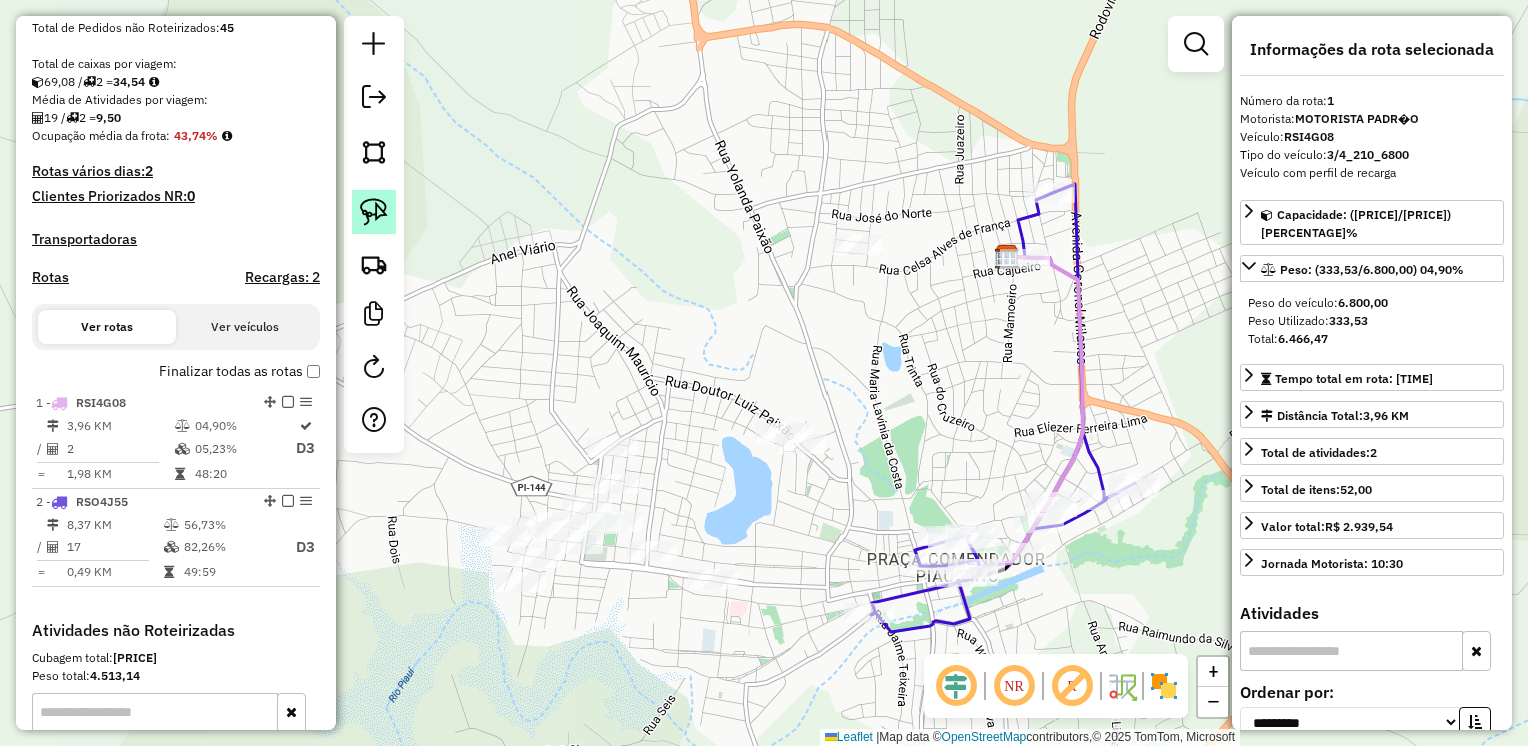 click 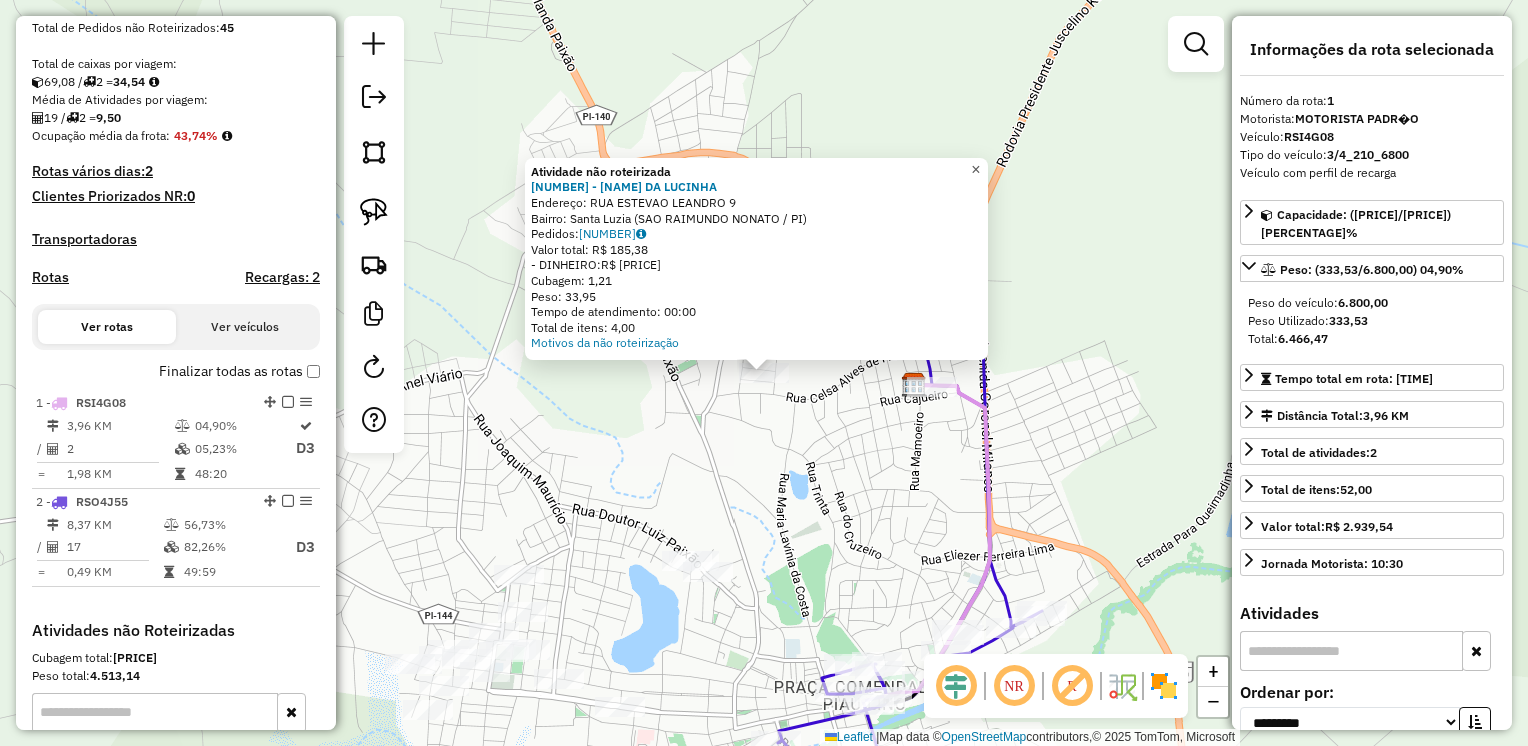 click on "×" 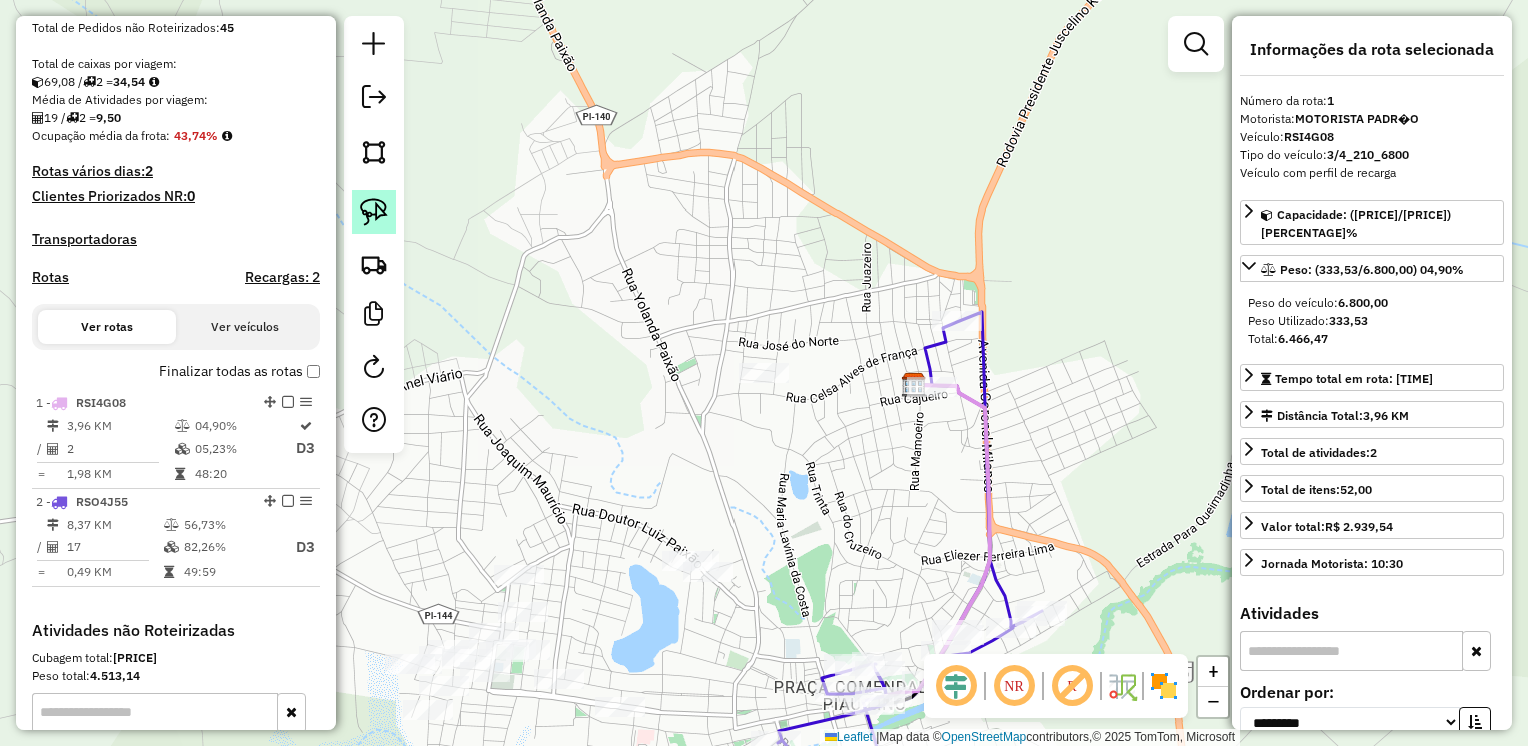 click 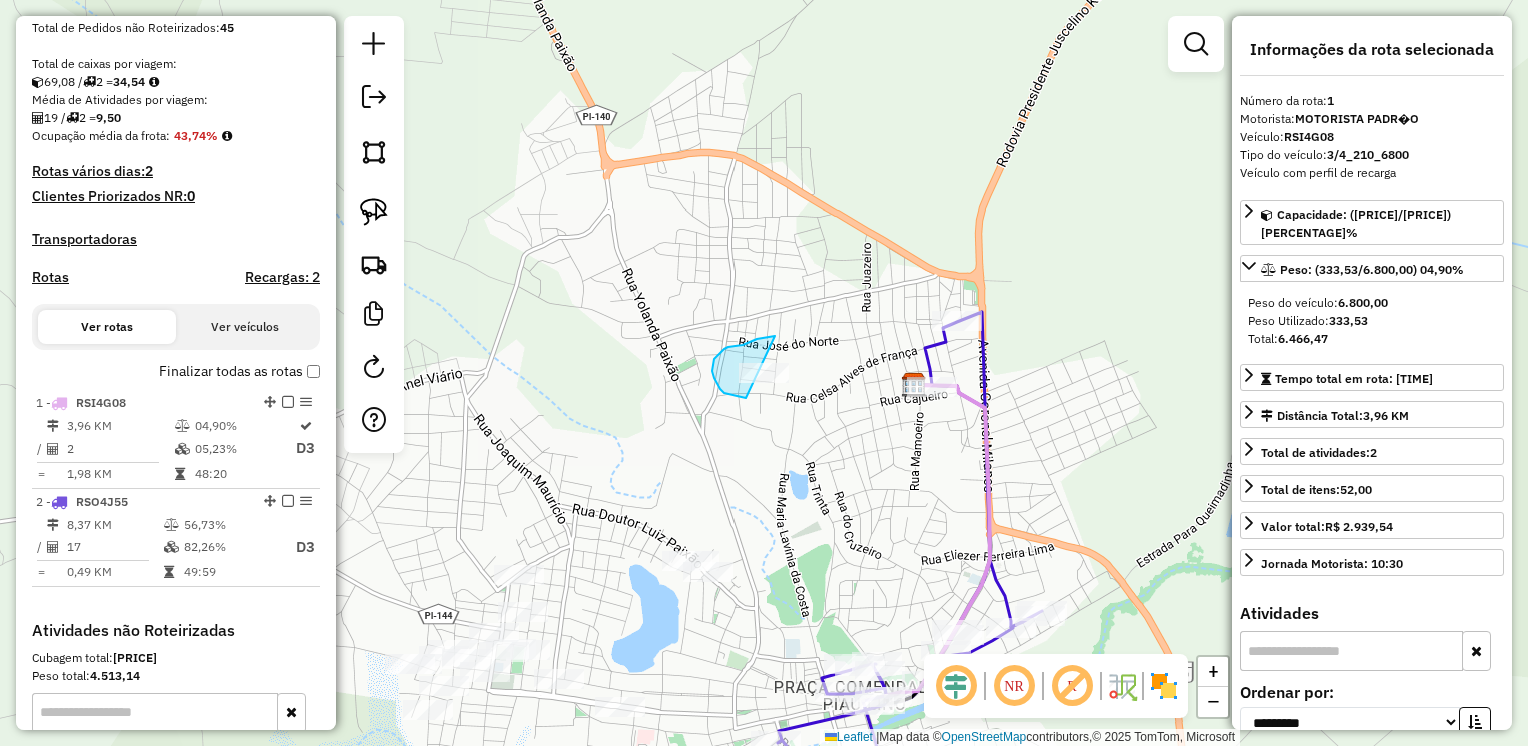 drag, startPoint x: 775, startPoint y: 336, endPoint x: 808, endPoint y: 374, distance: 50.32892 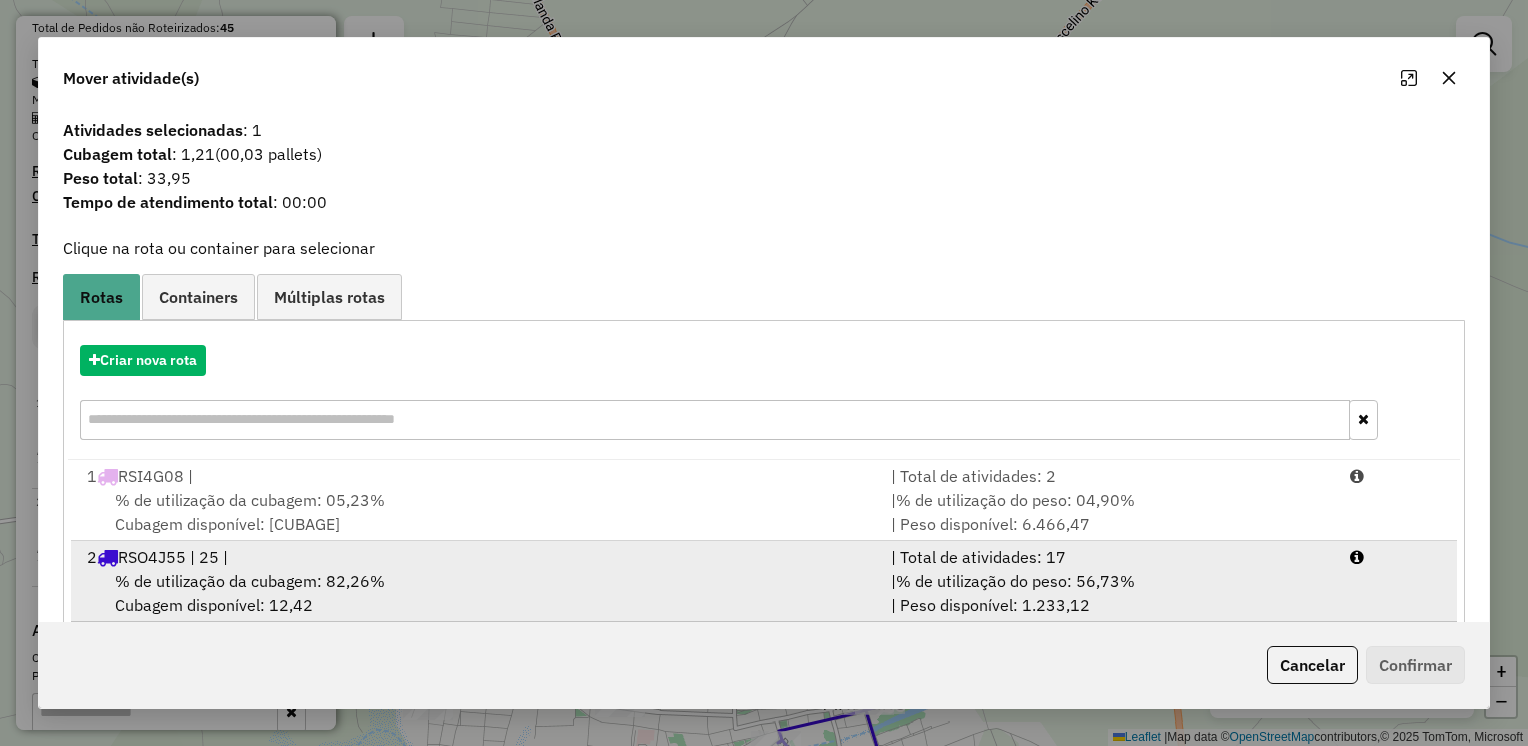 scroll, scrollTop: 32, scrollLeft: 0, axis: vertical 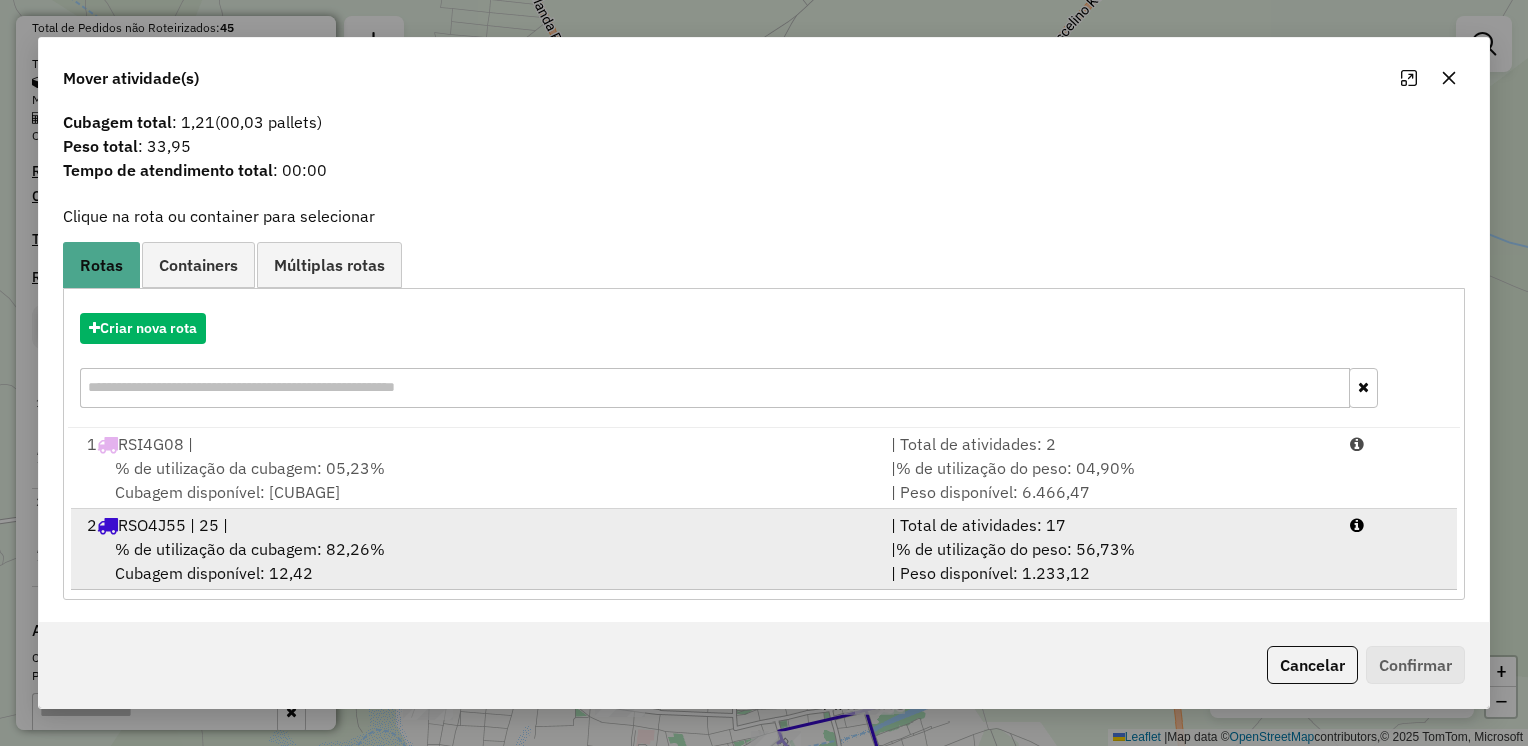 click on "% de utilização da cubagem: 82,26%" at bounding box center [250, 549] 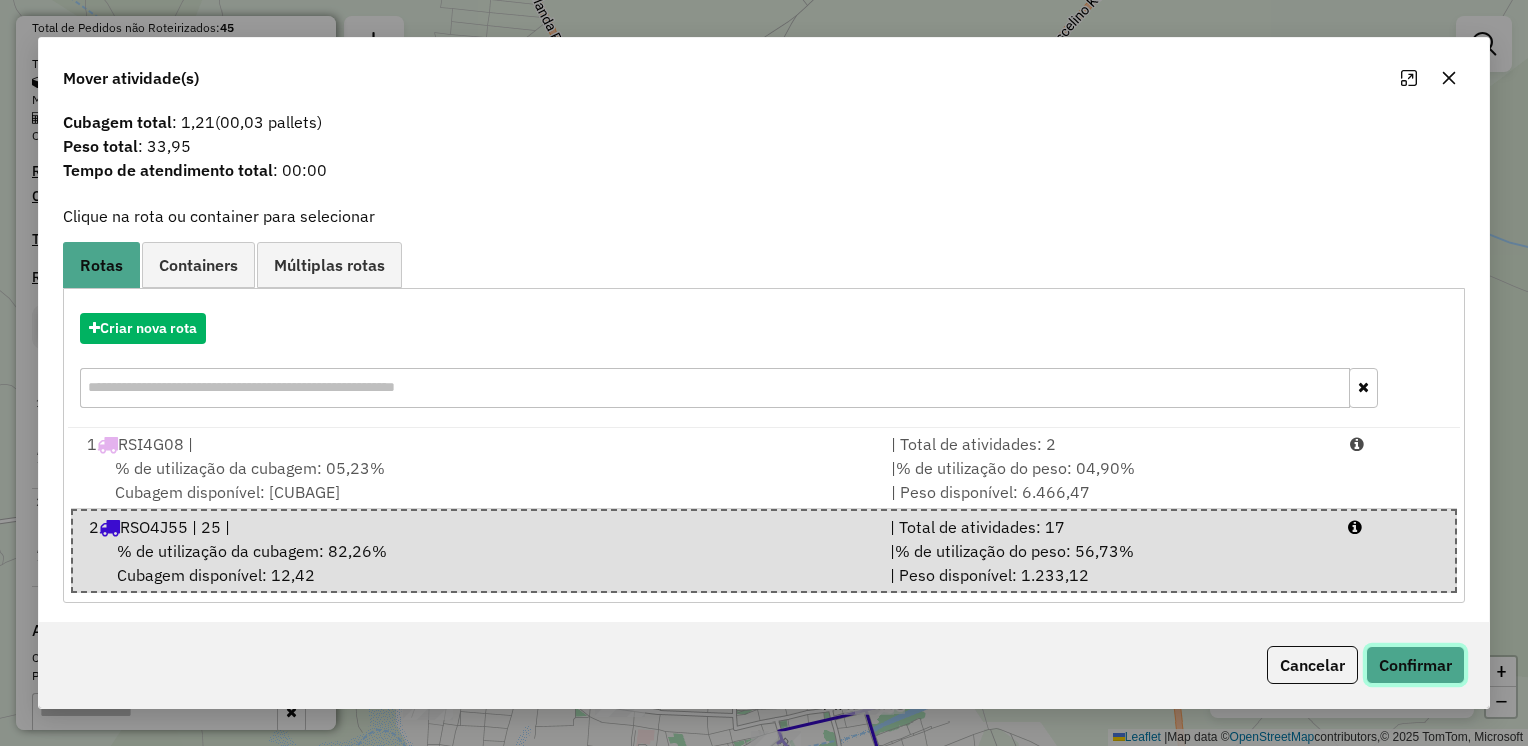 click on "Confirmar" 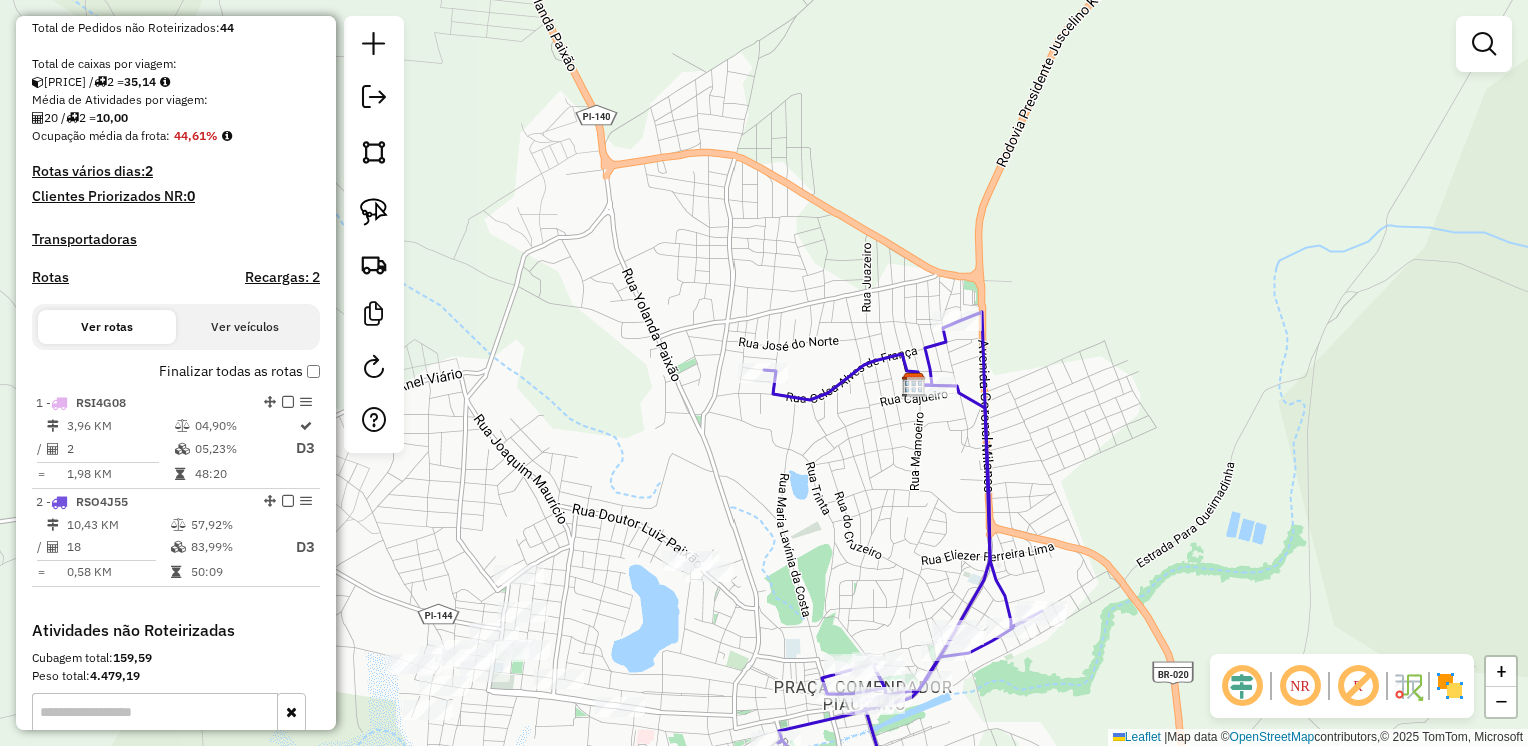 scroll, scrollTop: 0, scrollLeft: 0, axis: both 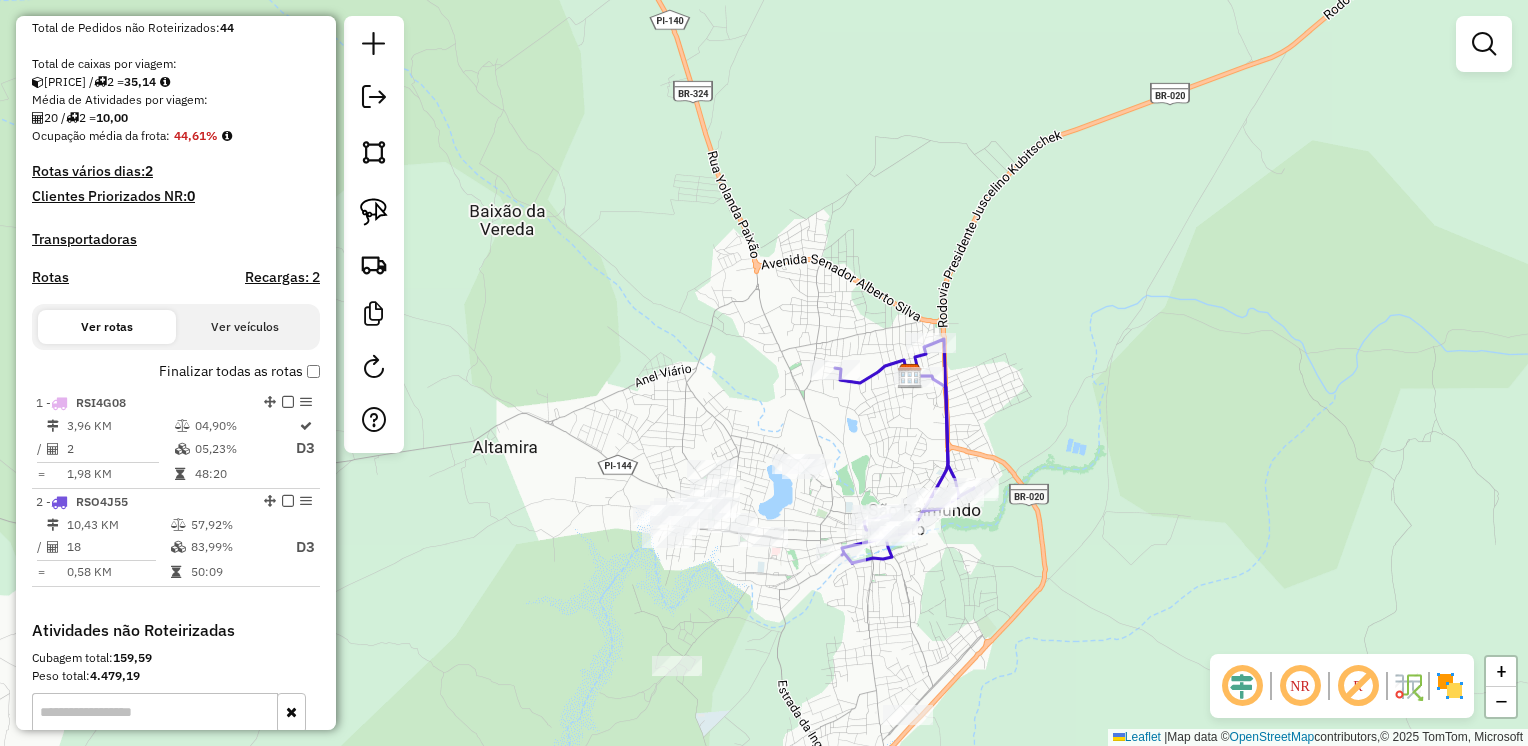 drag, startPoint x: 828, startPoint y: 512, endPoint x: 858, endPoint y: 459, distance: 60.90156 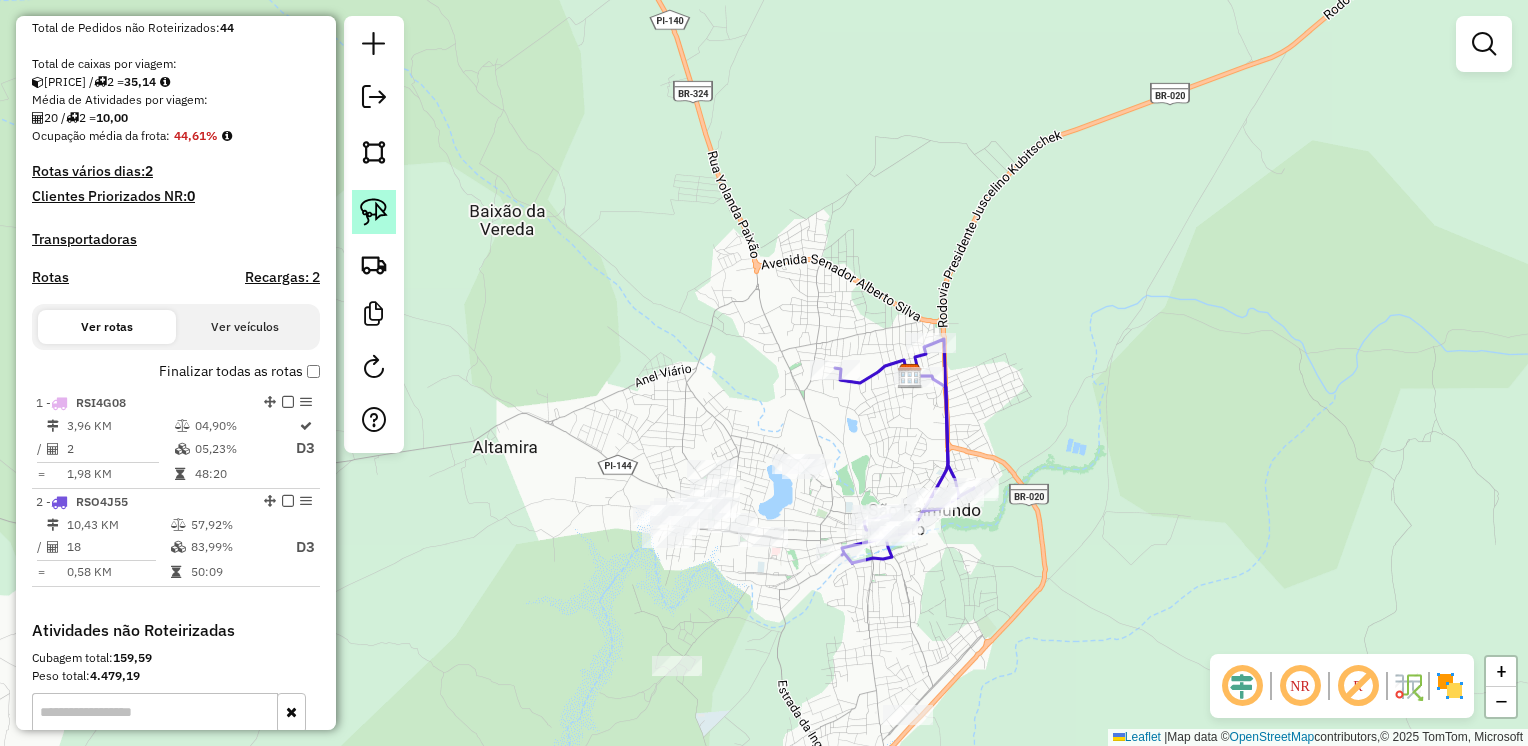 click 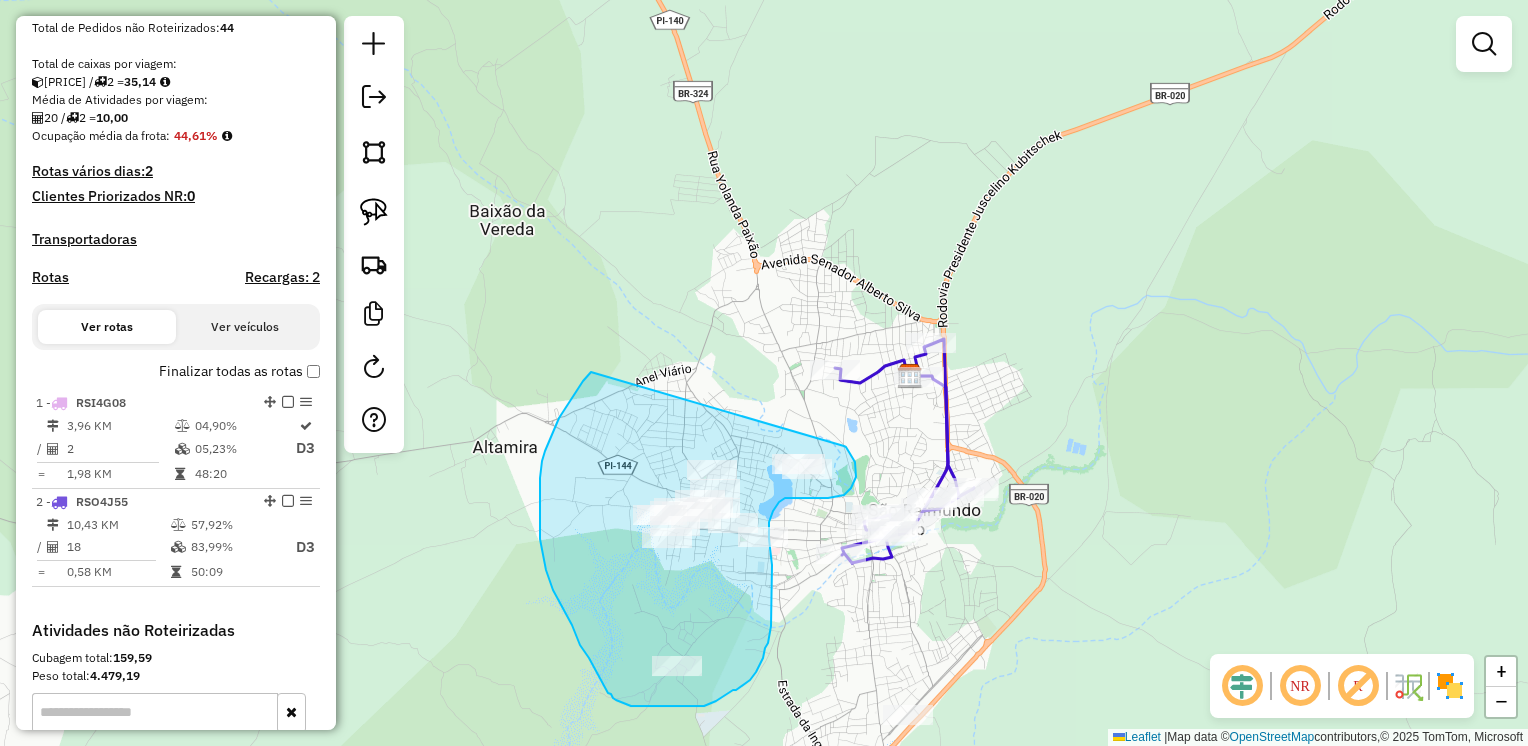 drag, startPoint x: 591, startPoint y: 372, endPoint x: 789, endPoint y: 438, distance: 208.71033 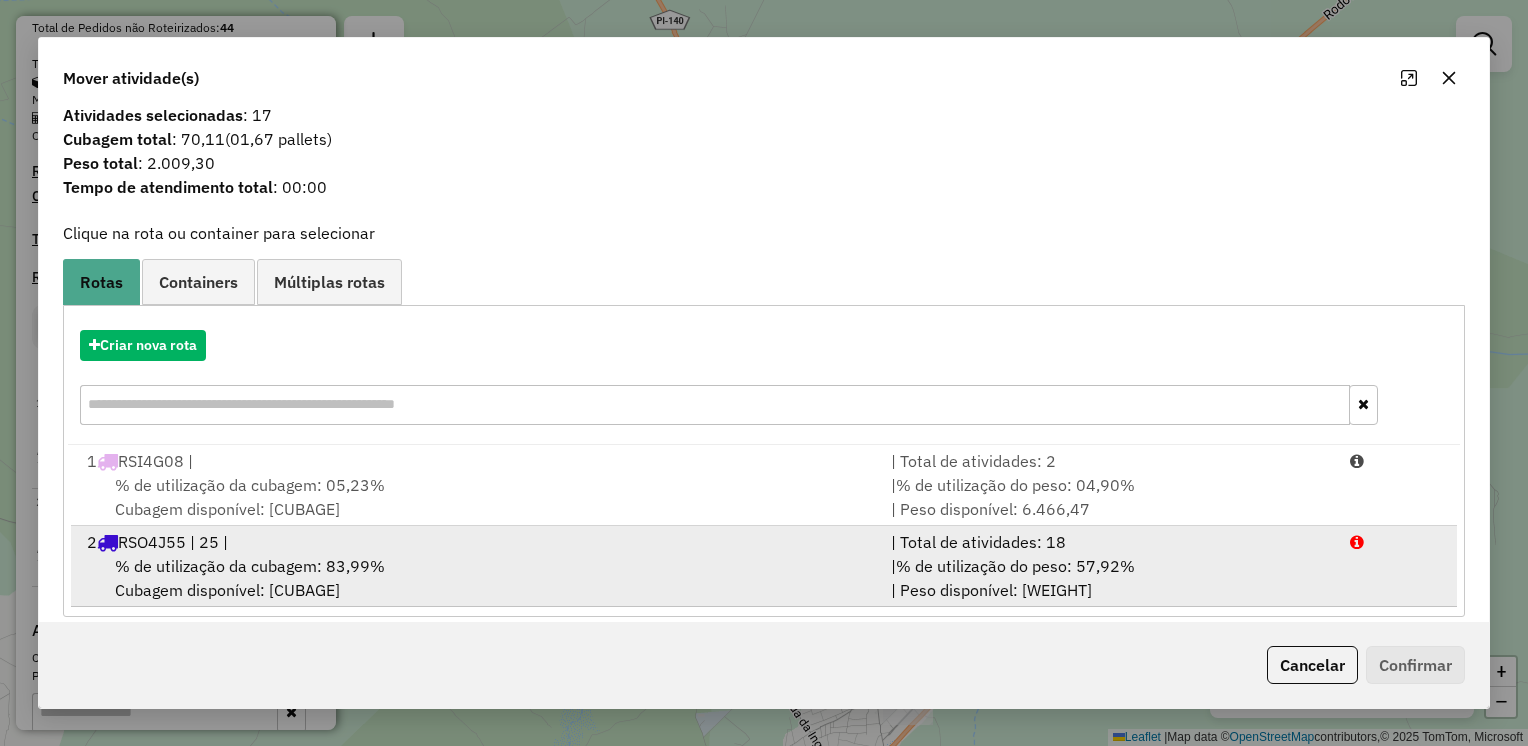 scroll, scrollTop: 32, scrollLeft: 0, axis: vertical 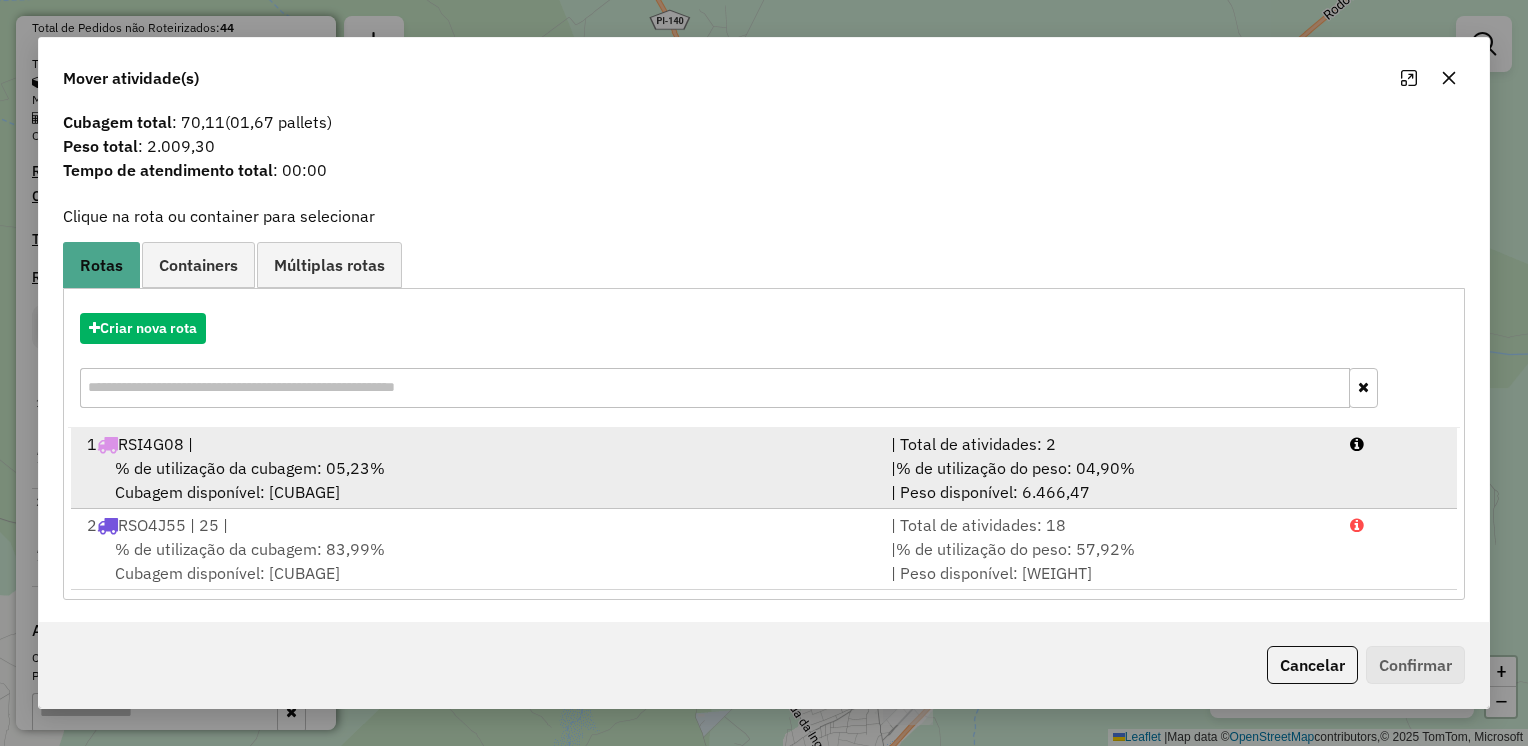 click on "% de utilização da cubagem: 05,23%" at bounding box center [250, 468] 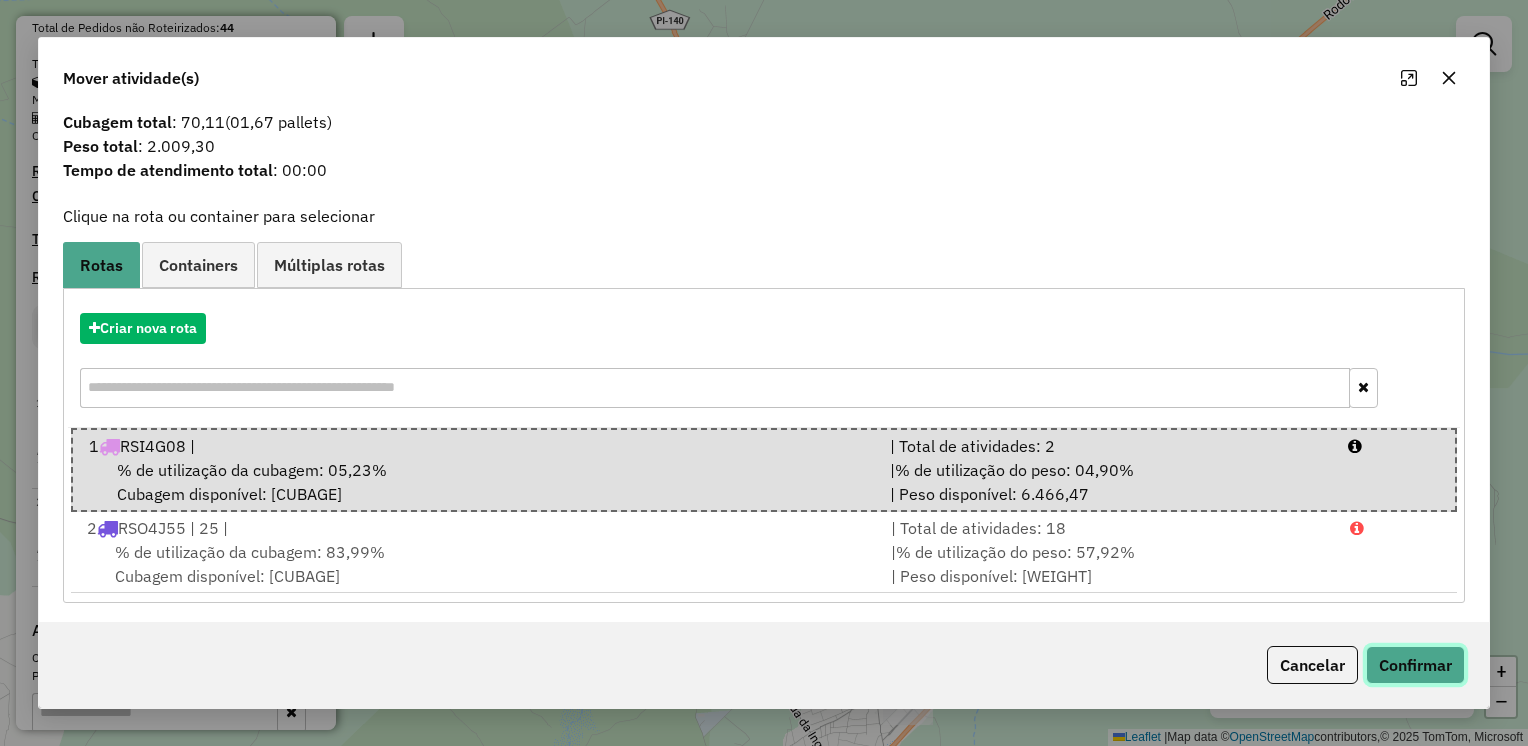 click on "Confirmar" 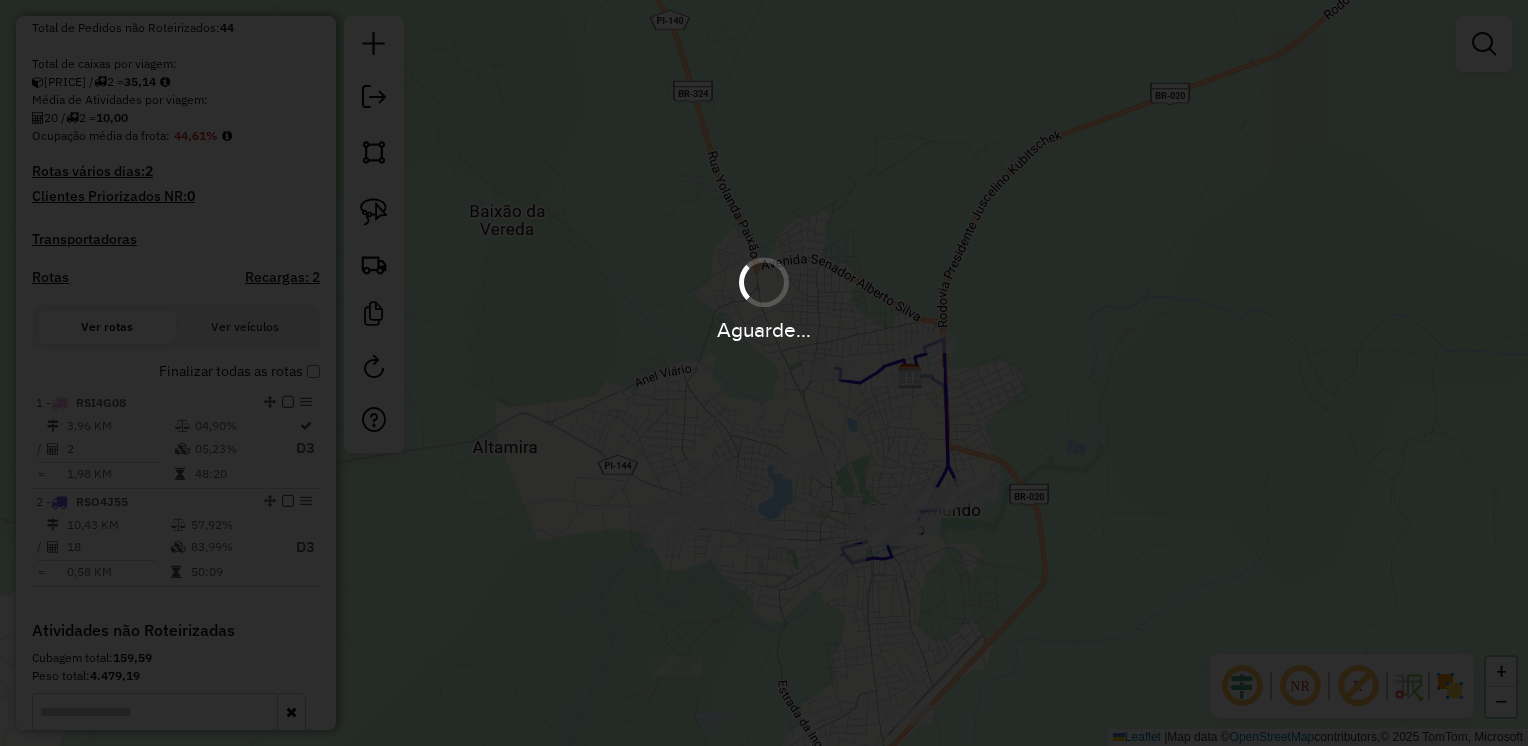 scroll, scrollTop: 0, scrollLeft: 0, axis: both 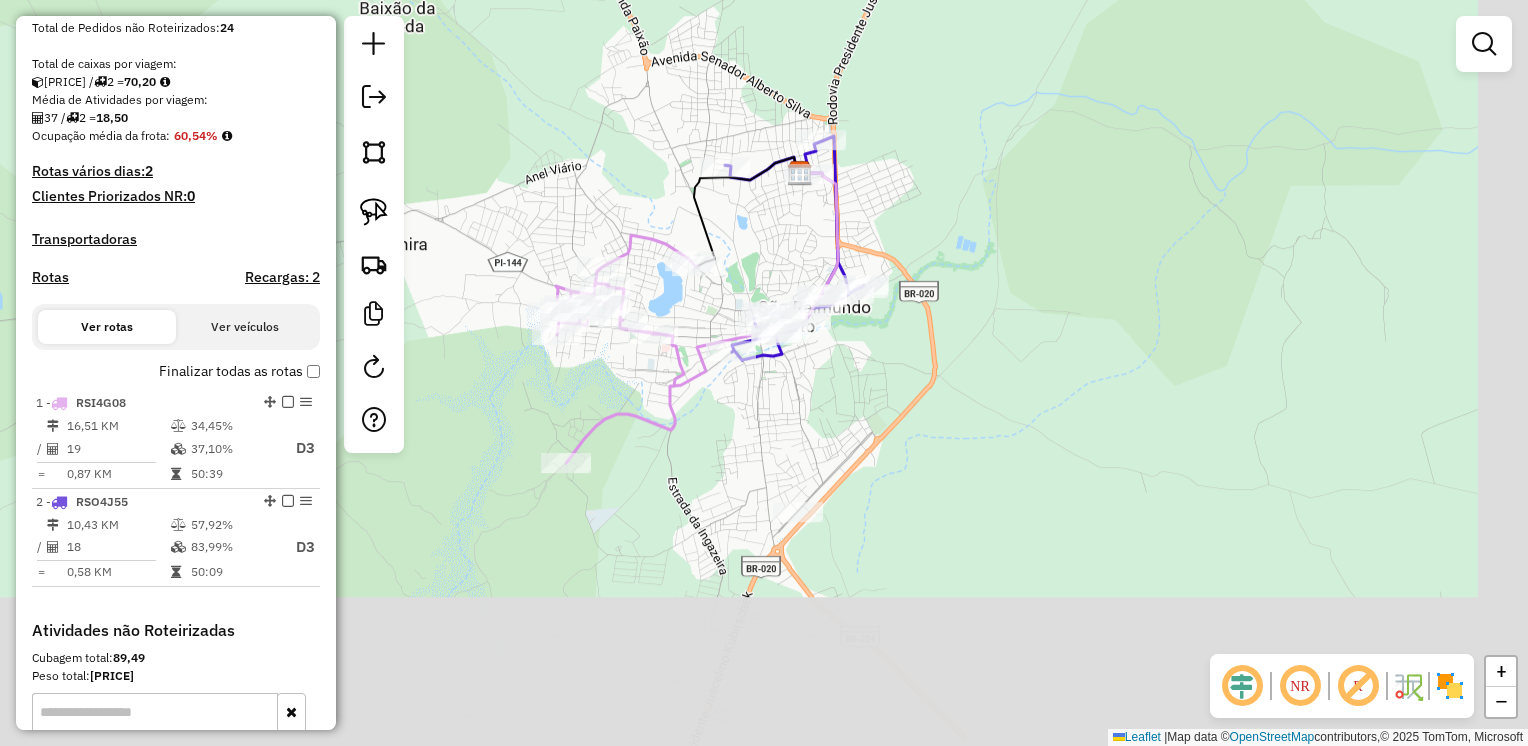 drag, startPoint x: 999, startPoint y: 634, endPoint x: 802, endPoint y: 388, distance: 315.1587 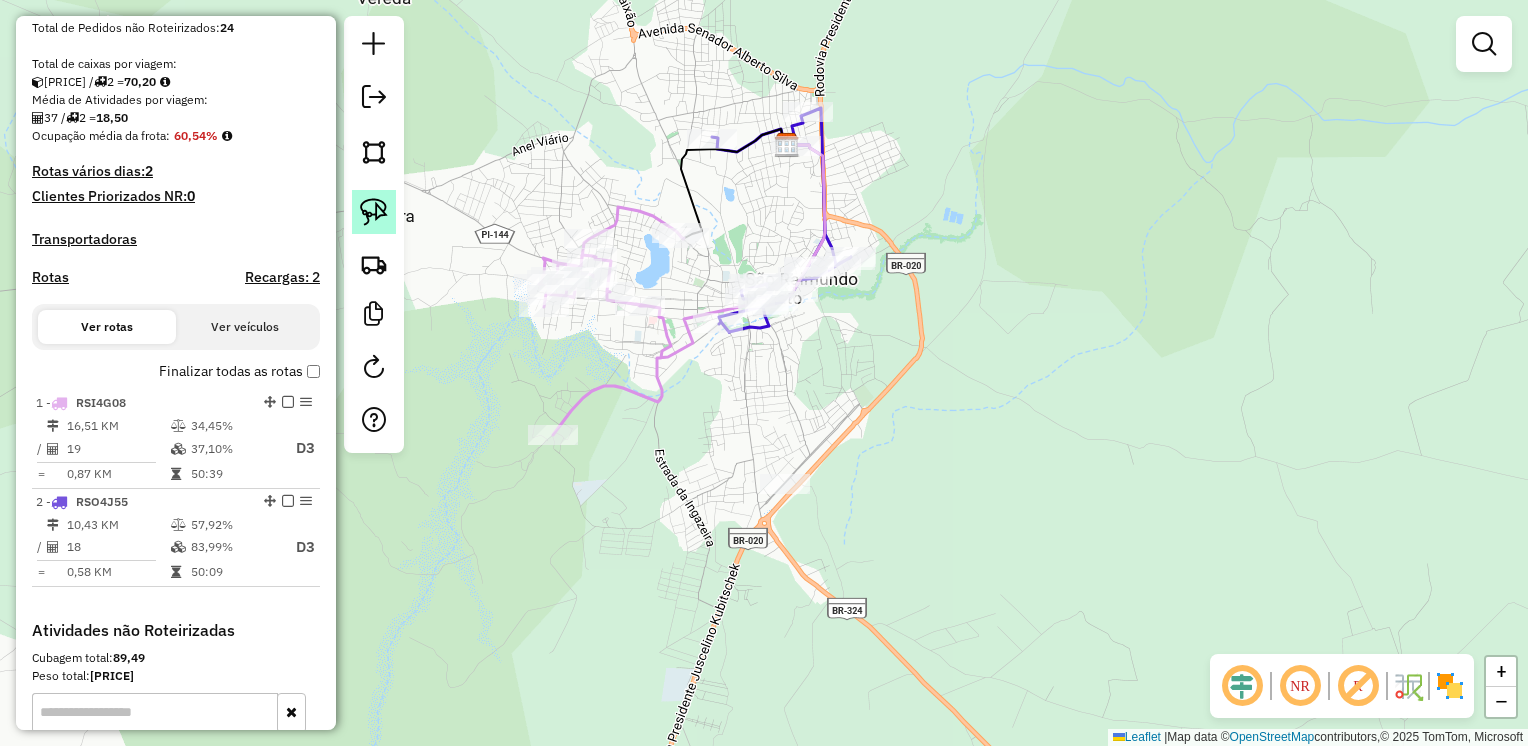 click 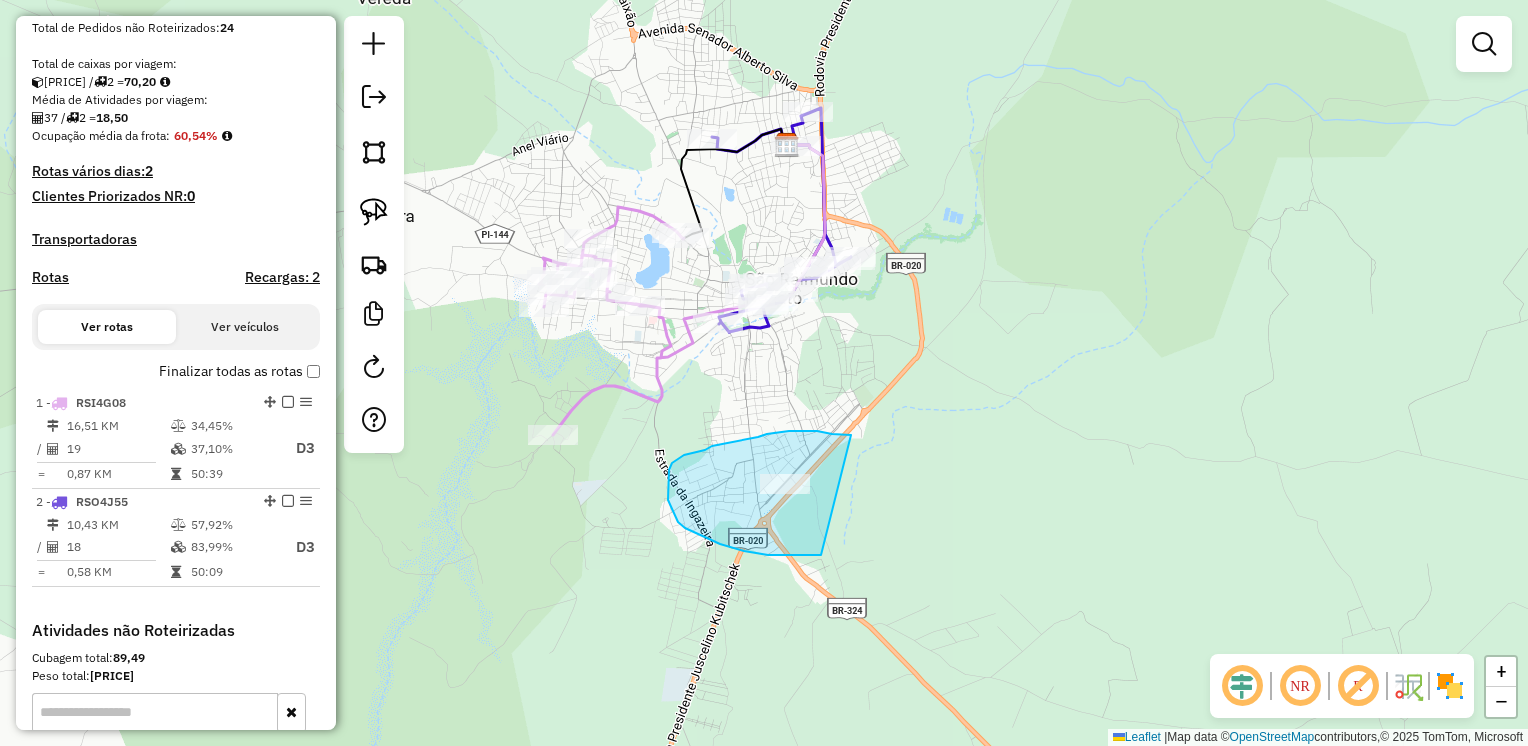 drag, startPoint x: 849, startPoint y: 435, endPoint x: 868, endPoint y: 546, distance: 112.61439 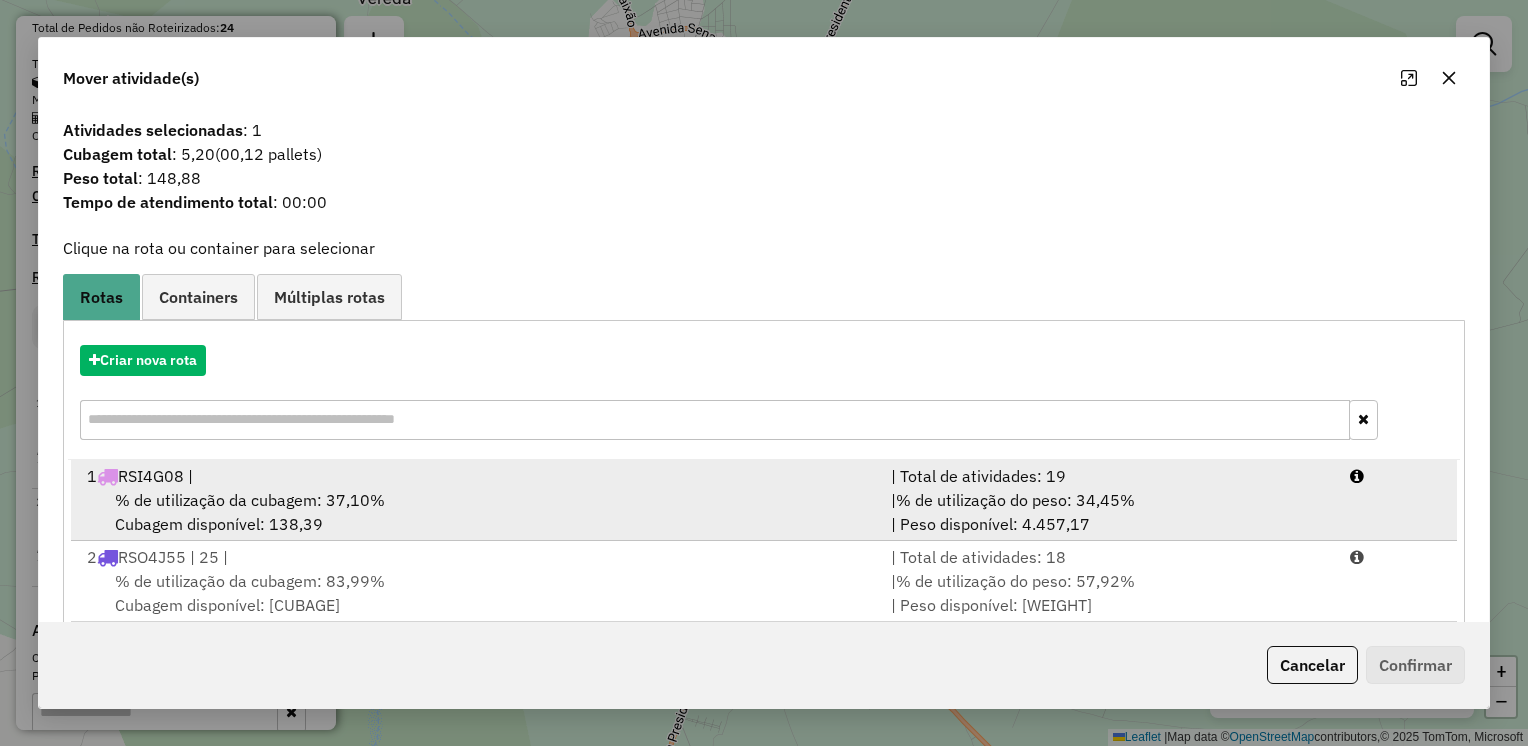 click on "% de utilização da cubagem: 37,10%" at bounding box center [250, 500] 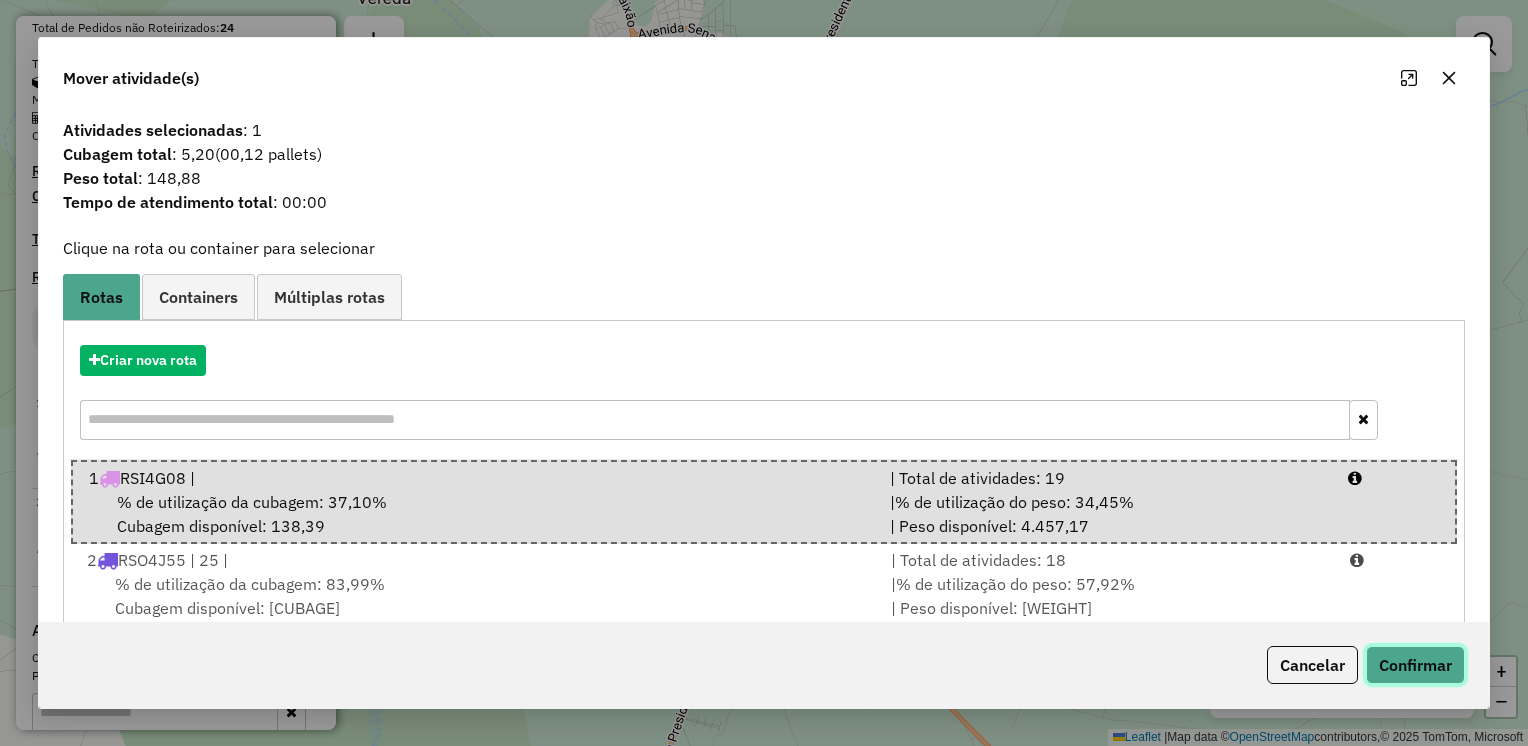 click on "Confirmar" 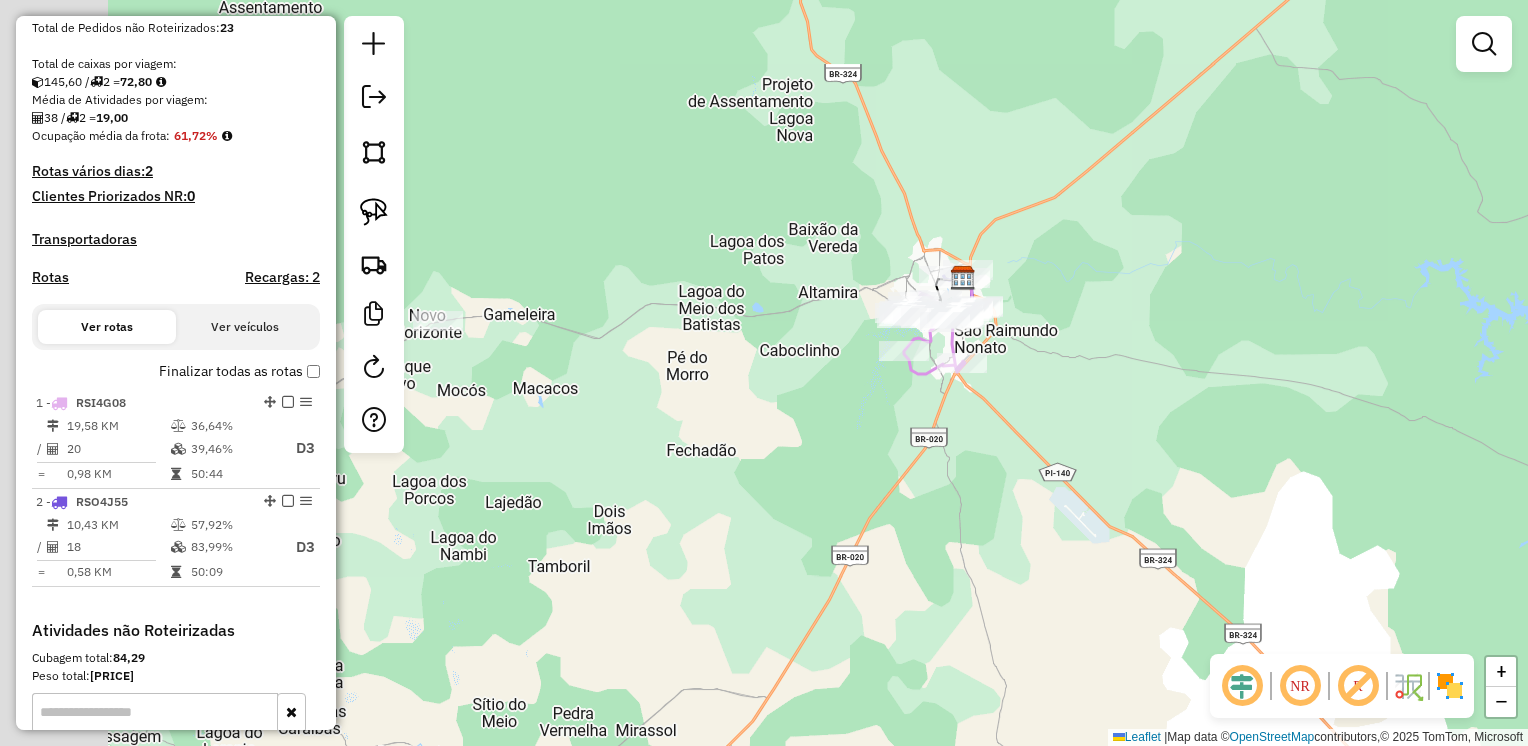 drag, startPoint x: 831, startPoint y: 505, endPoint x: 1108, endPoint y: 389, distance: 300.30817 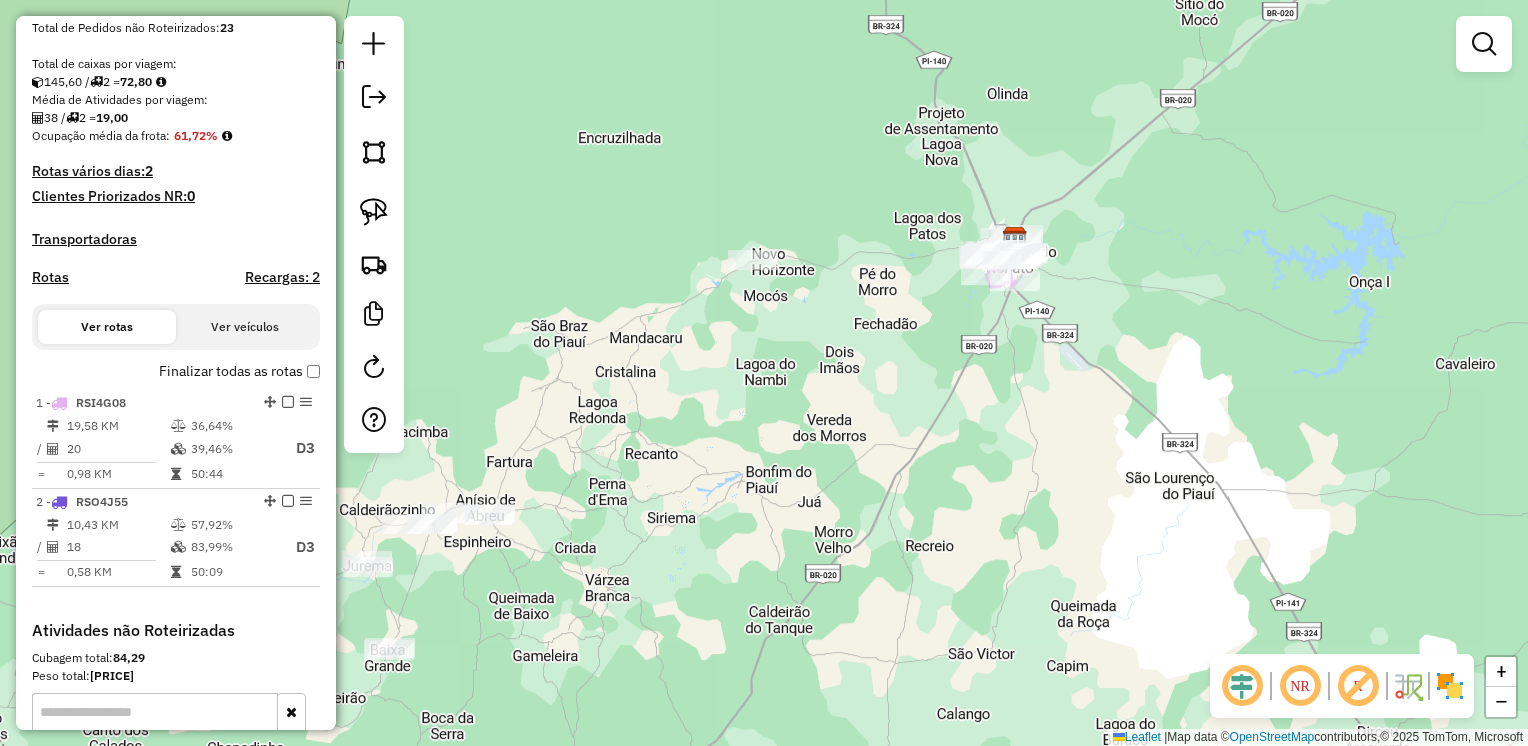 drag, startPoint x: 965, startPoint y: 611, endPoint x: 945, endPoint y: 517, distance: 96.10411 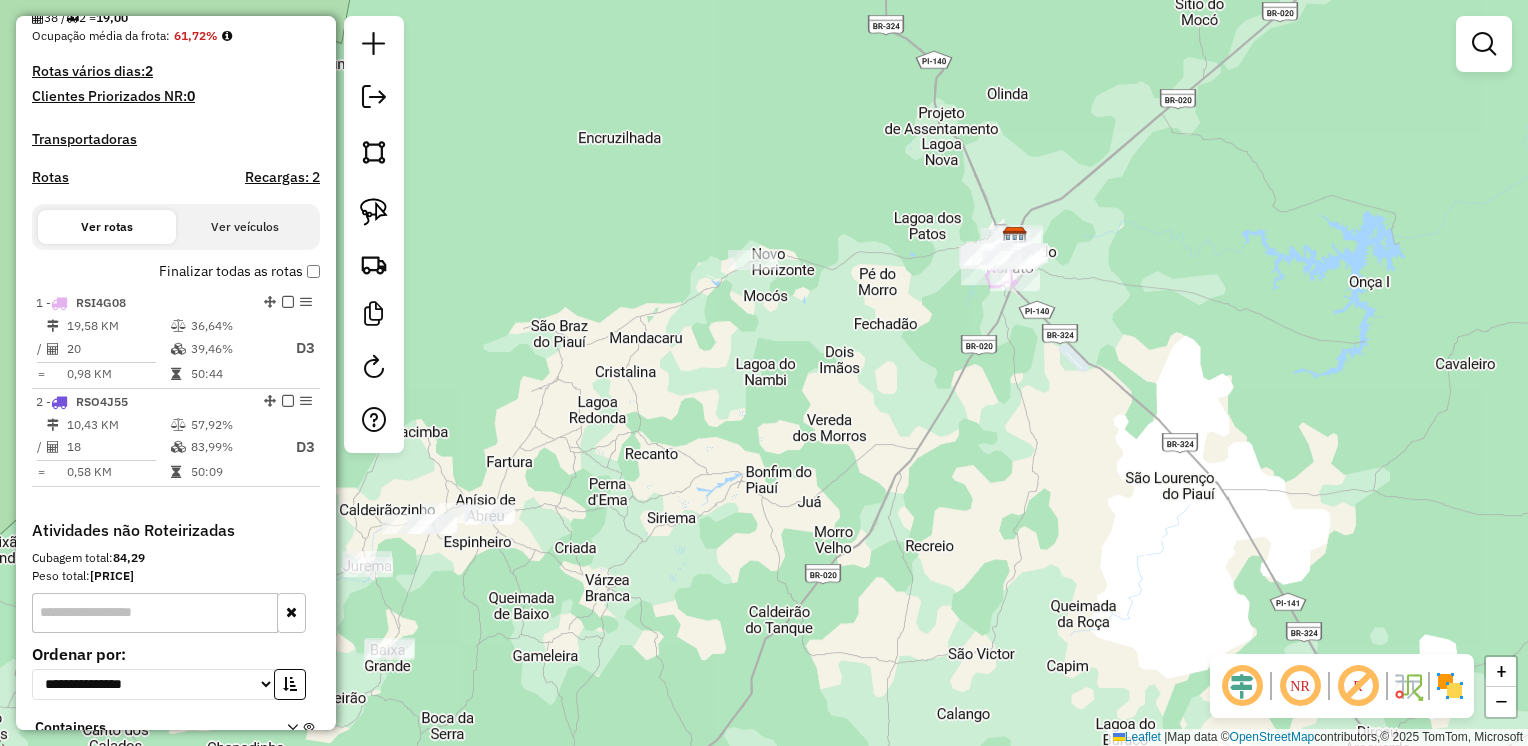 scroll, scrollTop: 500, scrollLeft: 0, axis: vertical 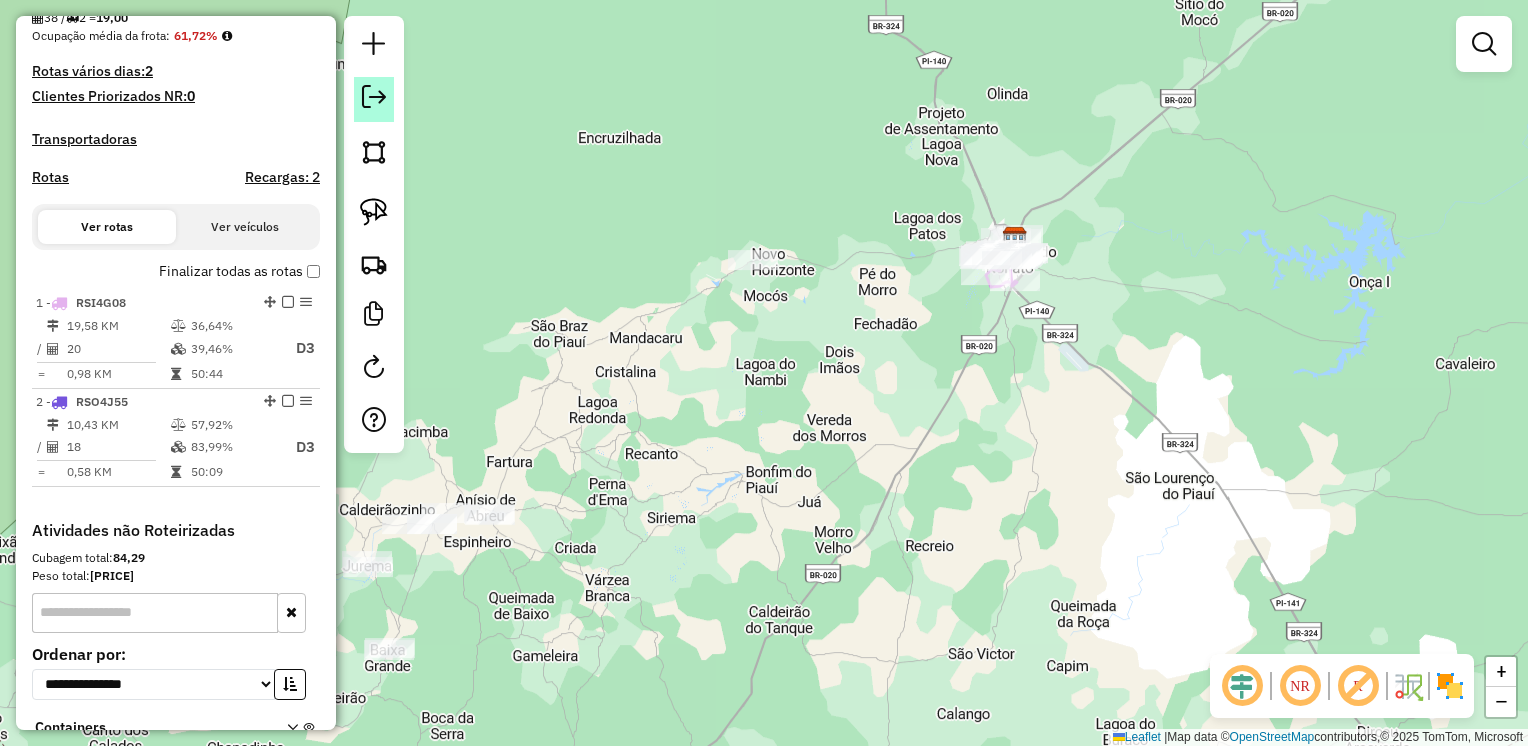 click 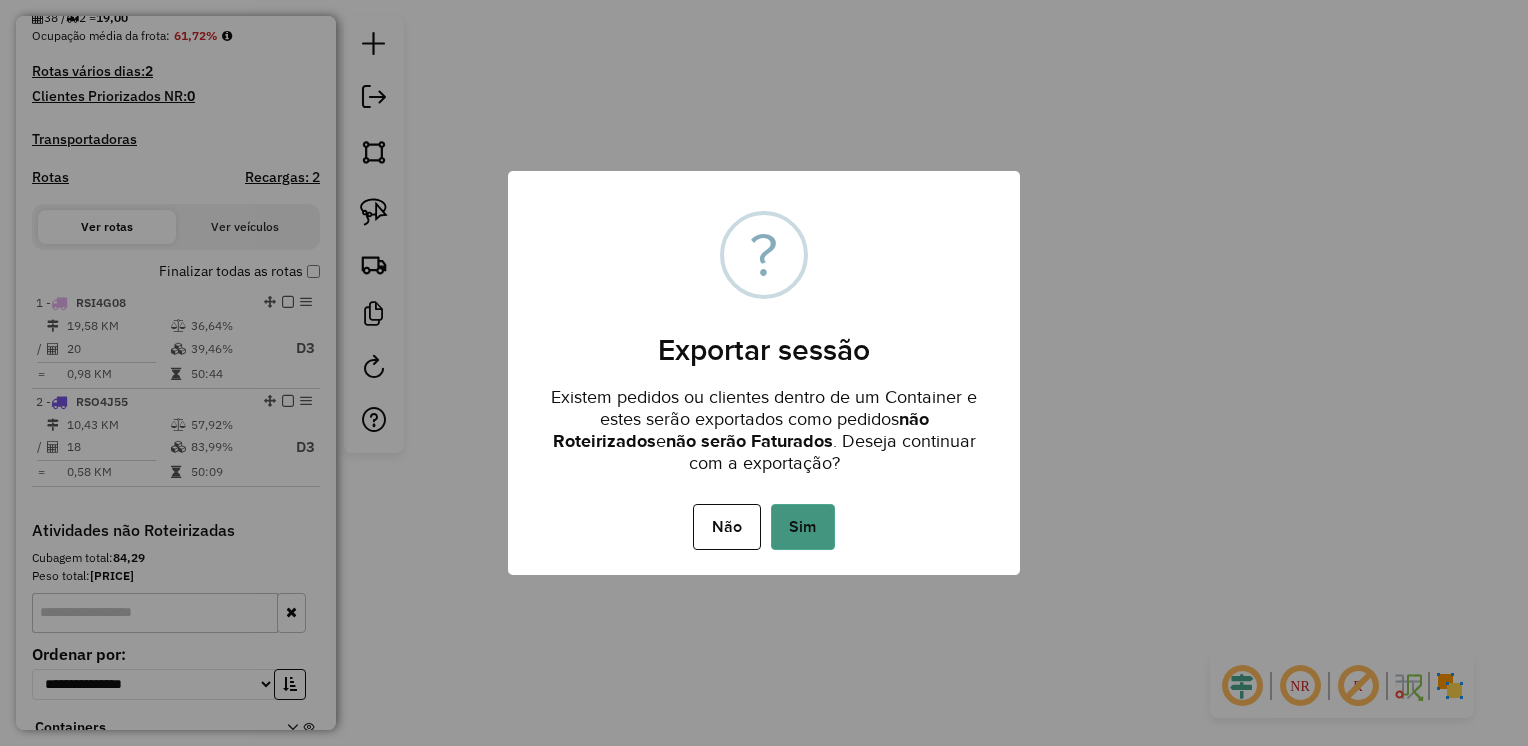 click on "Sim" at bounding box center [803, 527] 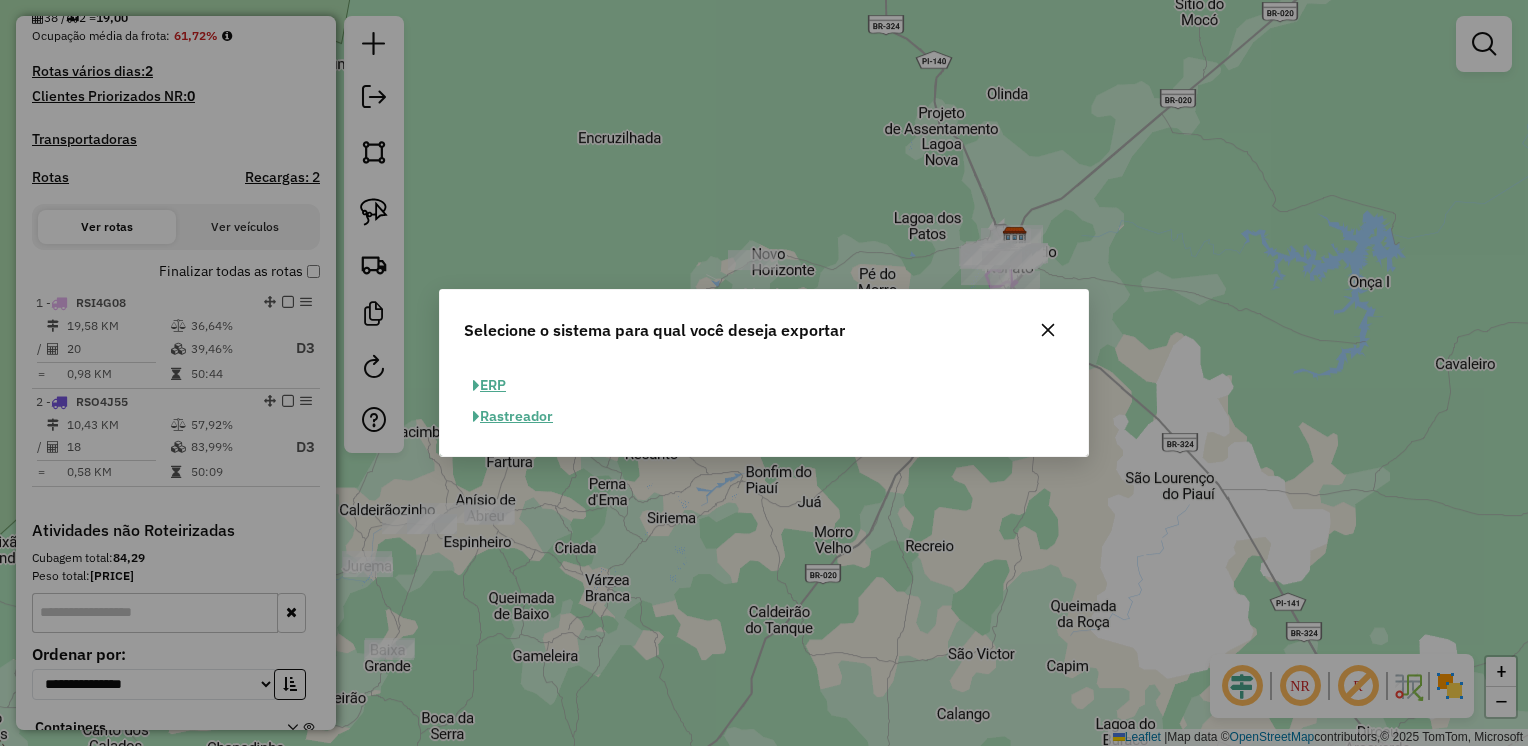 click on "ERP" 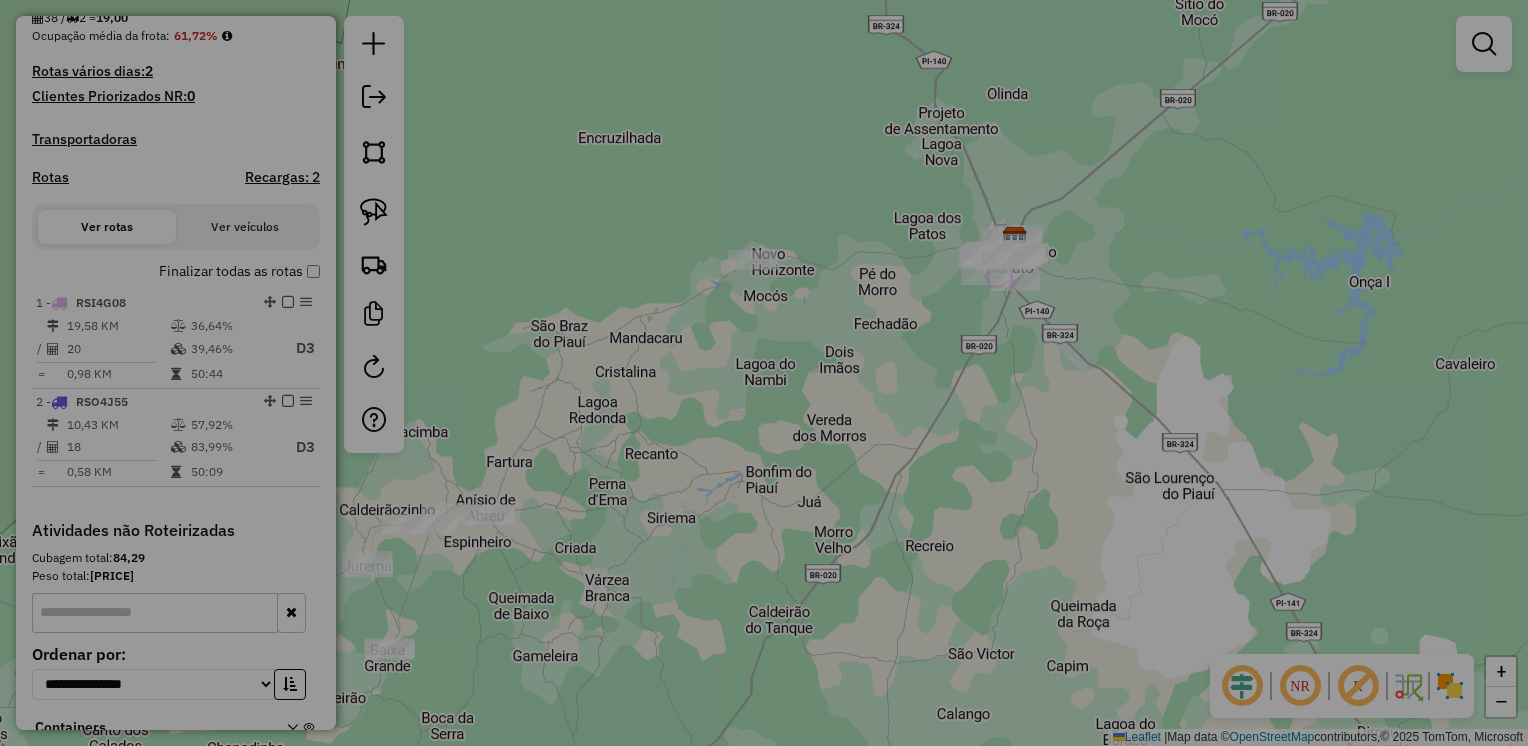 select on "**" 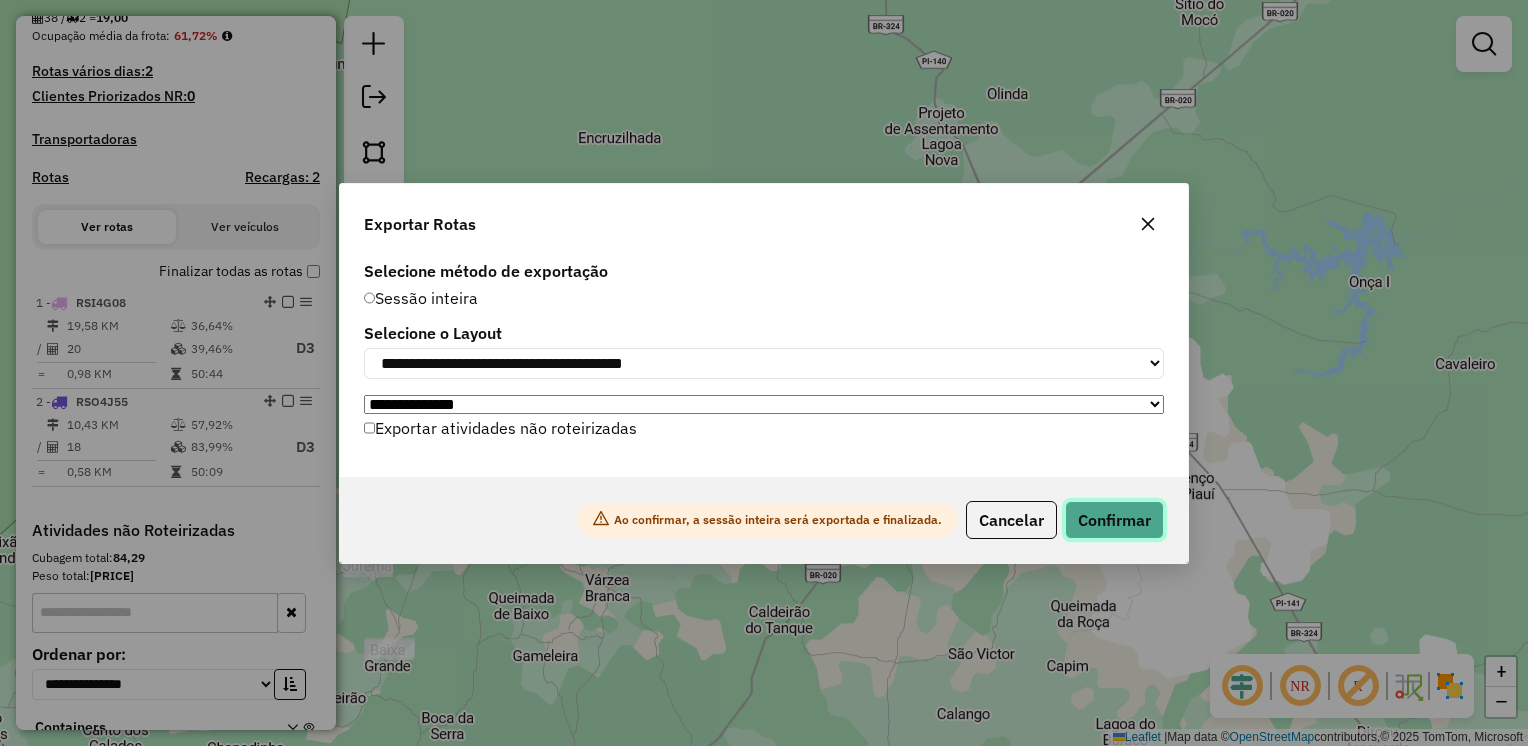 click on "Confirmar" 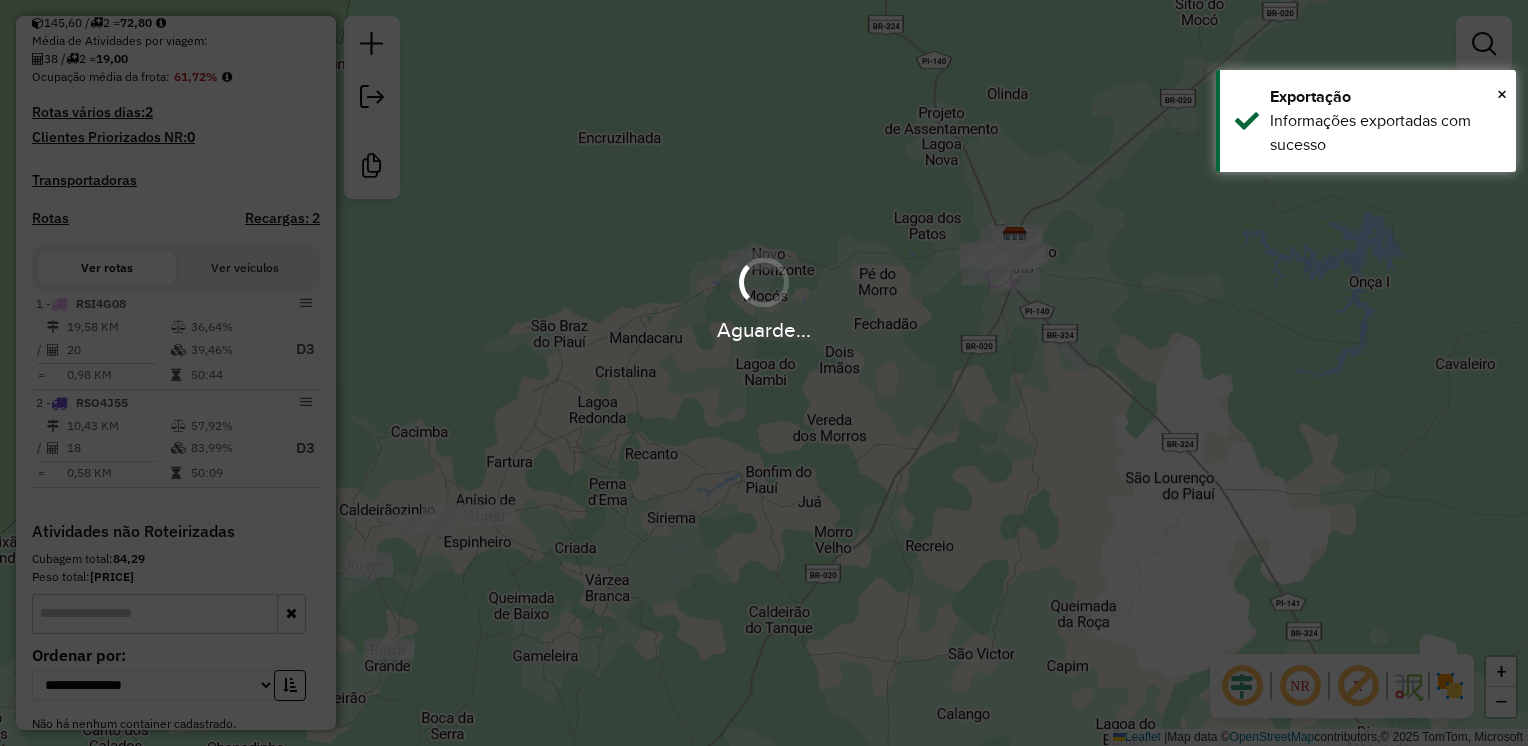 scroll, scrollTop: 553, scrollLeft: 0, axis: vertical 